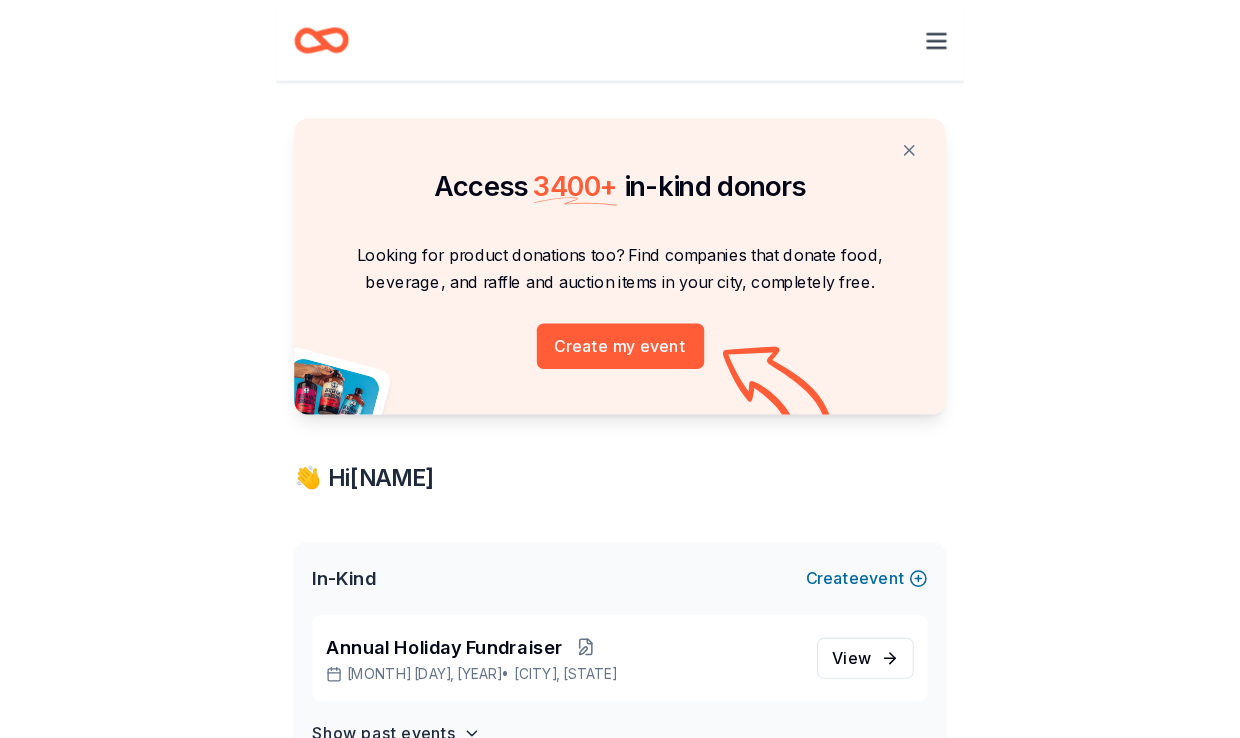scroll, scrollTop: 0, scrollLeft: 0, axis: both 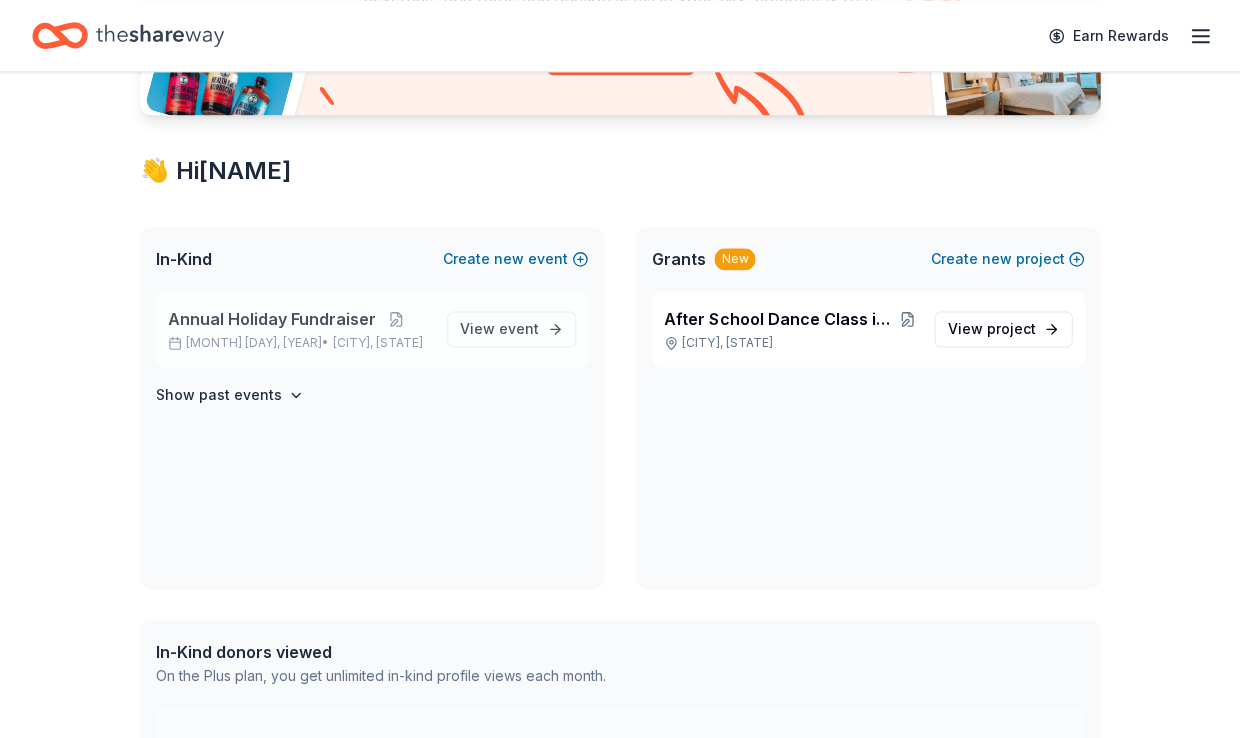 click on "Annual Holiday Fundraiser Dec 07, 2025  •  Denver, NC" at bounding box center [299, 329] 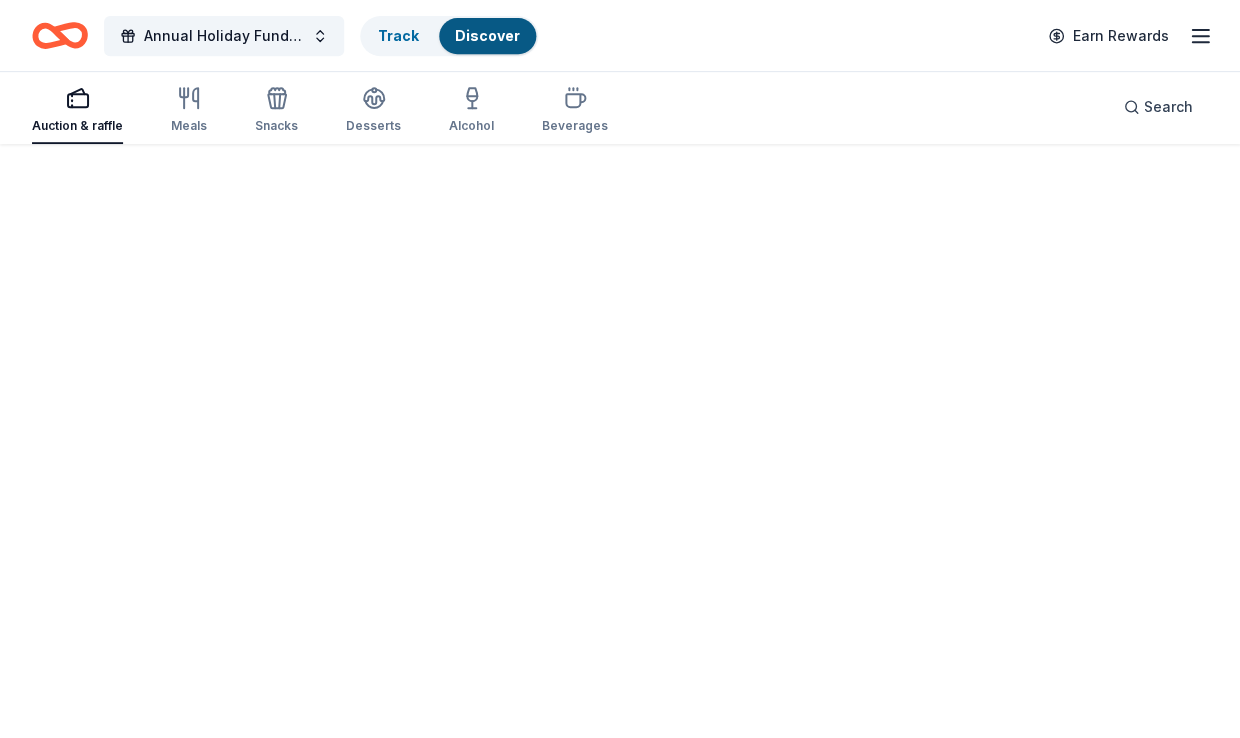 scroll, scrollTop: 0, scrollLeft: 0, axis: both 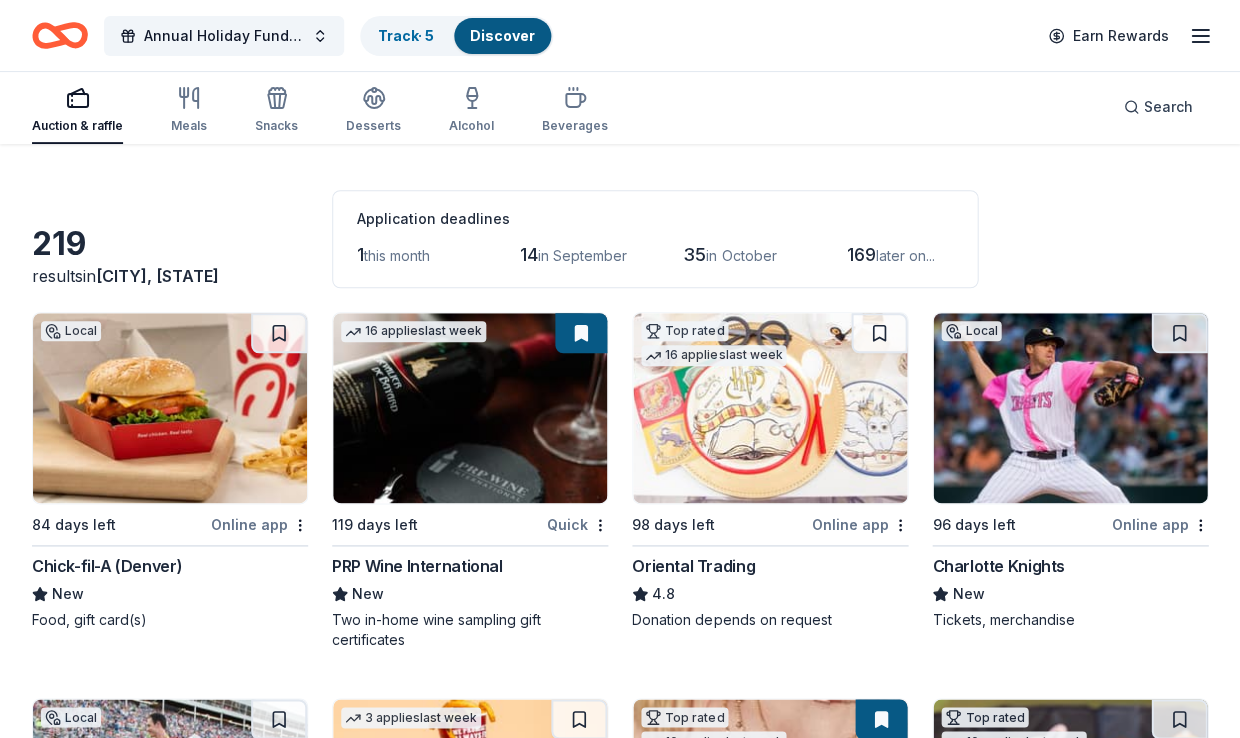 click at bounding box center (581, 333) 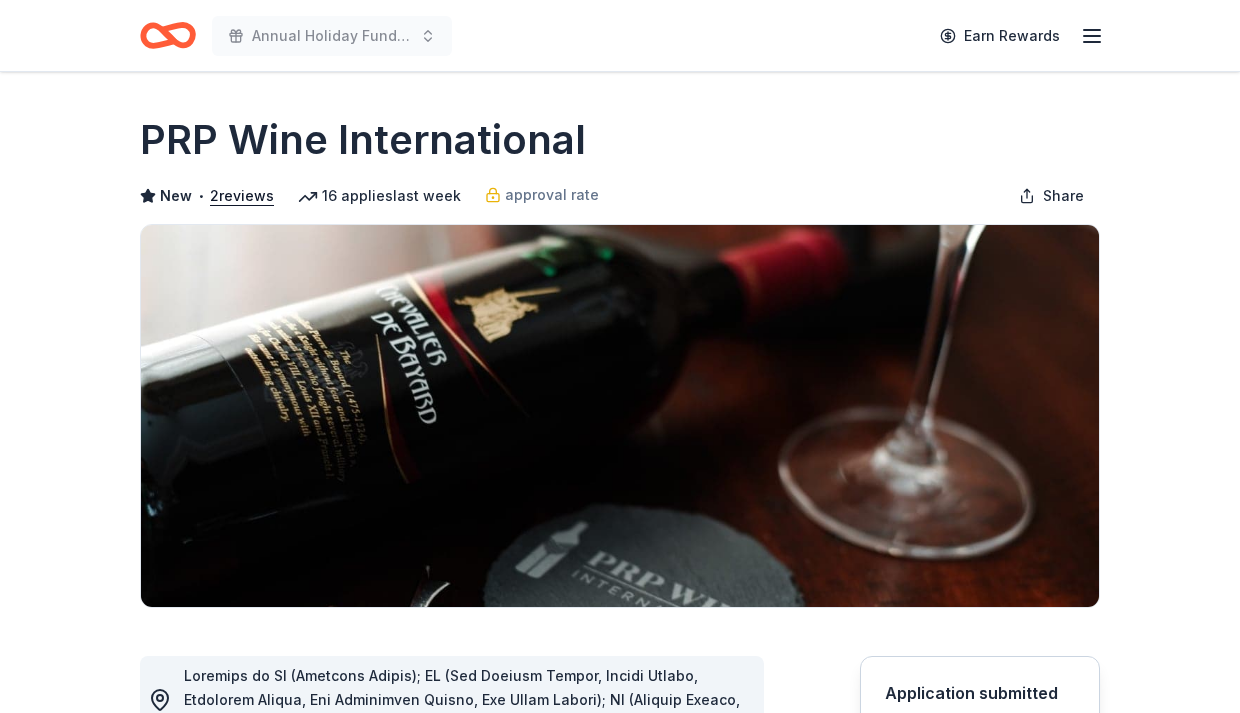 scroll, scrollTop: 0, scrollLeft: 0, axis: both 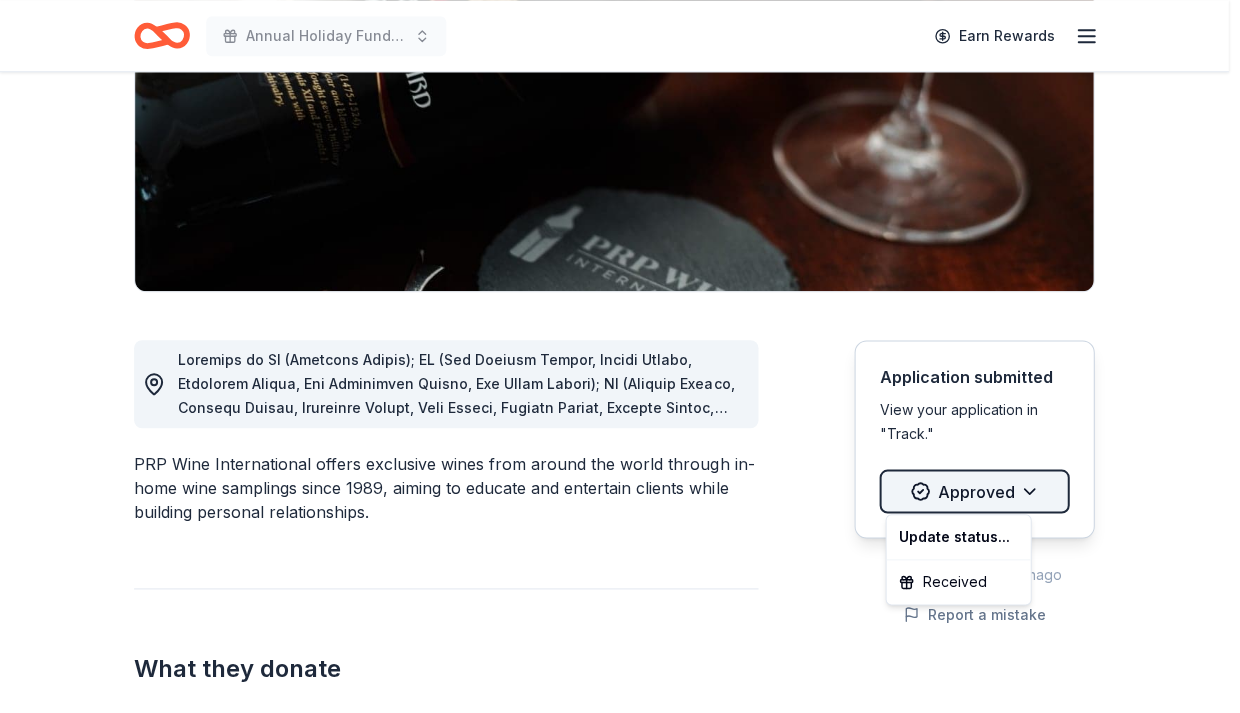 click on "Annual Holiday Fundraiser Earn Rewards Due in 119 days Share PRP Wine International New • 2  reviews 16   applies  last week approval rate Share PRP Wine International offers exclusive wines from around the world through in-home wine samplings since 1989, aiming to educate and entertain clients while building personal relationships. What they donate Two in-home wine sampling gift certificates Auction & raffle Donation is small & easy to send to guests Who they donate to  Preferred 501(c)(3) preferred approval rate 20 % approved 30 % declined 50 % no response Upgrade to Pro to view approval rates and average donation values Application submitted View your application in "Track." Approved Updated  about 1 month  ago Report a mistake New • 2  reviews Whalen's Heroes February 2025 • Approved They sent 2 Gift certificates via email. Almost Home Chicago Inc.  February 2024 • Approved They were wonderful.  This is an amazing donation that will help so much at our event. Leave a review Similar donors Walmart" at bounding box center (620, 40) 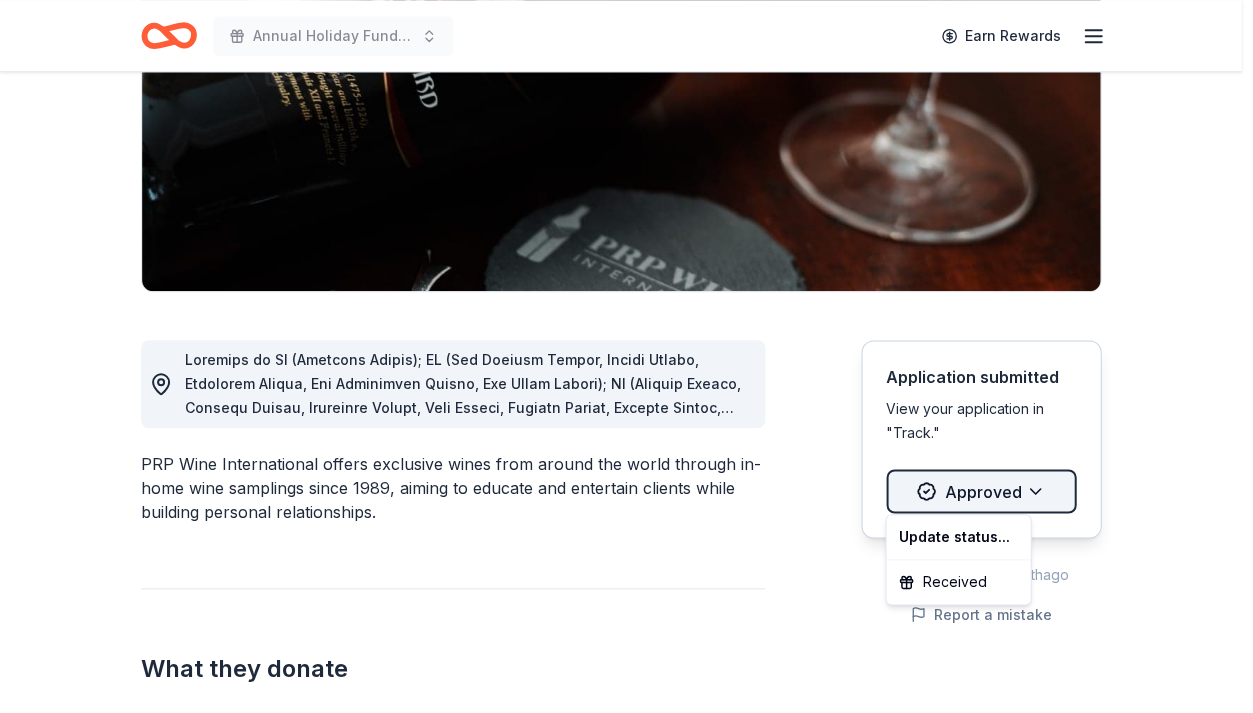 click on "Annual Holiday Fundraiser Earn Rewards Due in 119 days Share PRP Wine International New • 2  reviews 16   applies  last week approval rate Share PRP Wine International offers exclusive wines from around the world through in-home wine samplings since 1989, aiming to educate and entertain clients while building personal relationships. What they donate Two in-home wine sampling gift certificates Auction & raffle Donation is small & easy to send to guests Who they donate to  Preferred 501(c)(3) preferred approval rate 20 % approved 30 % declined 50 % no response Upgrade to Pro to view approval rates and average donation values Application submitted View your application in "Track." Approved Updated  about 1 month  ago Report a mistake New • 2  reviews Whalen's Heroes February 2025 • Approved They sent 2 Gift certificates via email. Almost Home Chicago Inc.  February 2024 • Approved They were wonderful.  This is an amazing donation that will help so much at our event. Leave a review Similar donors Walmart" at bounding box center [626, 40] 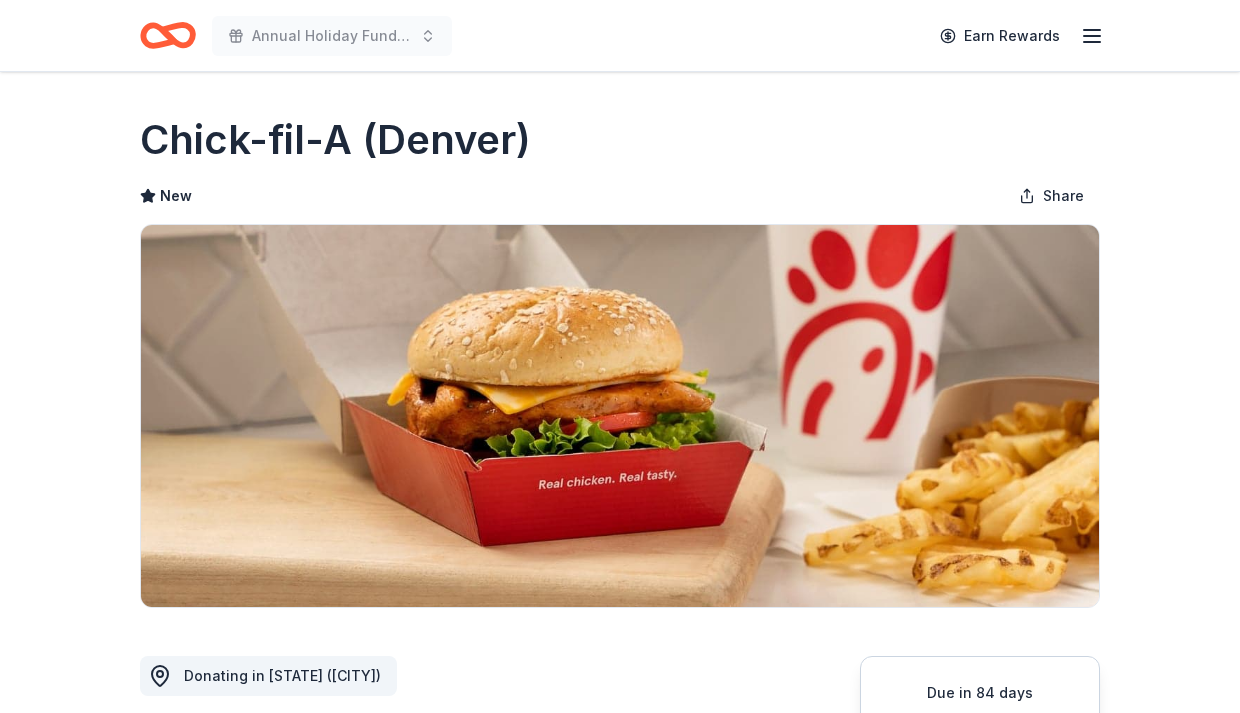 scroll, scrollTop: 0, scrollLeft: 0, axis: both 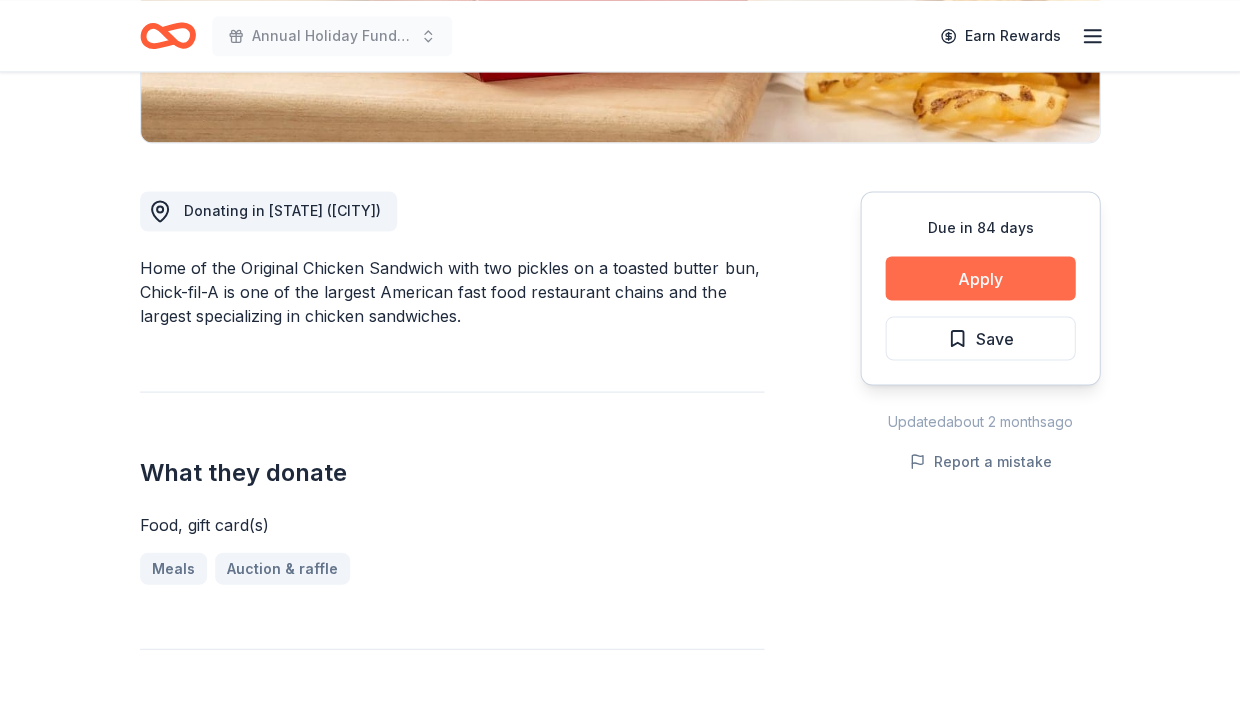 click on "Apply" at bounding box center (980, 278) 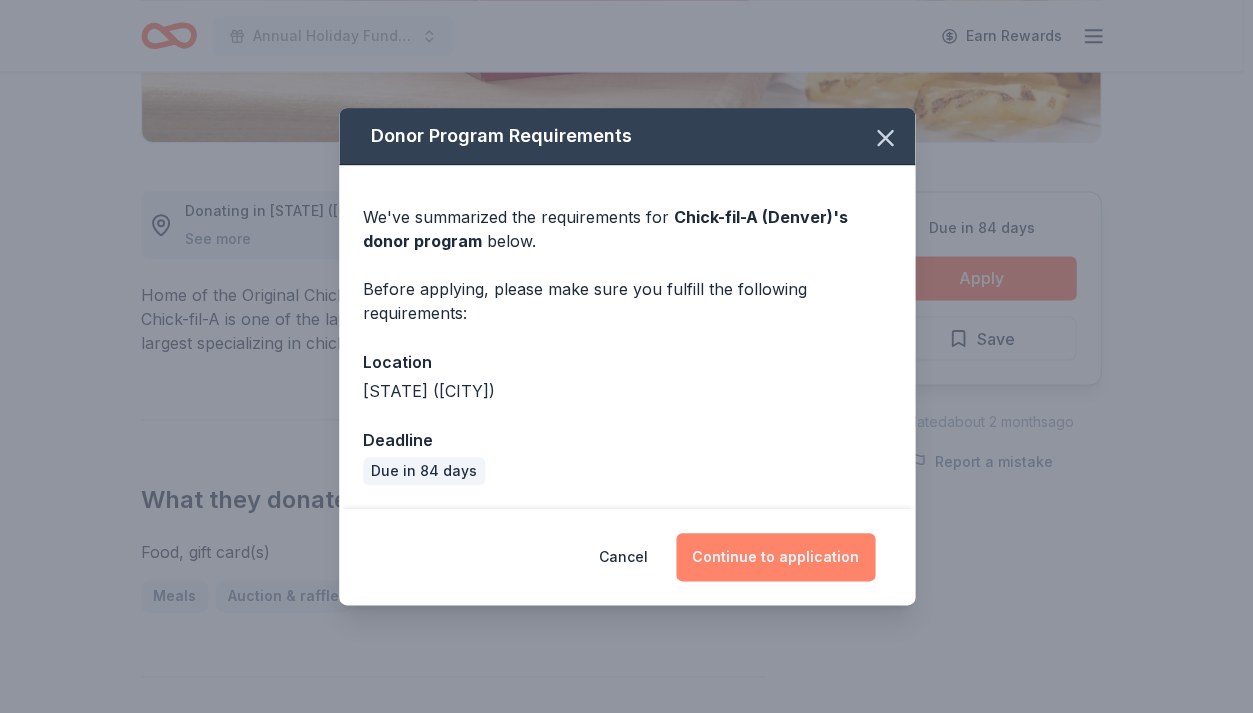 click on "Continue to application" at bounding box center (775, 557) 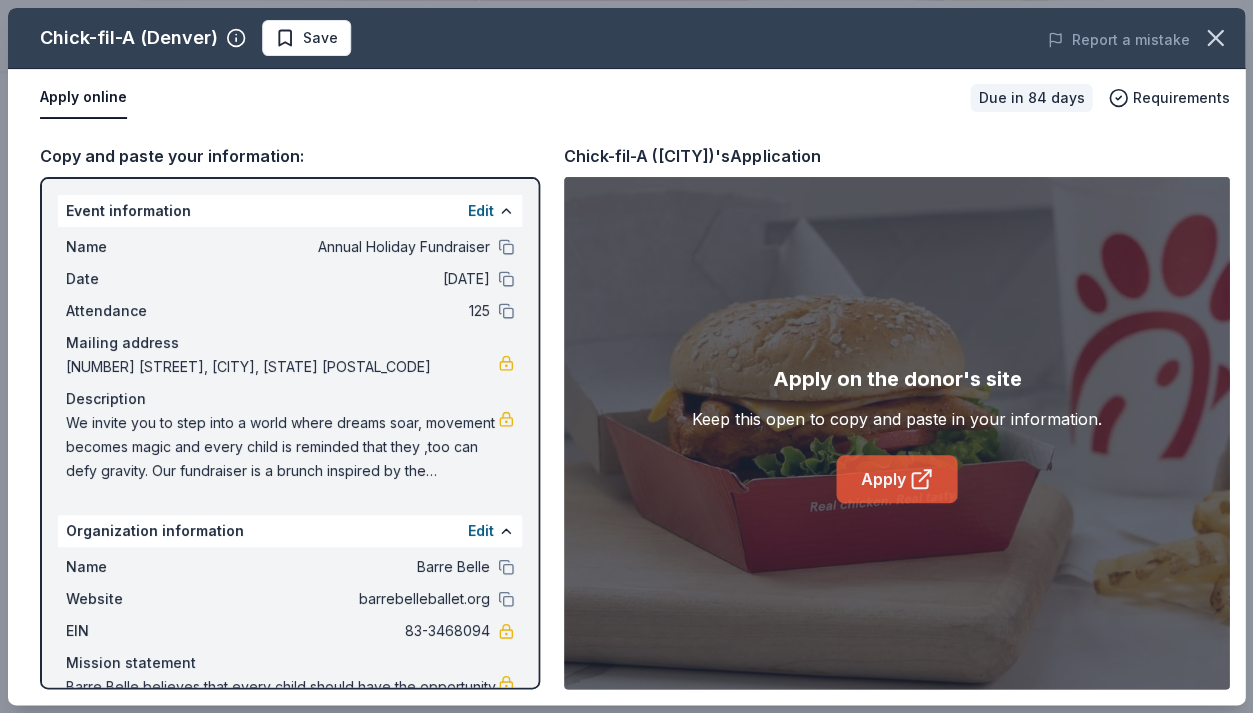 click on "Apply" at bounding box center (896, 479) 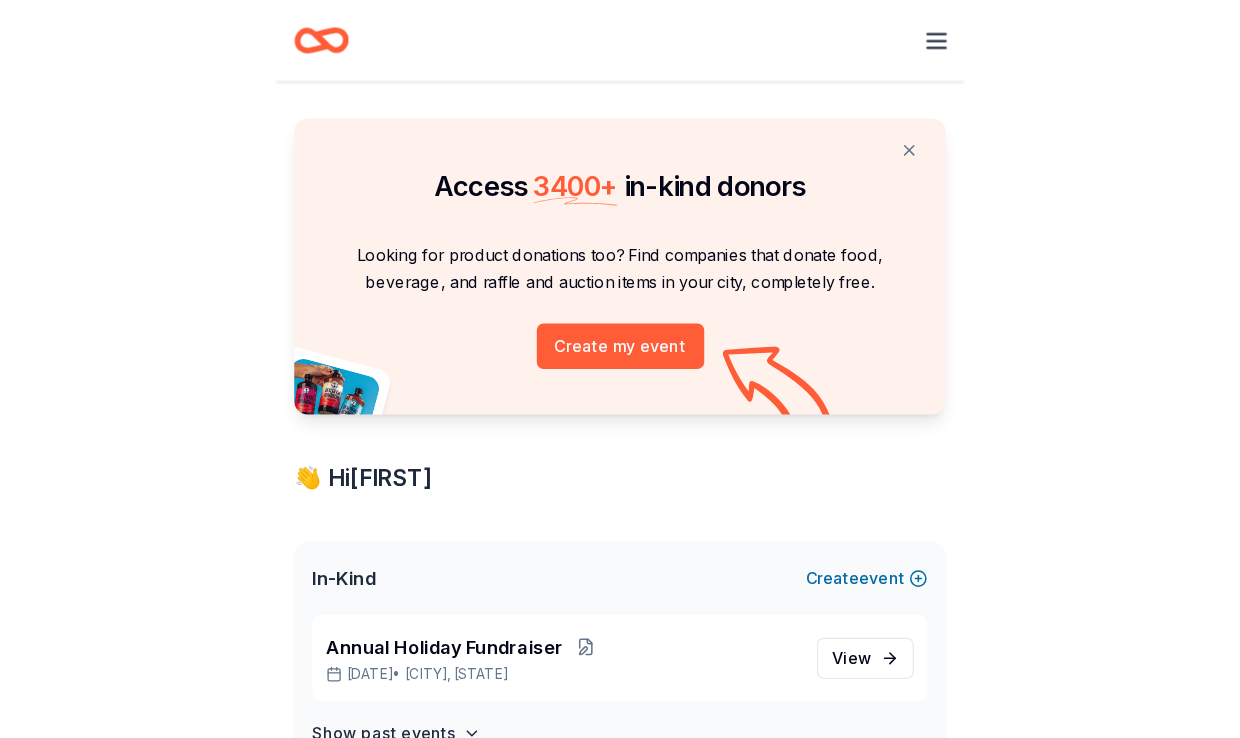scroll, scrollTop: 0, scrollLeft: 0, axis: both 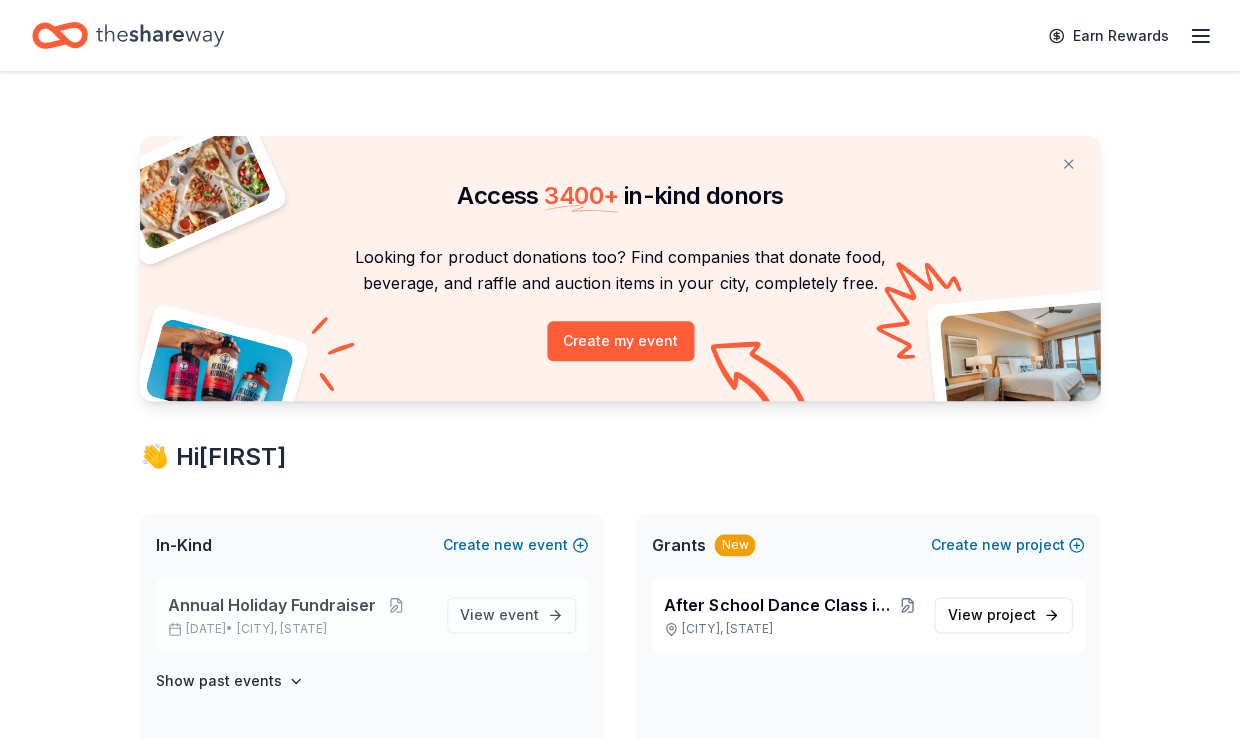 click on "Annual Holiday Fundraiser" at bounding box center (272, 605) 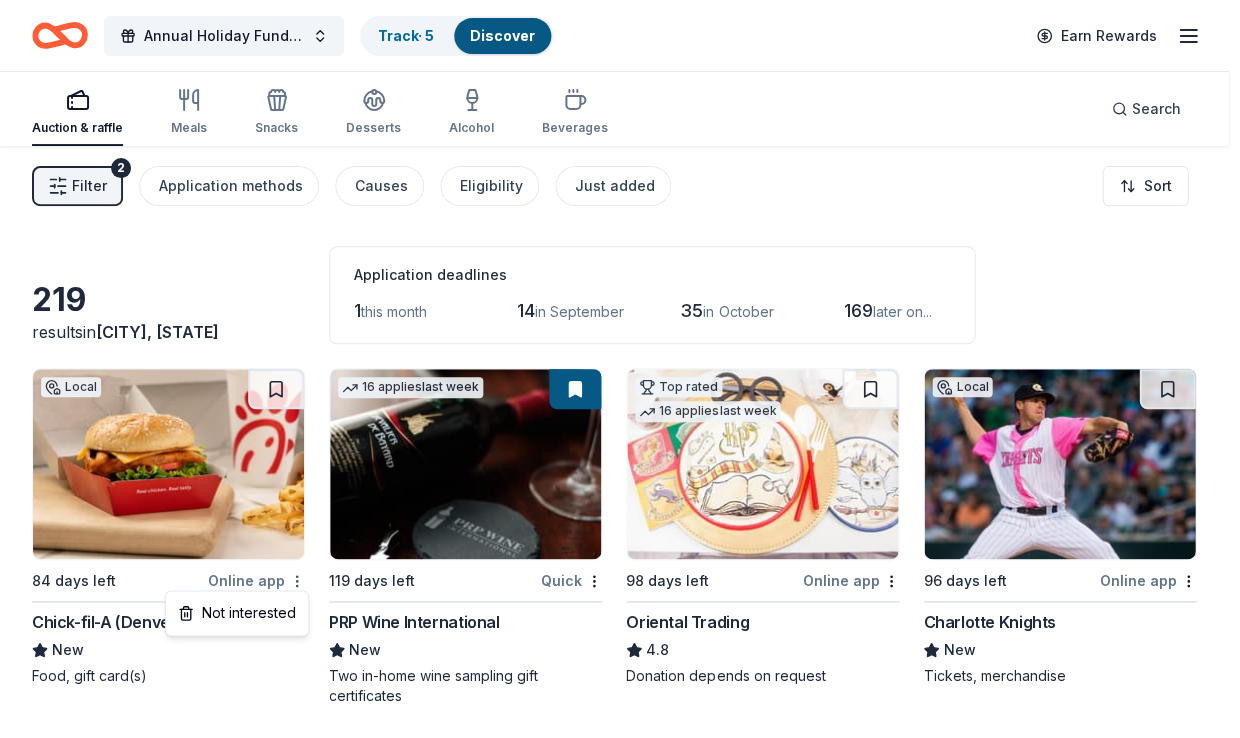 click on "Annual Holiday Fundraiser Track  · 5 Discover Earn Rewards Auction & raffle Meals Snacks Desserts Alcohol Beverages Search Filter 2 Application methods Causes Eligibility Just added Sort 219 results  in  Denver, NC Application deadlines 1  this month 14  in September 35  in October 169  later on... Local 84 days left Online app Chick-fil-A (Denver) New Food, gift card(s) 16   applies  last week 119 days left Quick PRP Wine International New Two in-home wine sampling gift certificates Top rated 16   applies  last week 98 days left Online app Oriental Trading 4.8 Donation depends on request Local 96 days left Online app Charlotte Knights New Tickets, merchandise Local 96 days left Online app • Quick Joey Logano Foundation New Joey Logano mechandise 3   applies  last week 96 days left Online app Sheetz 5.0 Food, gift card(s), volunteer hours, financial contributions Top rated 10   applies  last week 66 days left Online app Kendra Scott 4.7 Top rated 10   applies  last week 96 days left Online app • Quick 12" at bounding box center (620, 369) 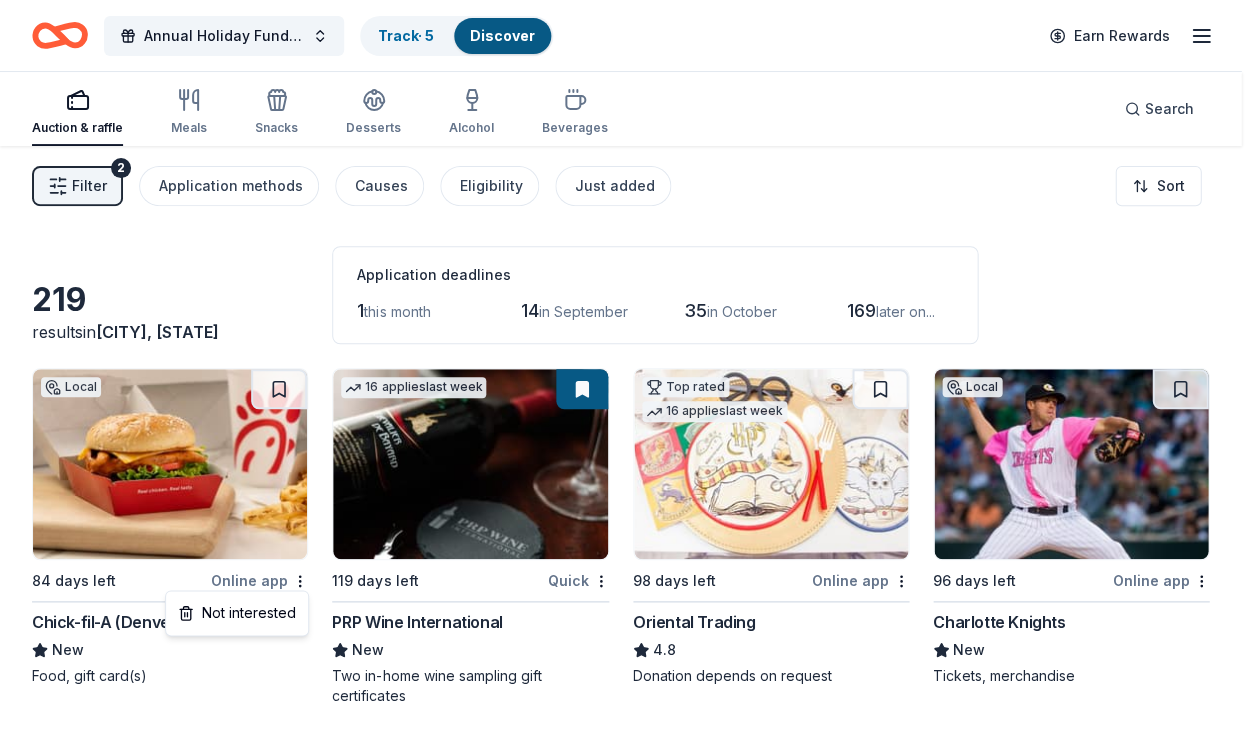 click on "Annual Holiday Fundraiser Track  · 5 Discover Earn Rewards Auction & raffle Meals Snacks Desserts Alcohol Beverages Search Filter 2 Application methods Causes Eligibility Just added Sort 219 results  in  Denver, NC Application deadlines 1  this month 14  in September 35  in October 169  later on... Local 84 days left Online app Chick-fil-A (Denver) New Food, gift card(s) 16   applies  last week 119 days left Quick PRP Wine International New Two in-home wine sampling gift certificates Top rated 16   applies  last week 98 days left Online app Oriental Trading 4.8 Donation depends on request Local 96 days left Online app Charlotte Knights New Tickets, merchandise Local 96 days left Online app • Quick Joey Logano Foundation New Joey Logano mechandise 3   applies  last week 96 days left Online app Sheetz 5.0 Food, gift card(s), volunteer hours, financial contributions Top rated 10   applies  last week 66 days left Online app Kendra Scott 4.7 Top rated 10   applies  last week 96 days left Online app • Quick 12" at bounding box center [626, 369] 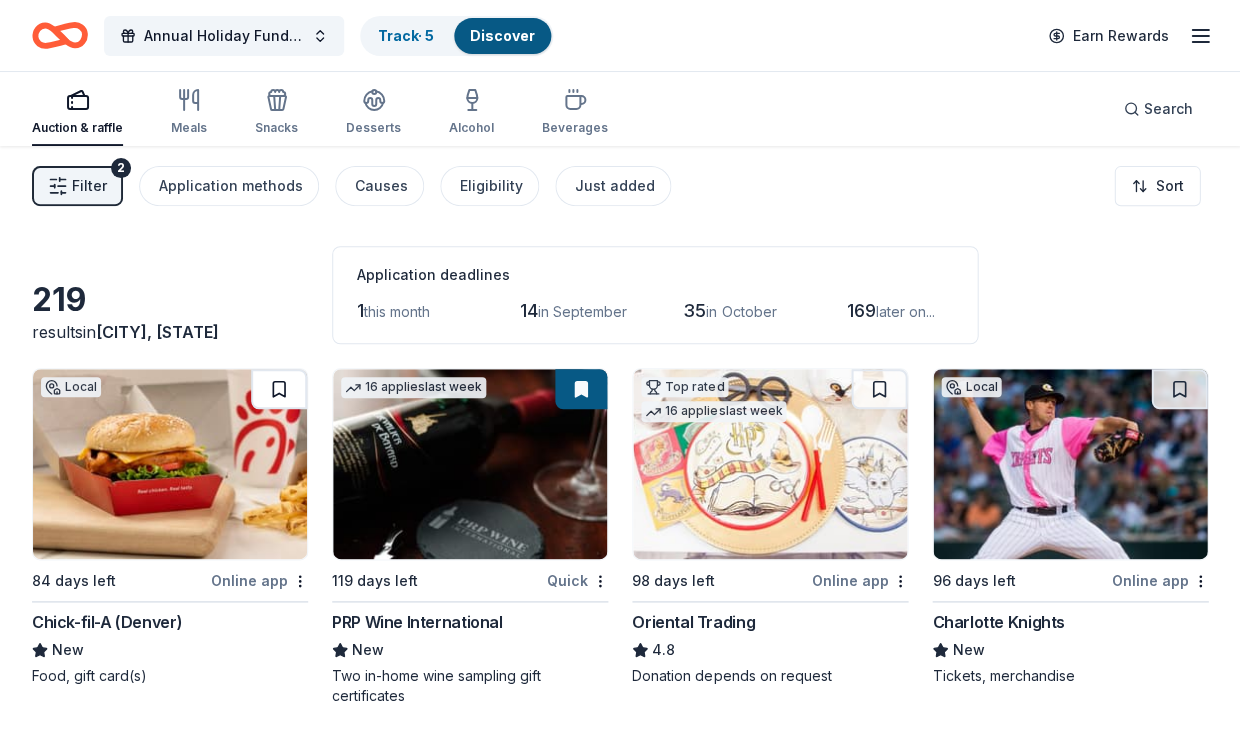 click at bounding box center (279, 389) 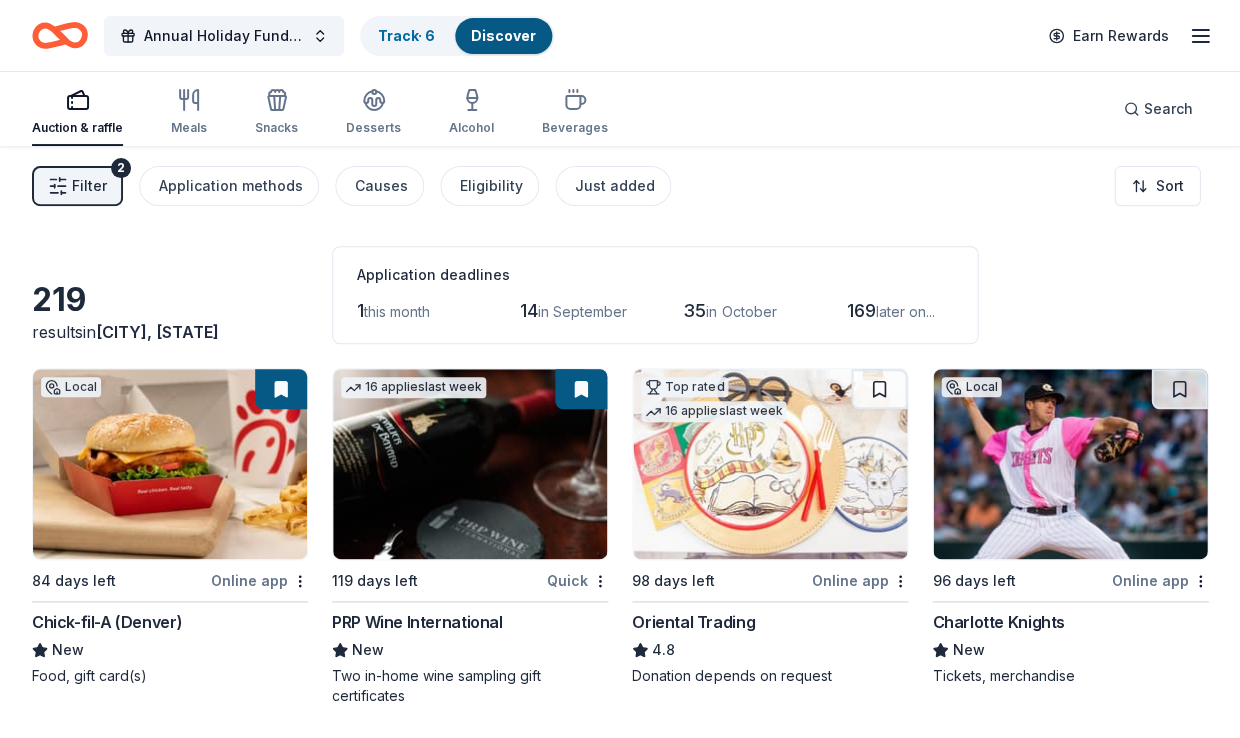 click at bounding box center (170, 464) 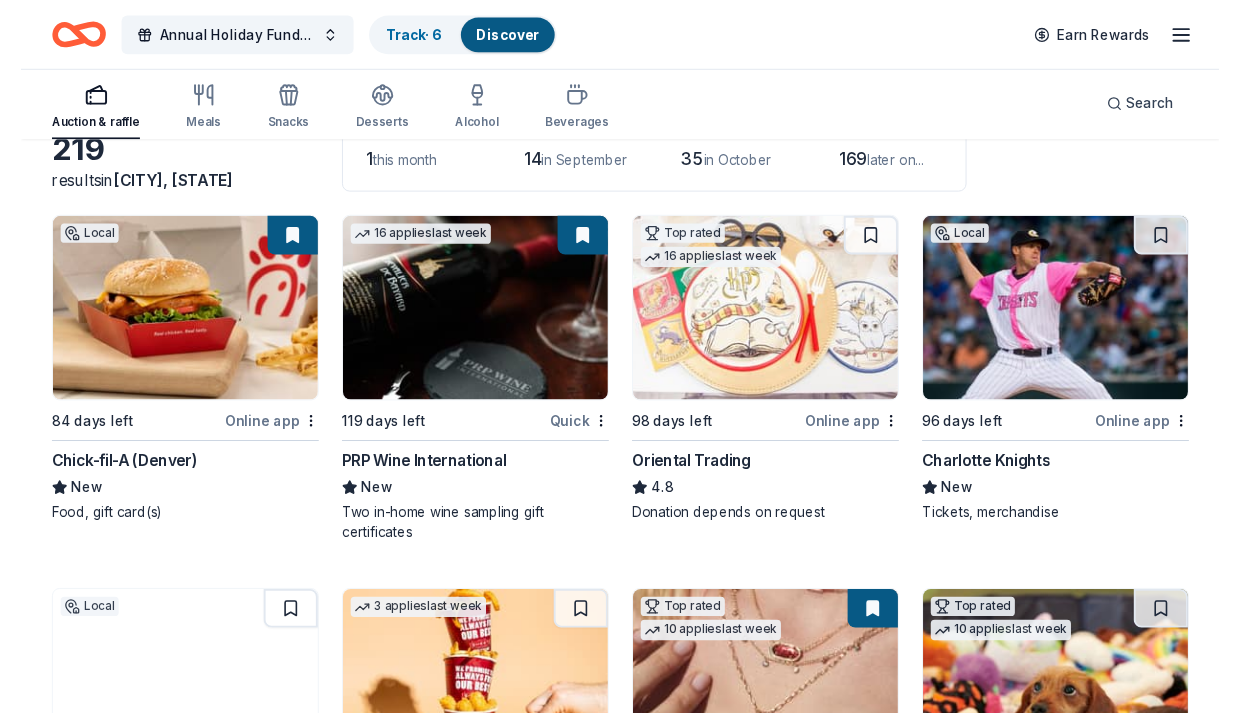 scroll, scrollTop: 153, scrollLeft: 0, axis: vertical 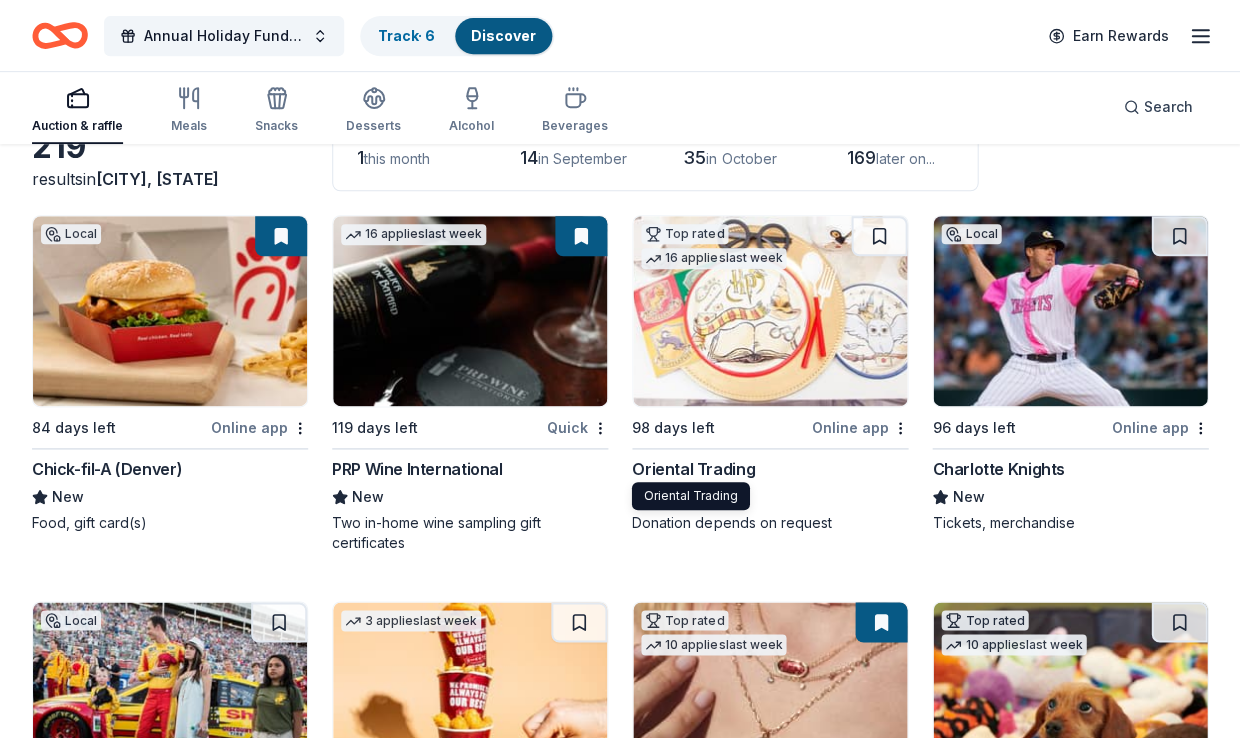 click on "Oriental Trading" at bounding box center [693, 469] 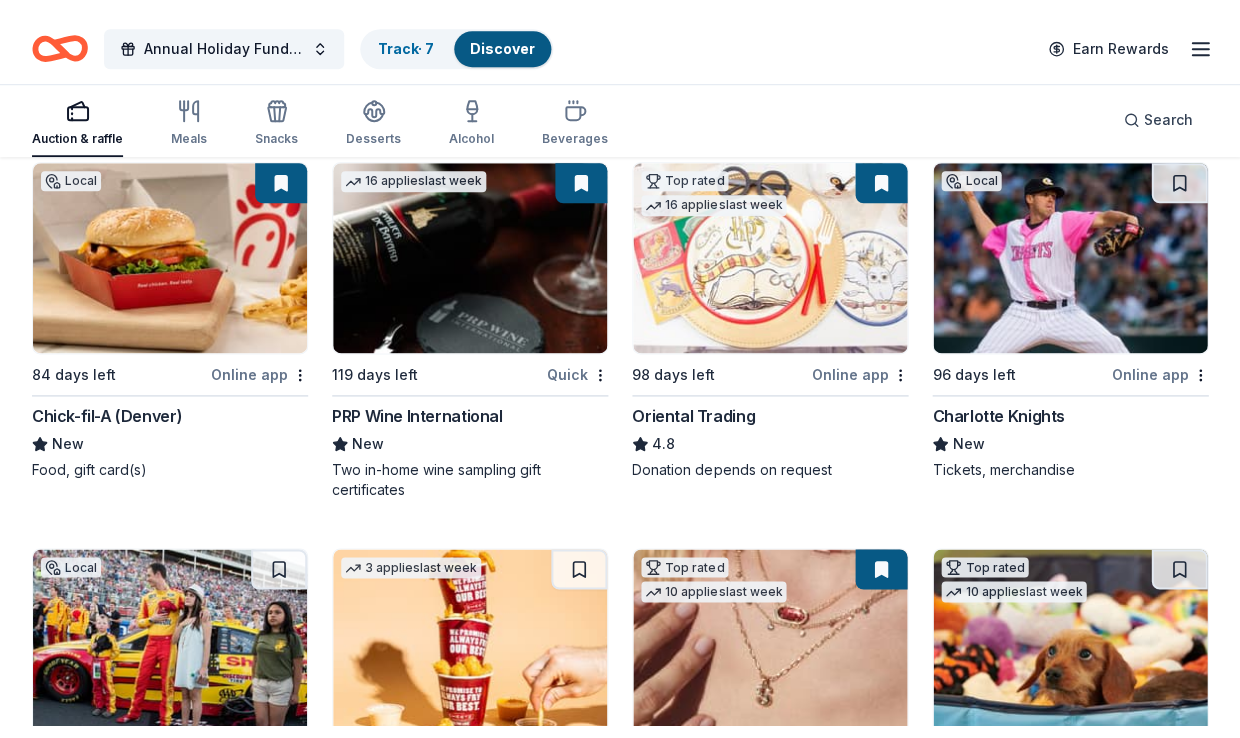 scroll, scrollTop: 233, scrollLeft: 0, axis: vertical 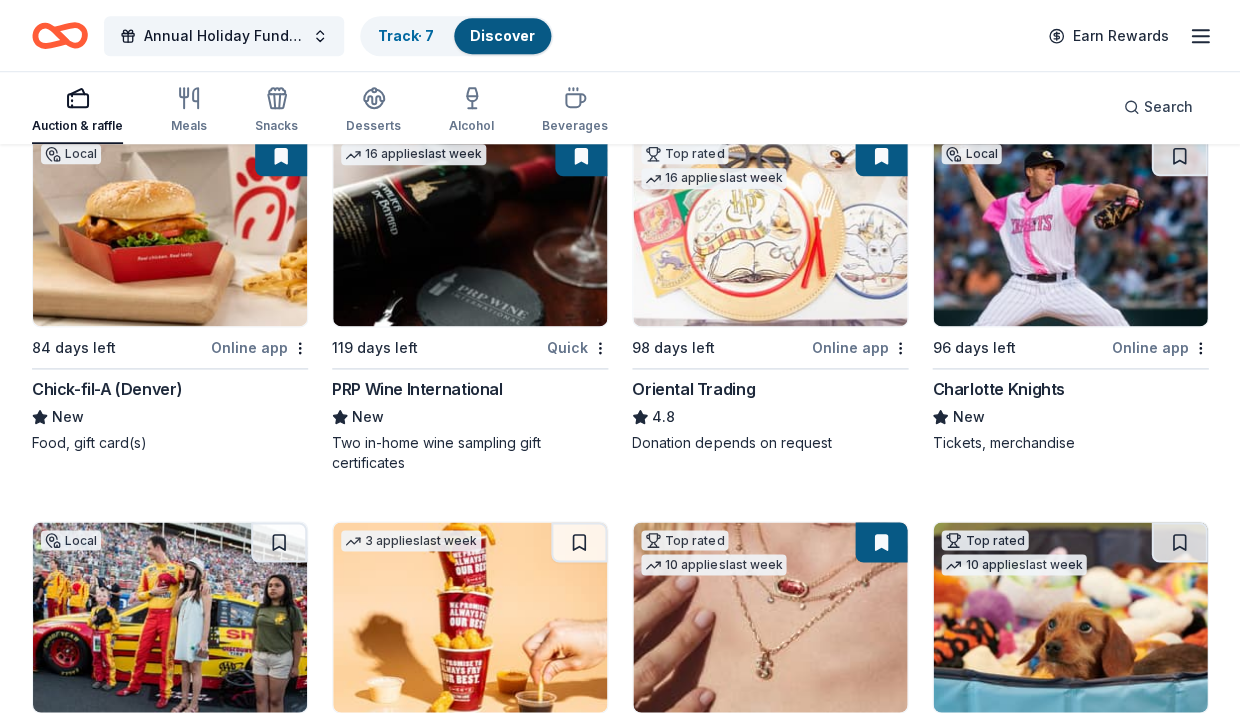 click at bounding box center [1070, 231] 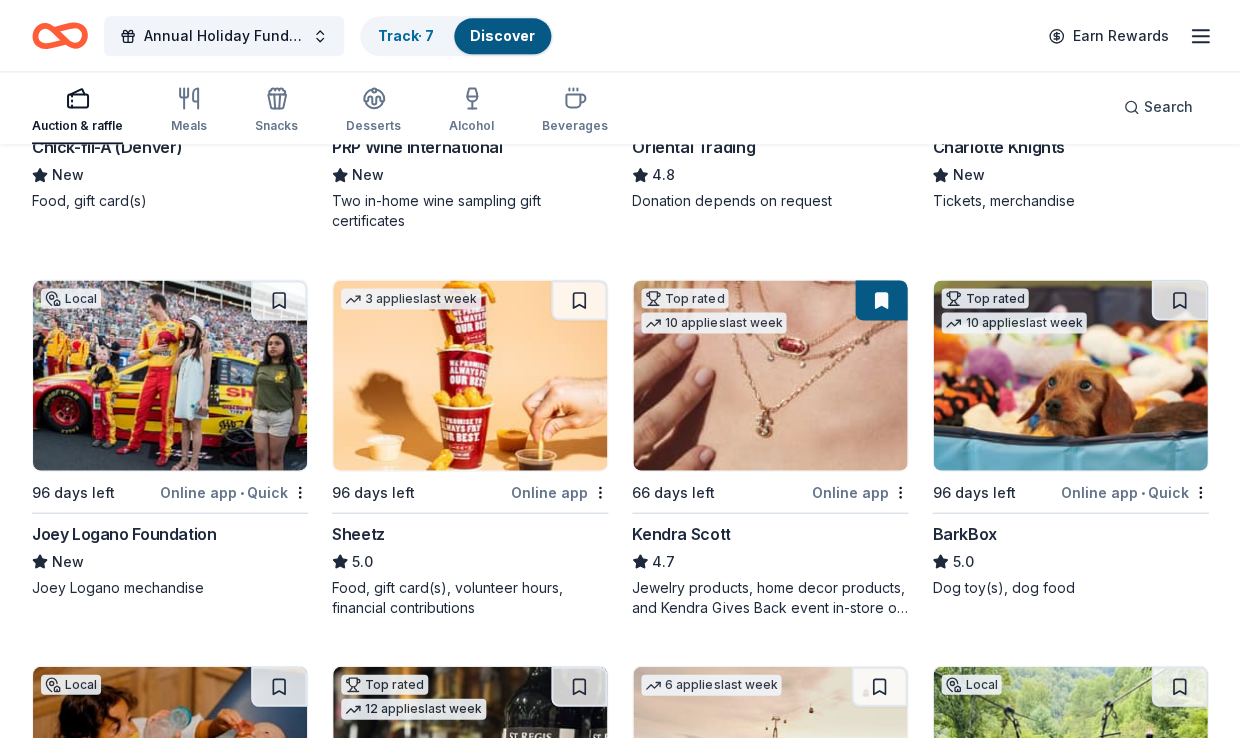 scroll, scrollTop: 469, scrollLeft: 0, axis: vertical 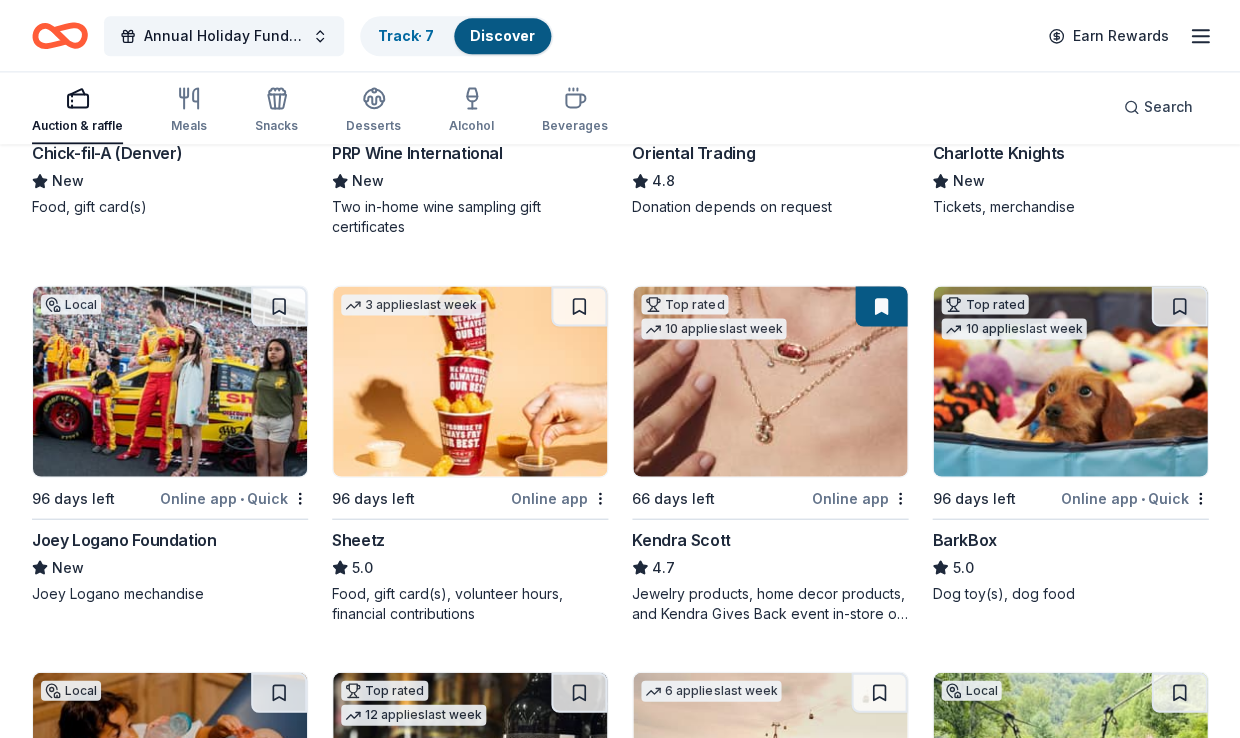 click at bounding box center [170, 381] 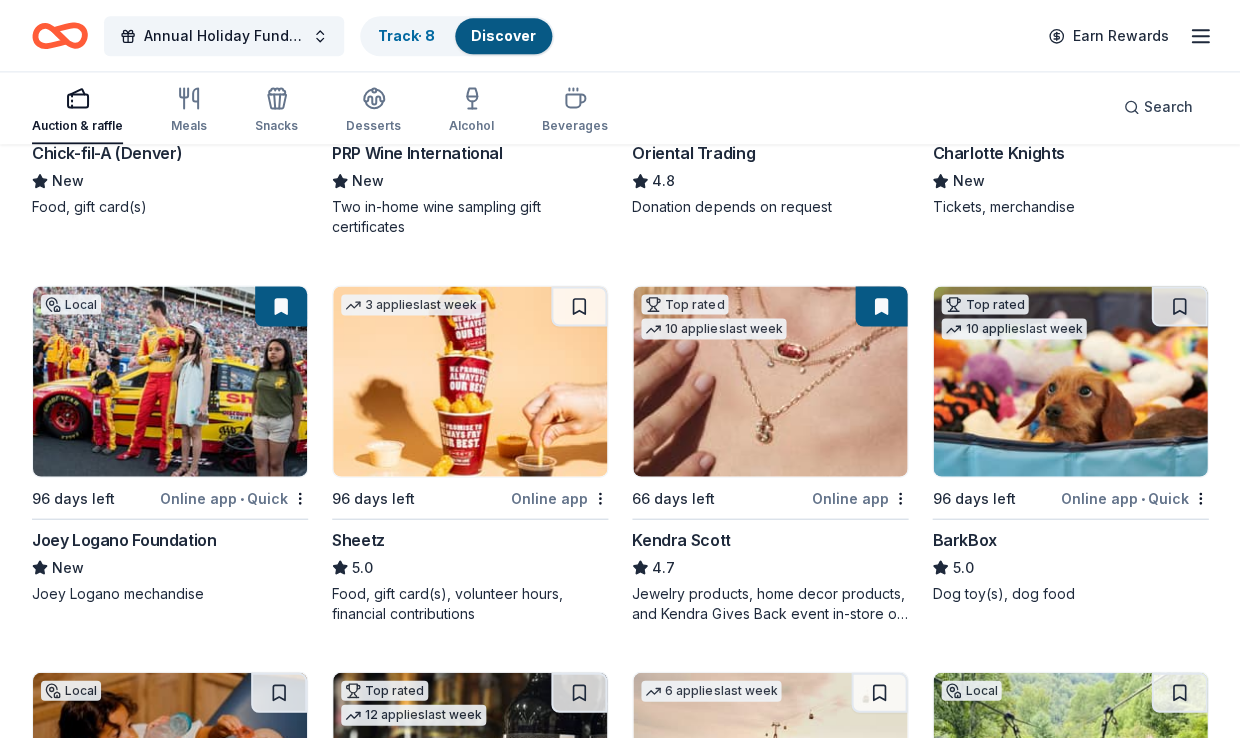 click at bounding box center [881, 306] 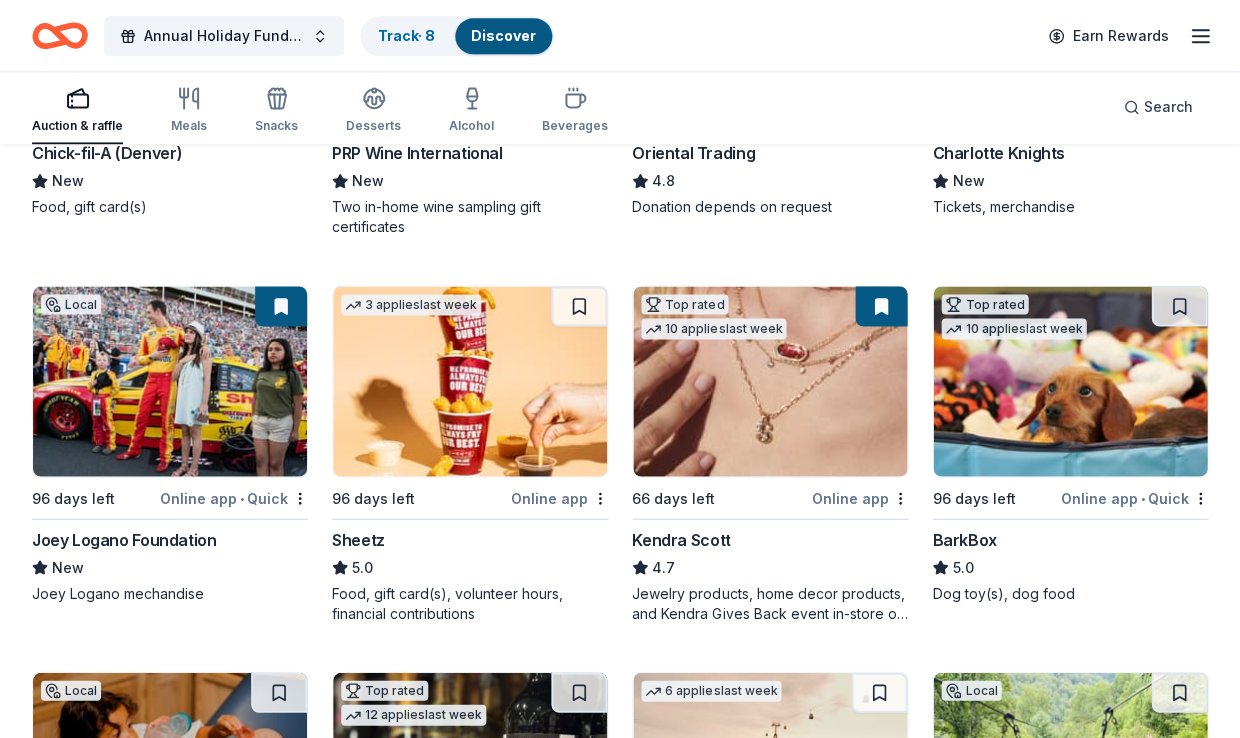 click at bounding box center [881, 306] 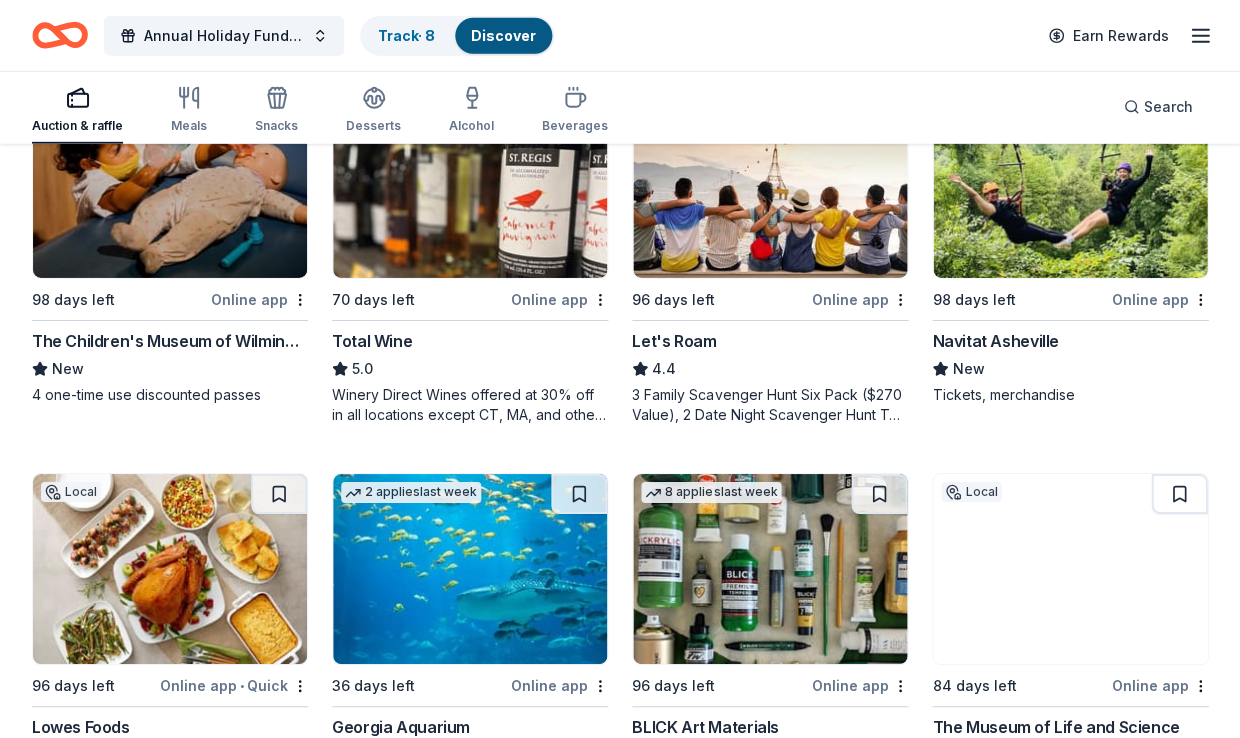 scroll, scrollTop: 1058, scrollLeft: 0, axis: vertical 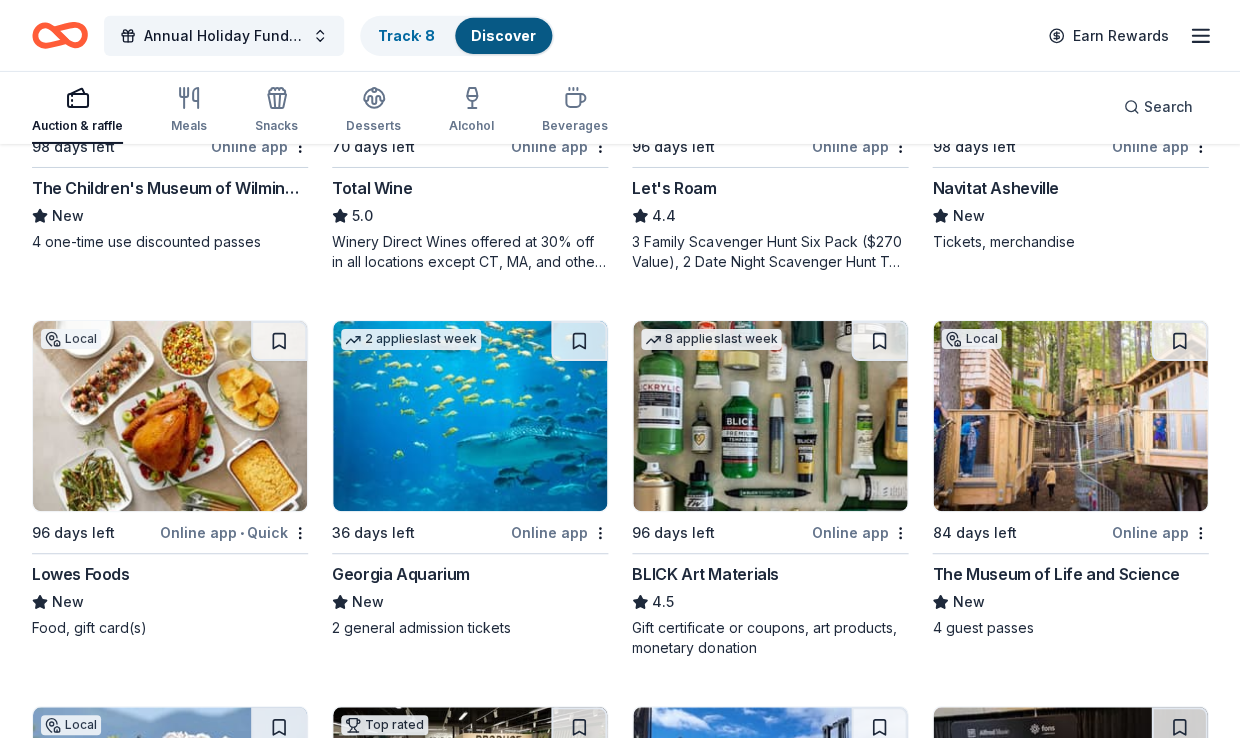 click on "Online app • Quick" at bounding box center [234, 532] 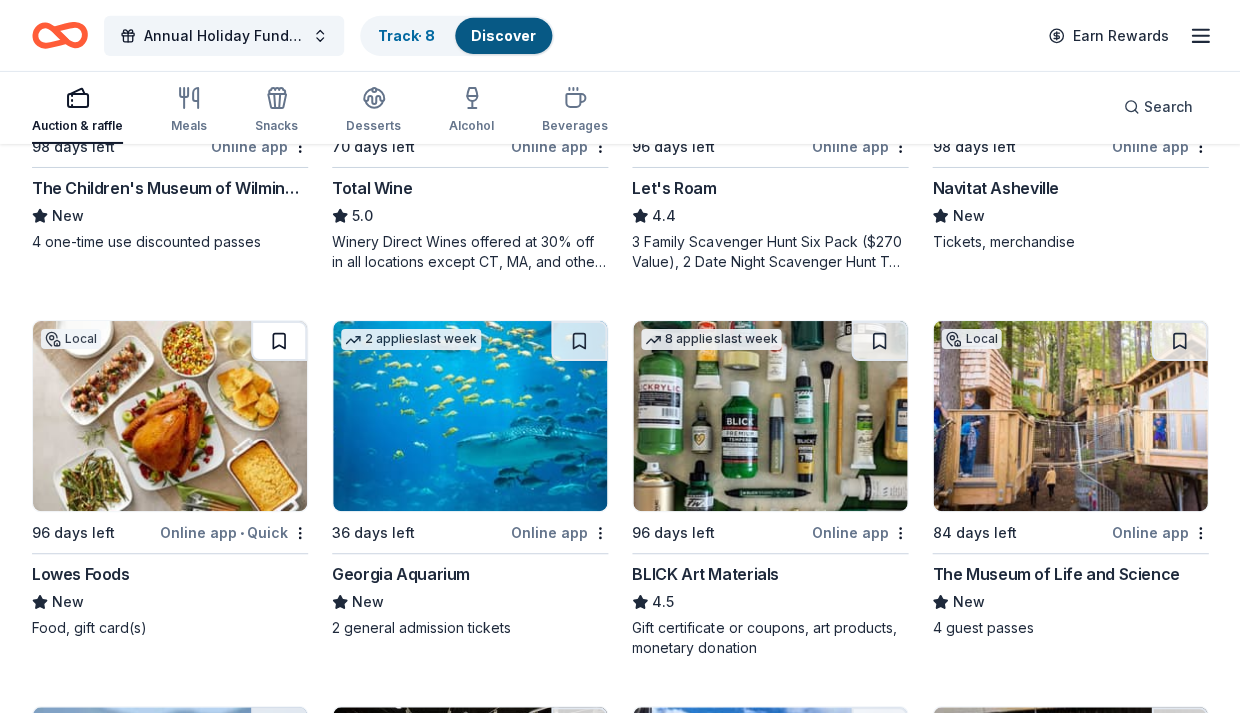 click at bounding box center [279, 341] 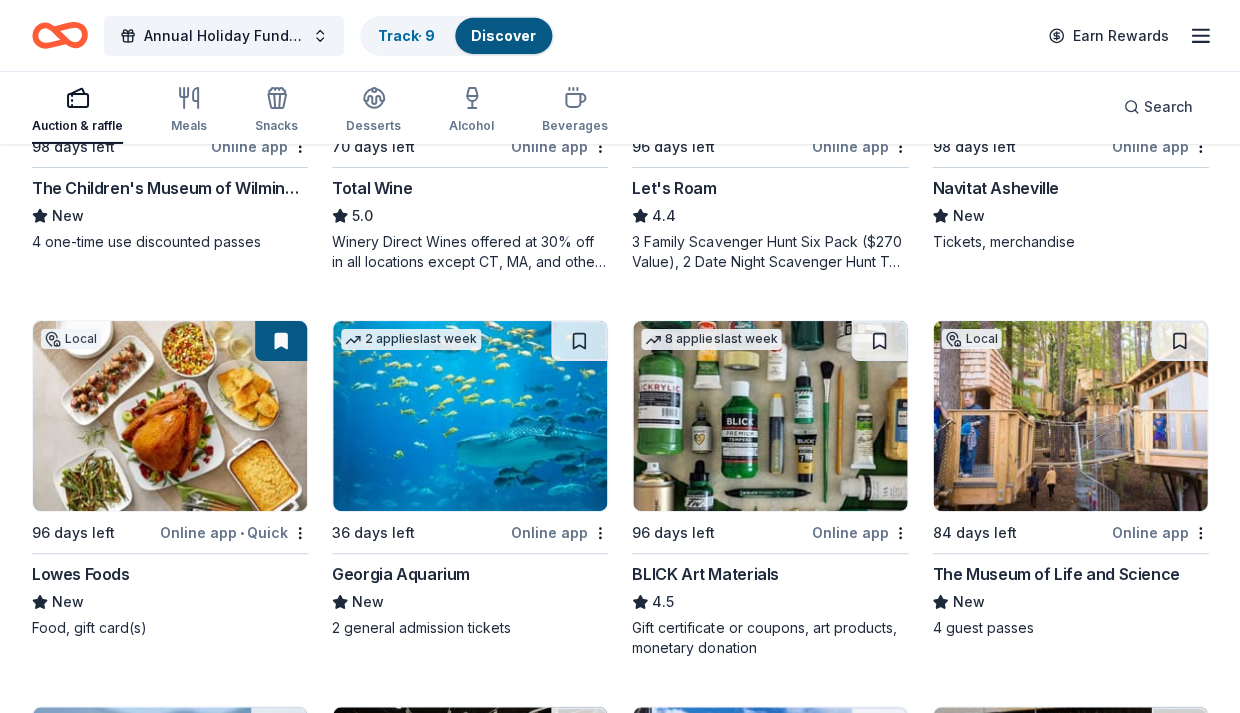 click at bounding box center (281, 341) 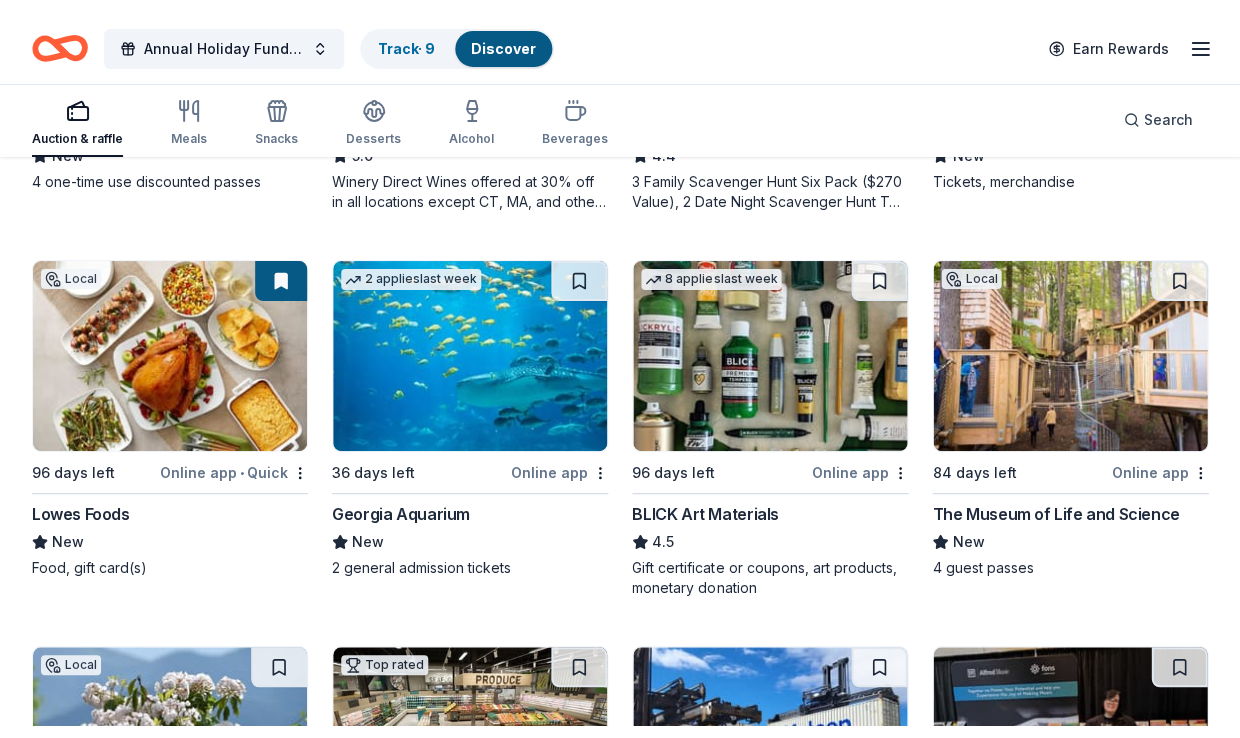 scroll, scrollTop: 1290, scrollLeft: 0, axis: vertical 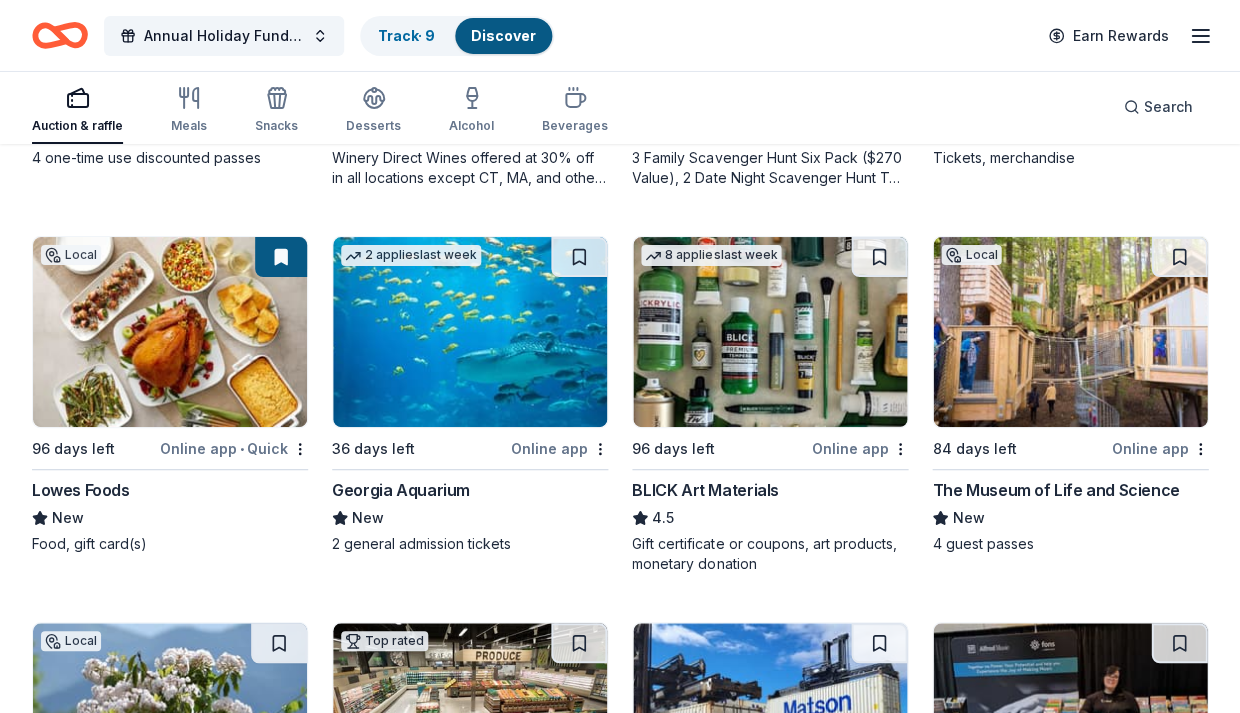 click at bounding box center (170, 332) 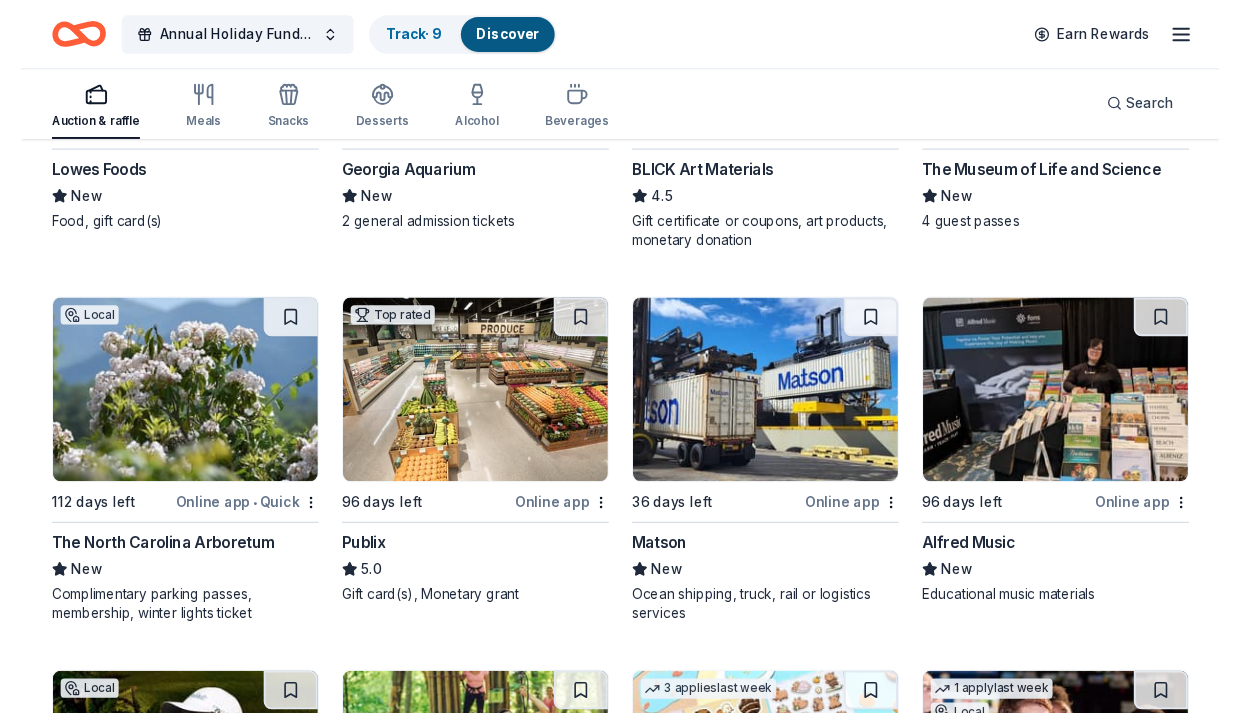 scroll, scrollTop: 1618, scrollLeft: 0, axis: vertical 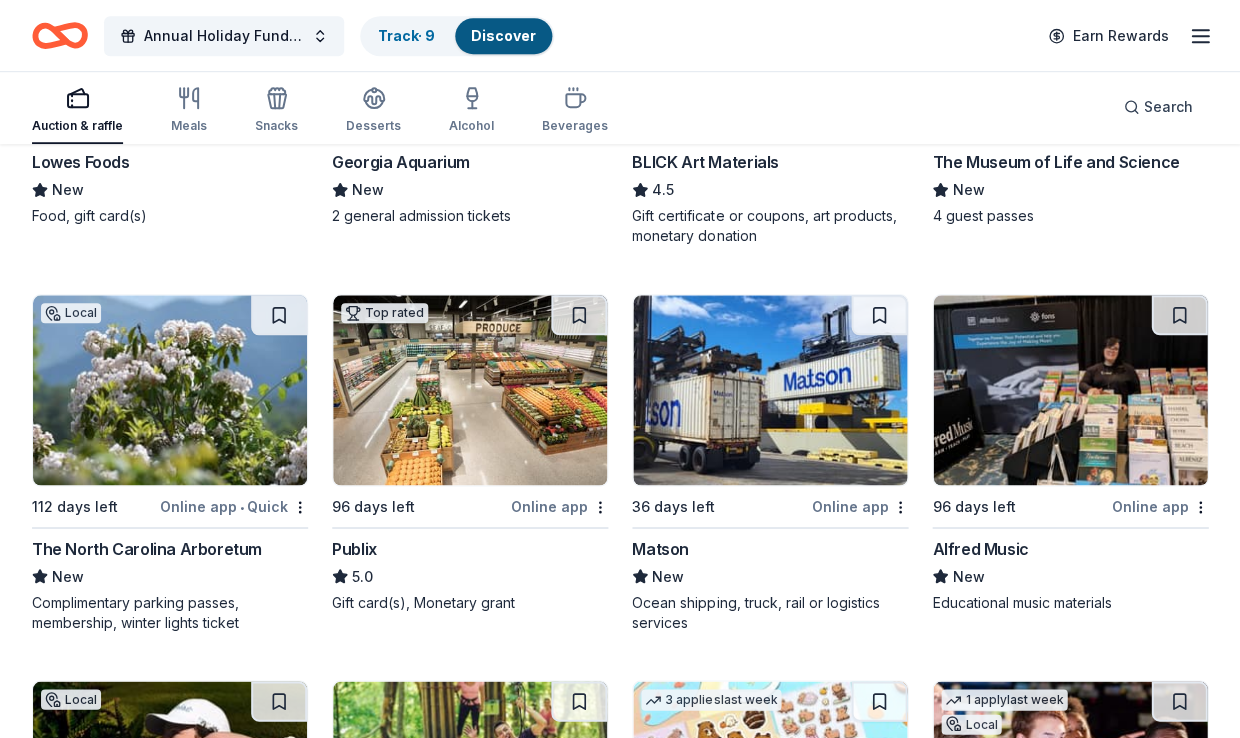 click on "The North Carolina Arboretum" at bounding box center [147, 548] 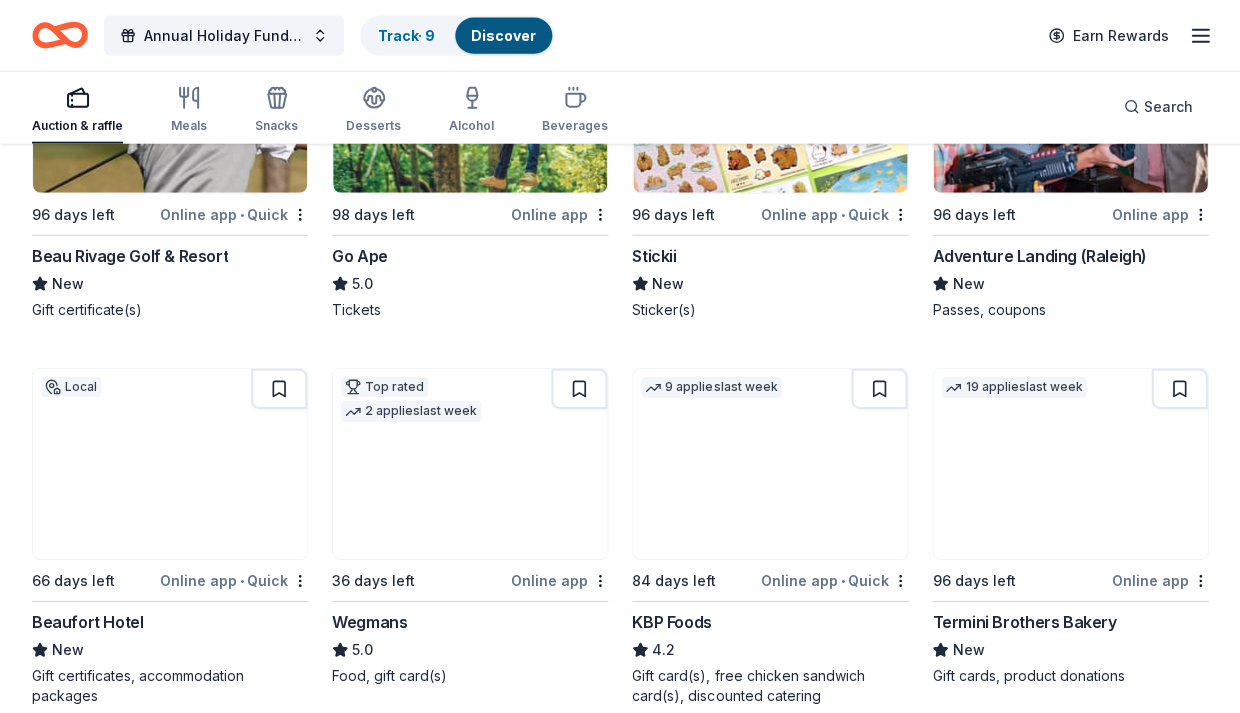 scroll, scrollTop: 2305, scrollLeft: 0, axis: vertical 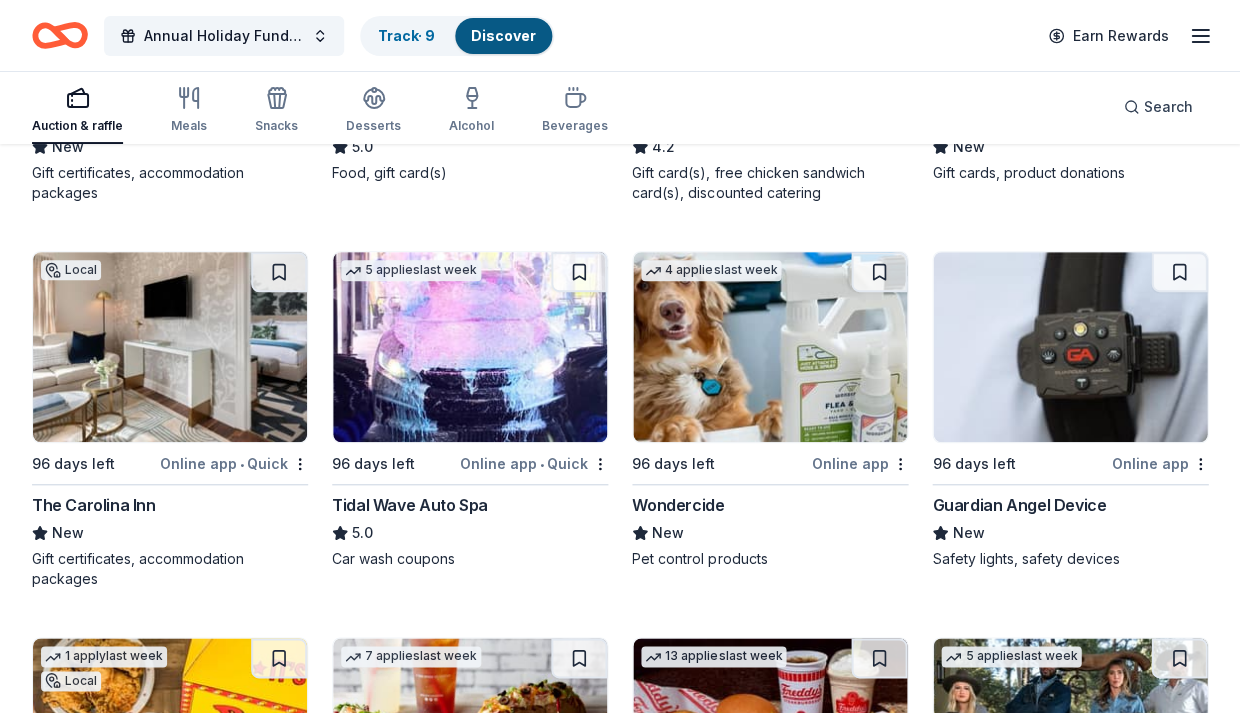click at bounding box center (170, 347) 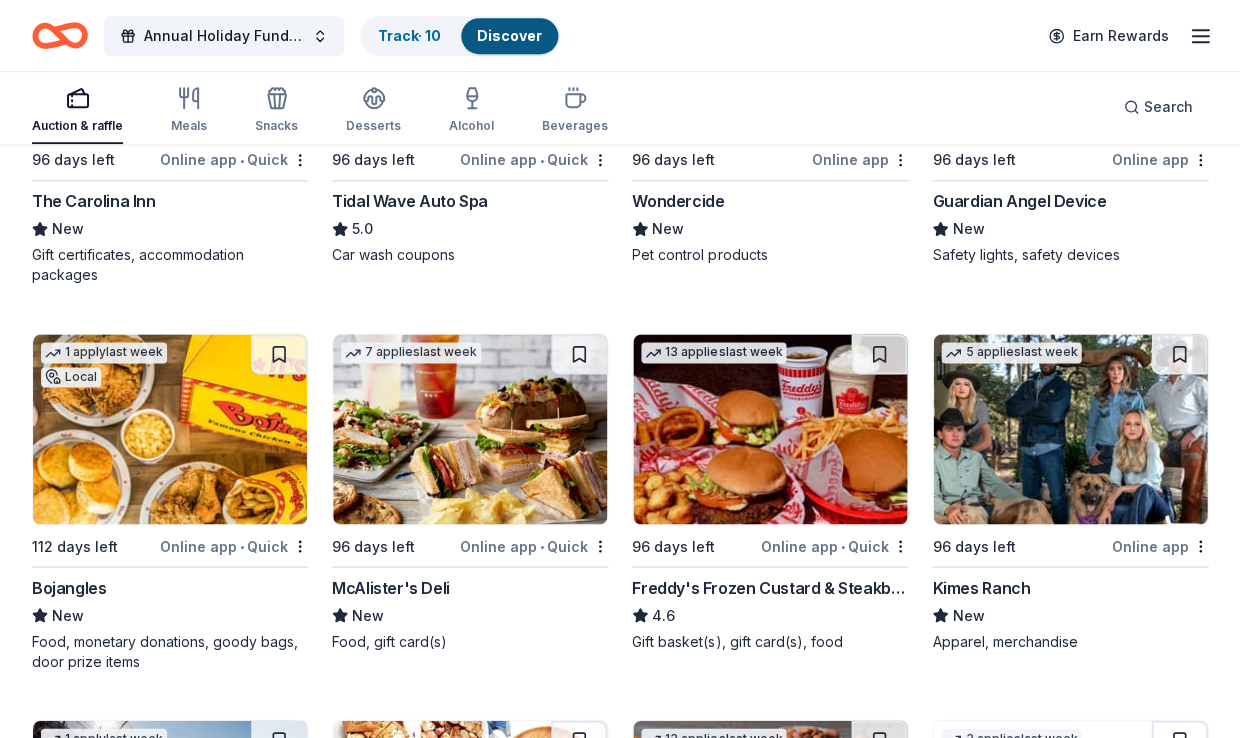 scroll, scrollTop: 3113, scrollLeft: 0, axis: vertical 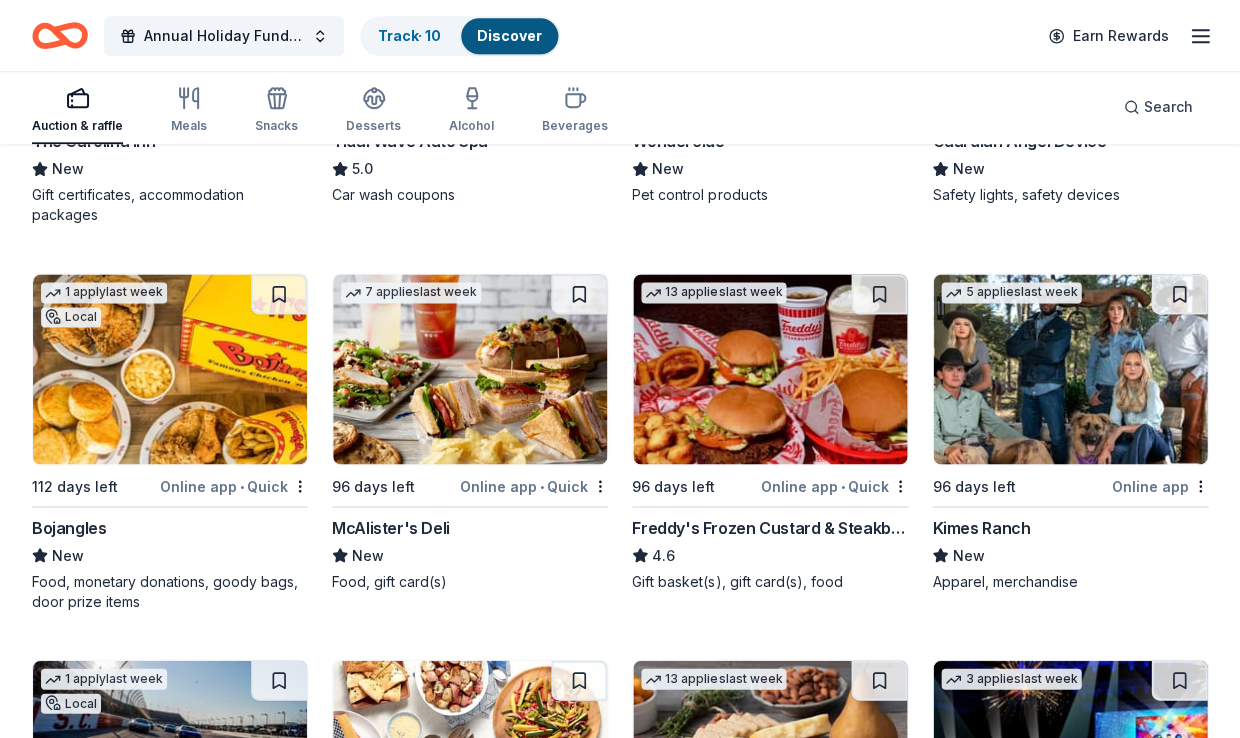 click on "Online app • Quick" at bounding box center (534, 485) 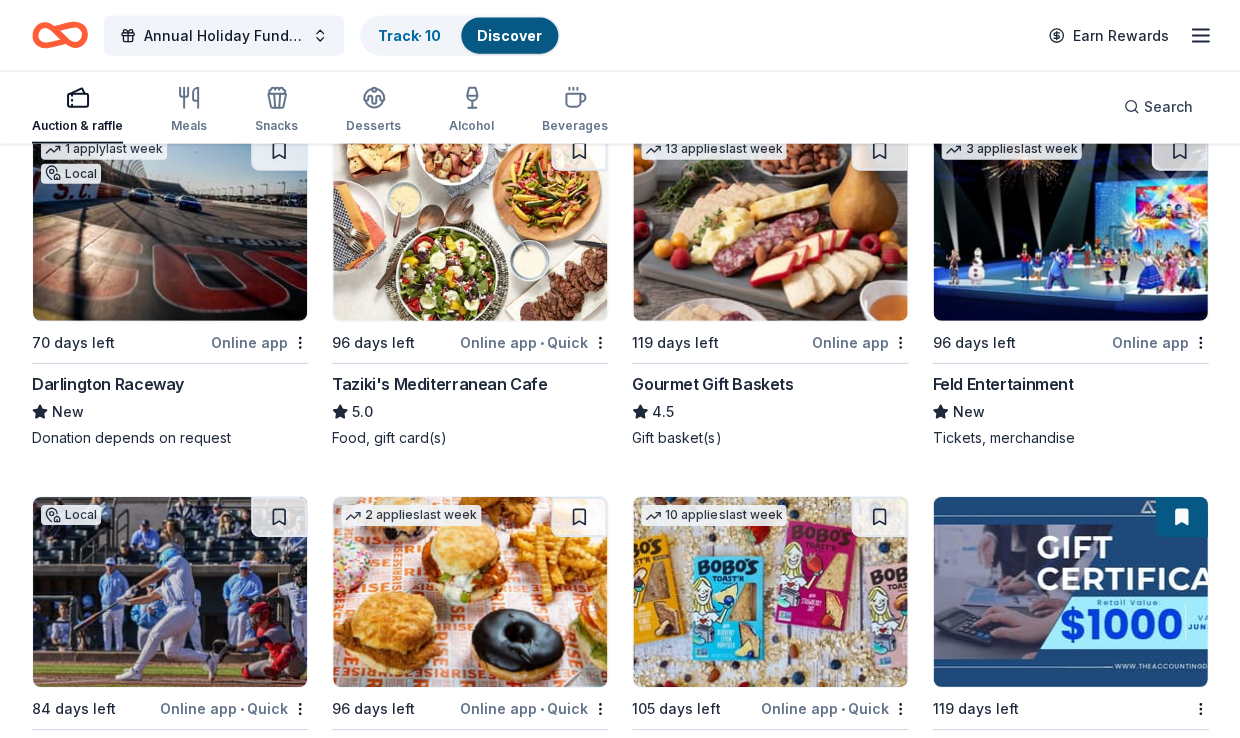 scroll, scrollTop: 3699, scrollLeft: 0, axis: vertical 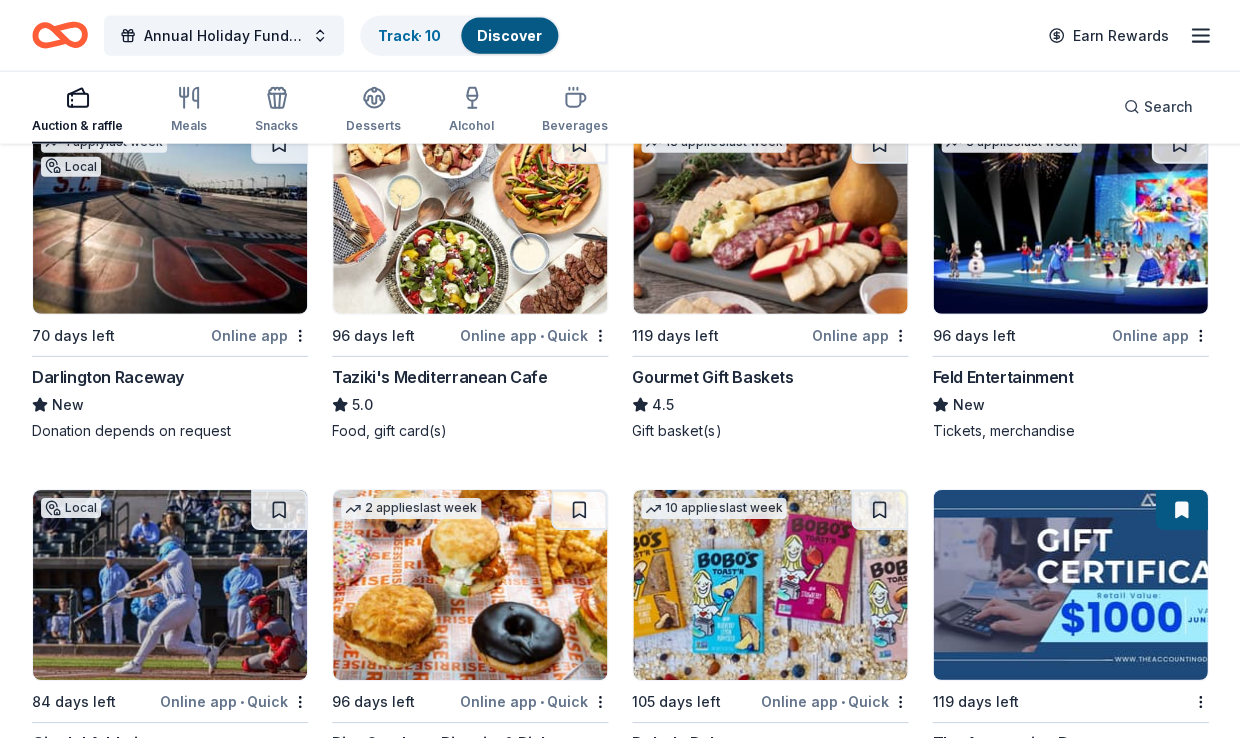 click at bounding box center [1070, 219] 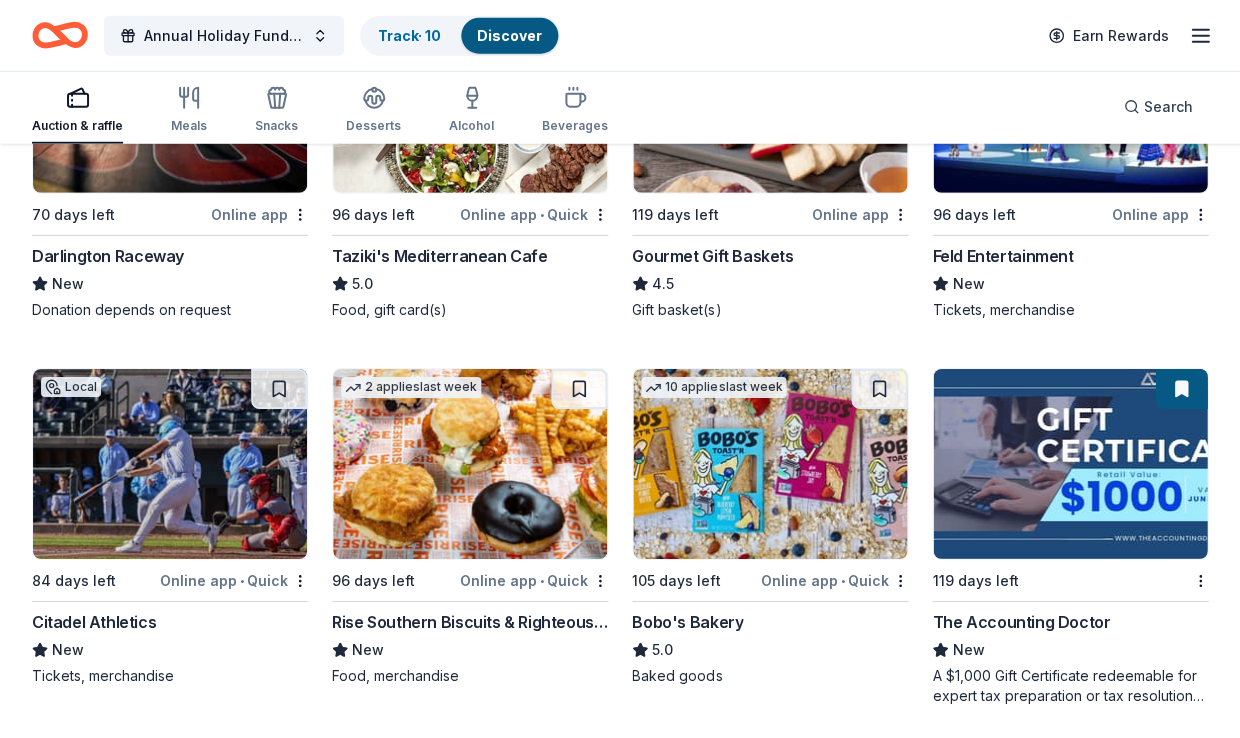 scroll, scrollTop: 3826, scrollLeft: 0, axis: vertical 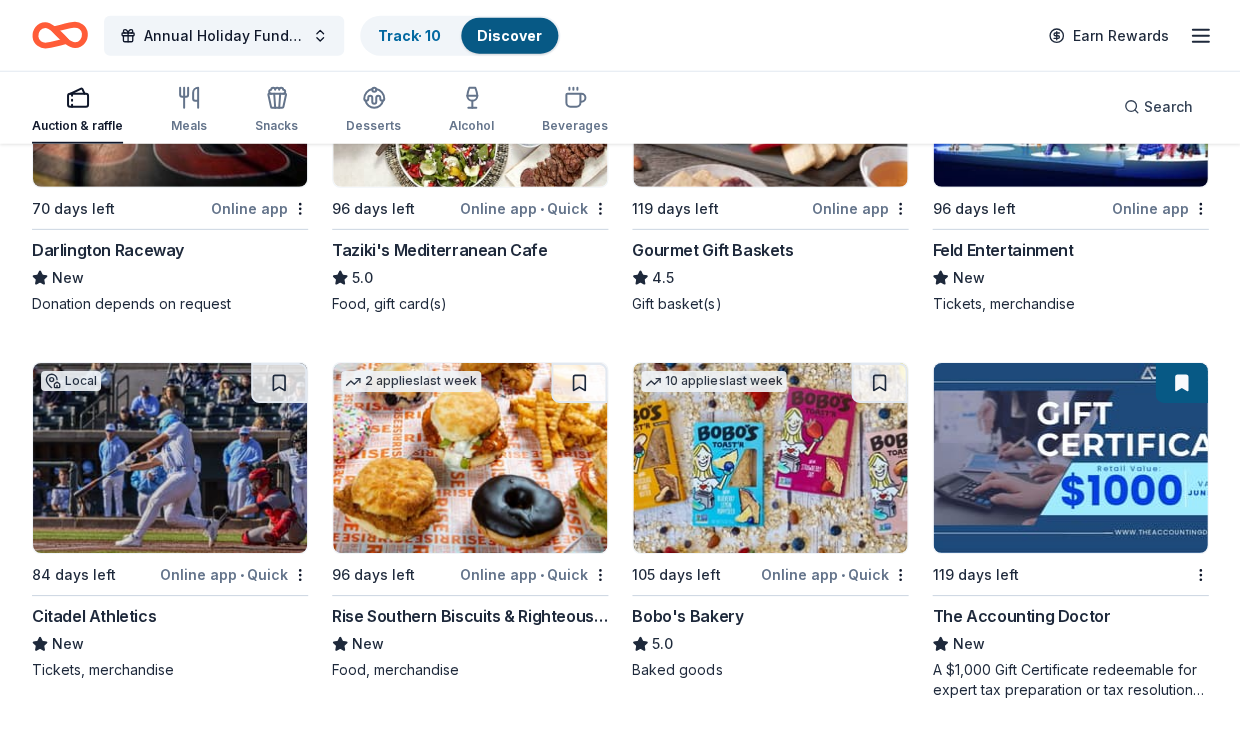 click at bounding box center (1070, 458) 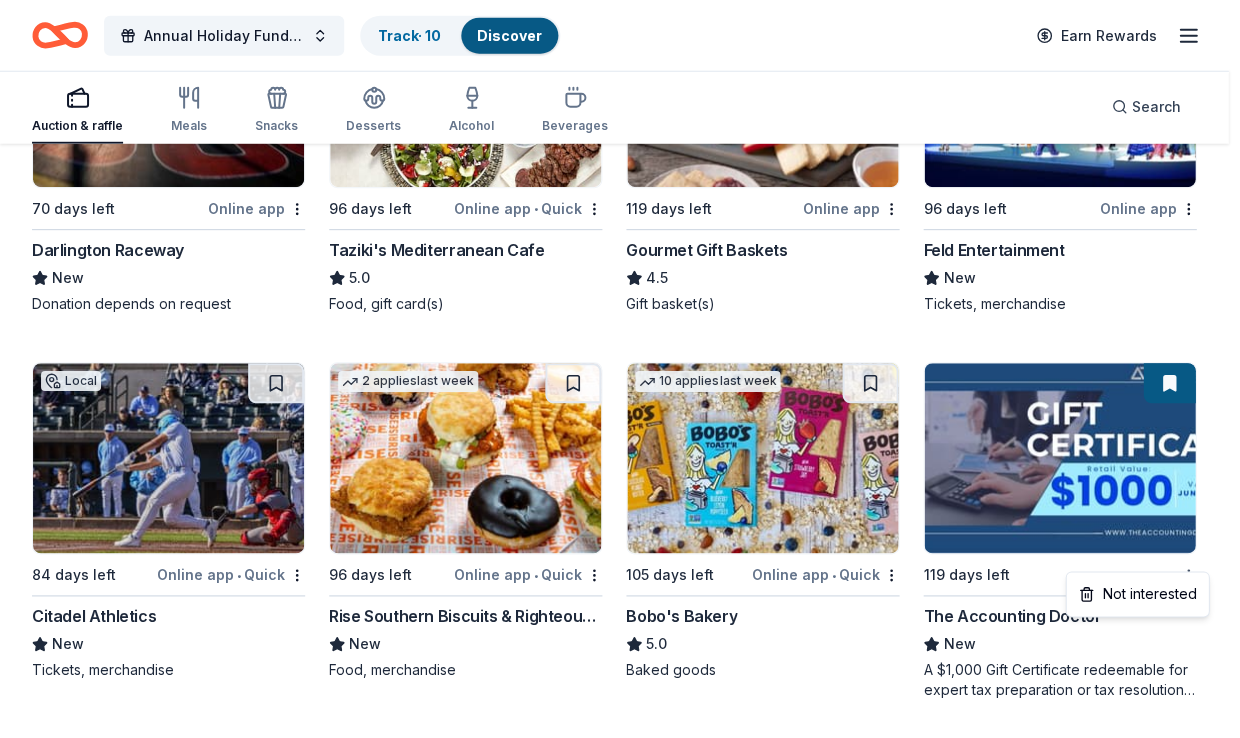 click on "Annual Holiday Fundraiser Track  · 10 Discover Earn Rewards Auction & raffle Meals Snacks Desserts Alcohol Beverages Search 219 results  in  Denver, NC Application deadlines 1  this month 14  in September 35  in October 169  later on... Local 84 days left Online app Chick-fil-A (Denver) New Food, gift card(s) 16   applies  last week 119 days left Quick PRP Wine International New Two in-home wine sampling gift certificates Top rated 16   applies  last week 98 days left Online app Oriental Trading 4.8 Donation depends on request Local 96 days left Online app Charlotte Knights New Tickets, merchandise Local 96 days left Online app • Quick Joey Logano Foundation New Joey Logano mechandise 3   applies  last week 96 days left Online app Sheetz 5.0 Food, gift card(s), volunteer hours, financial contributions Top rated 10   applies  last week 66 days left Online app Kendra Scott 4.7 Top rated 10   applies  last week 96 days left Online app • Quick BarkBox 5.0 Dog toy(s), dog food Local 98 days left Online app 12" at bounding box center (620, -3457) 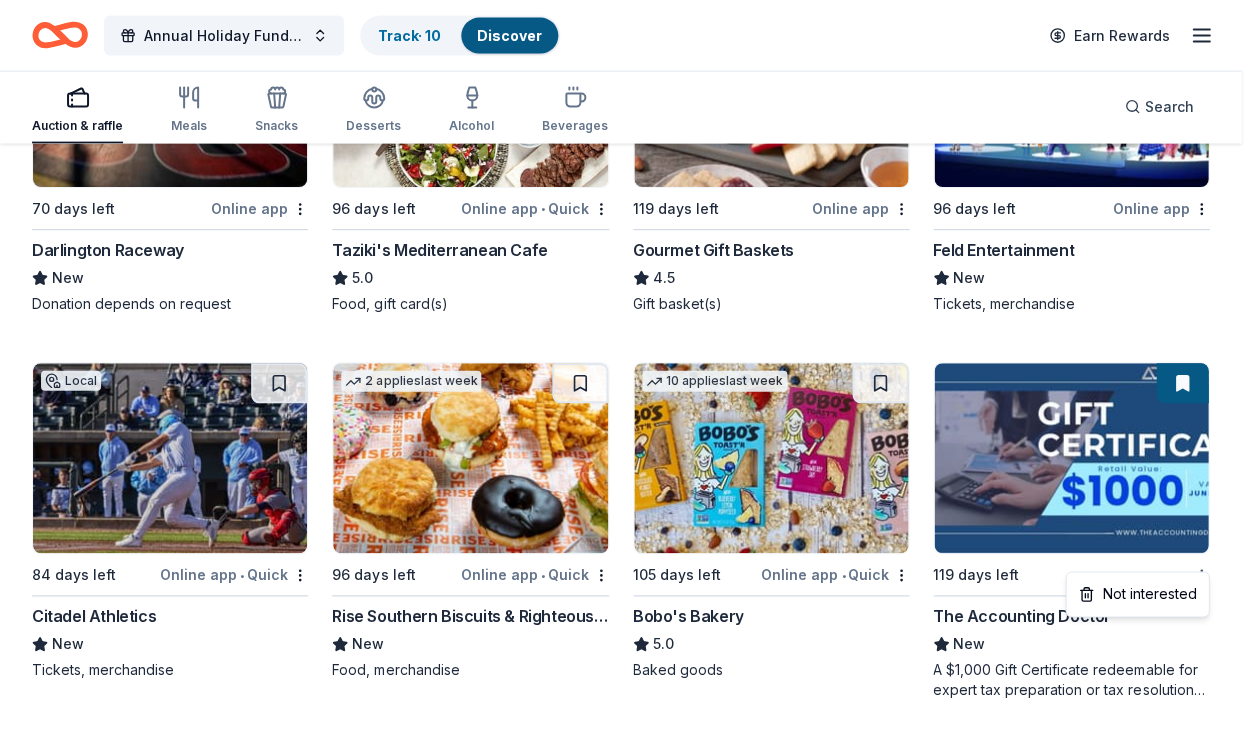 click on "Annual Holiday Fundraiser Track  · 10 Discover Earn Rewards Auction & raffle Meals Snacks Desserts Alcohol Beverages Search 219 results  in  Denver, NC Application deadlines 1  this month 14  in September 35  in October 169  later on... Local 84 days left Online app Chick-fil-A (Denver) New Food, gift card(s) 16   applies  last week 119 days left Quick PRP Wine International New Two in-home wine sampling gift certificates Top rated 16   applies  last week 98 days left Online app Oriental Trading 4.8 Donation depends on request Local 96 days left Online app Charlotte Knights New Tickets, merchandise Local 96 days left Online app • Quick Joey Logano Foundation New Joey Logano mechandise 3   applies  last week 96 days left Online app Sheetz 5.0 Food, gift card(s), volunteer hours, financial contributions Top rated 10   applies  last week 66 days left Online app Kendra Scott 4.7 Top rated 10   applies  last week 96 days left Online app • Quick BarkBox 5.0 Dog toy(s), dog food Local 98 days left Online app 12" at bounding box center [626, -3457] 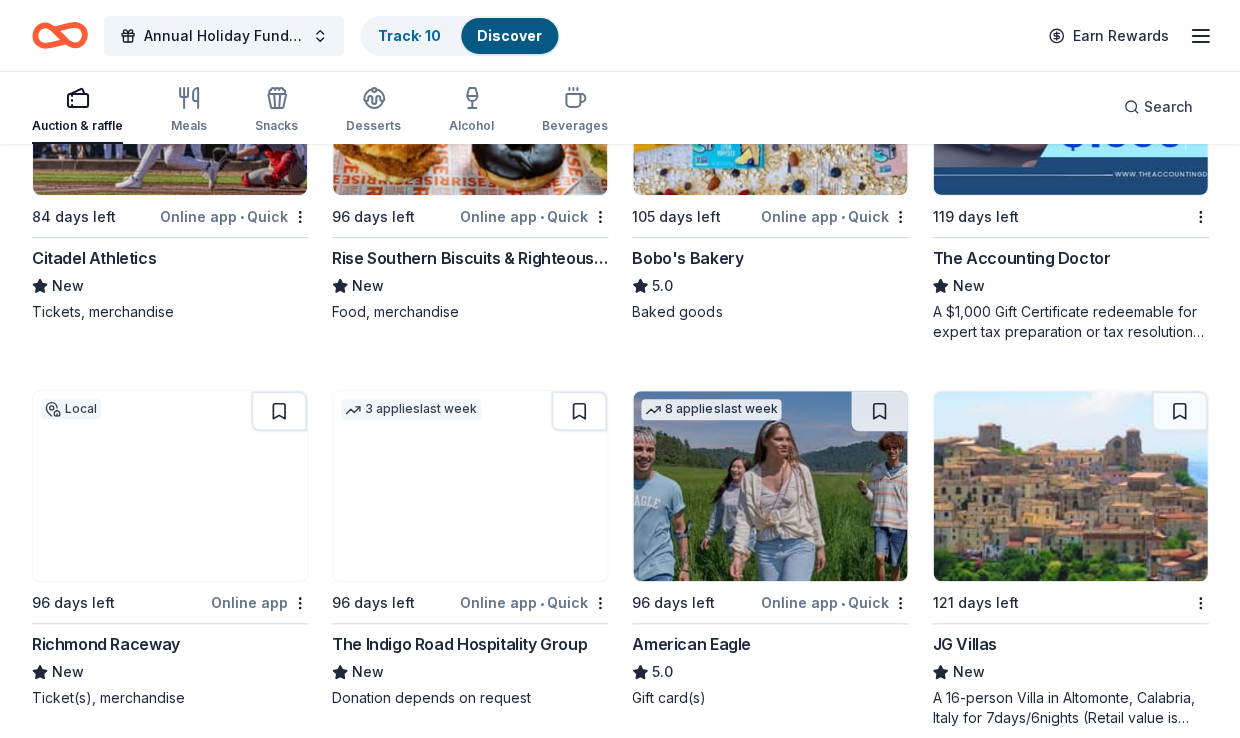 scroll, scrollTop: 4235, scrollLeft: 0, axis: vertical 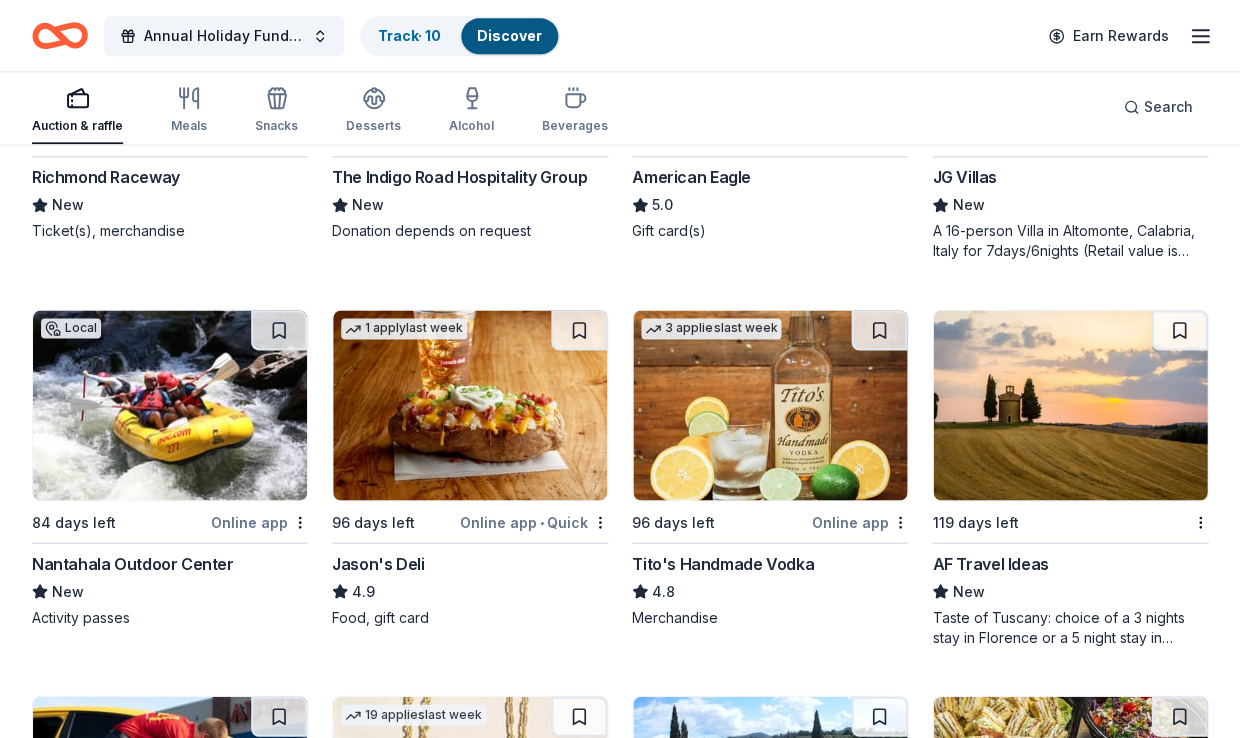 click at bounding box center [470, 405] 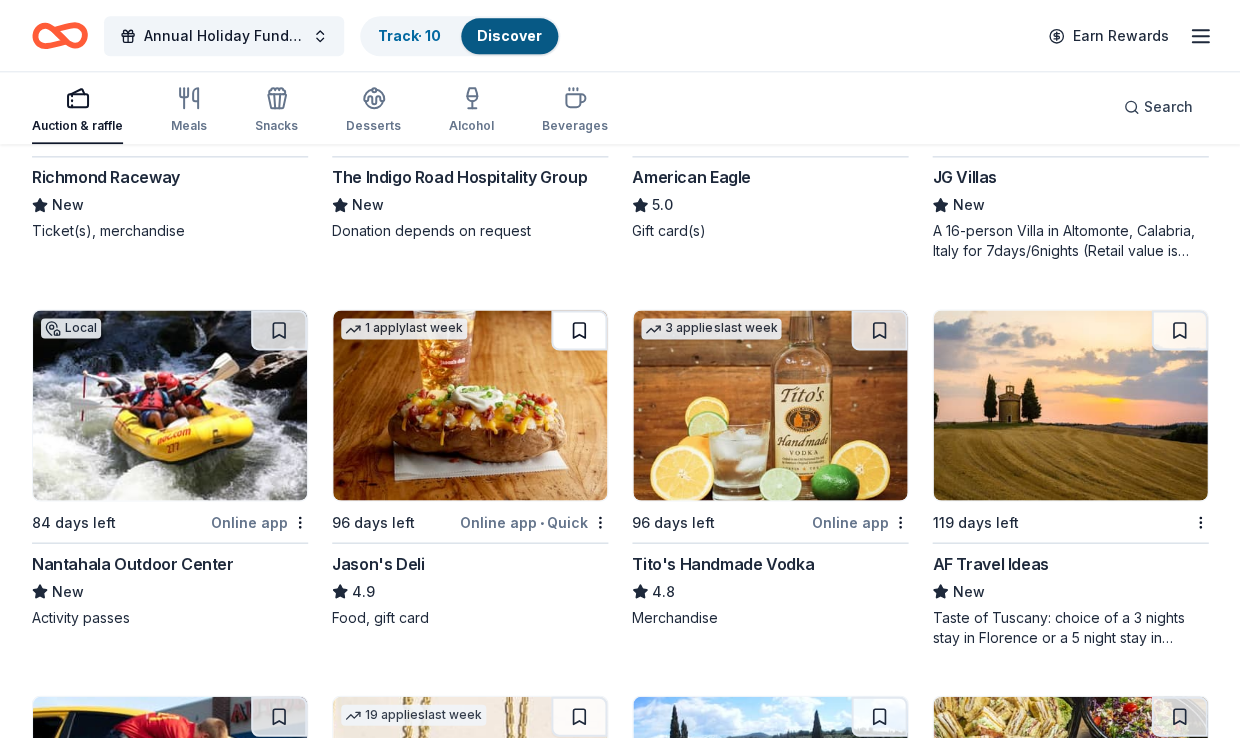 click at bounding box center (579, 330) 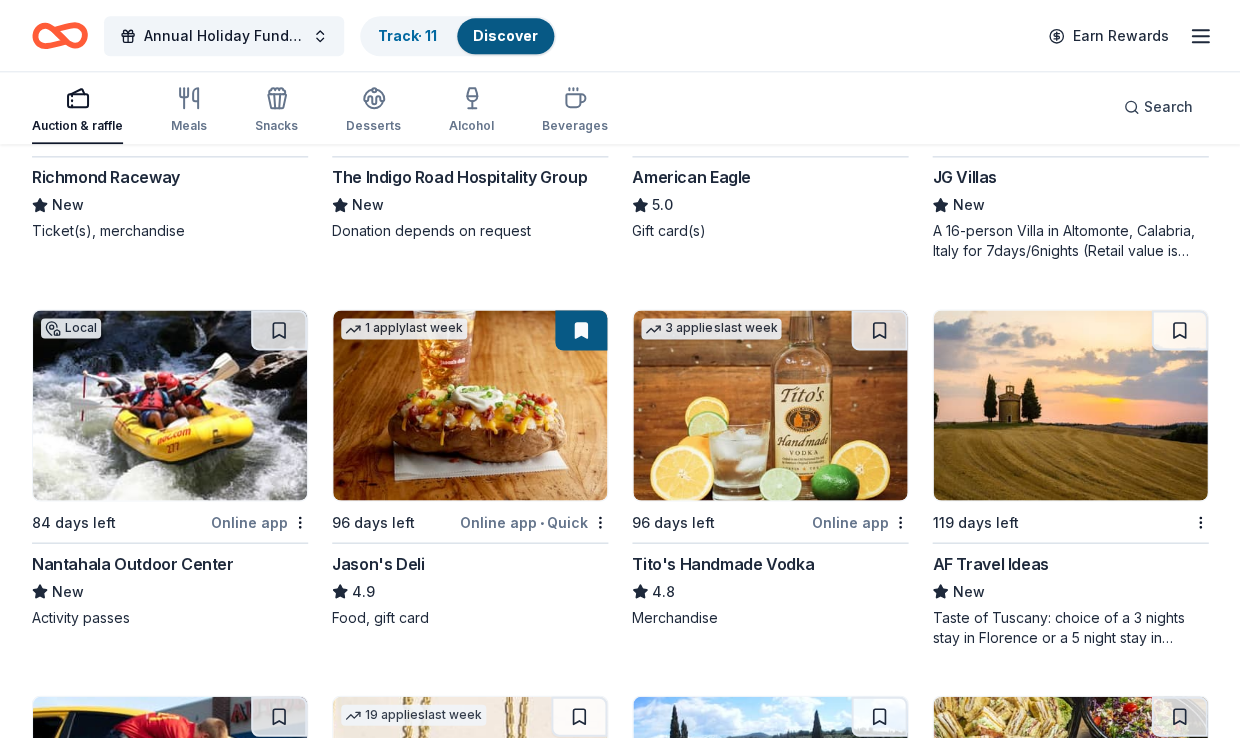 click at bounding box center [581, 330] 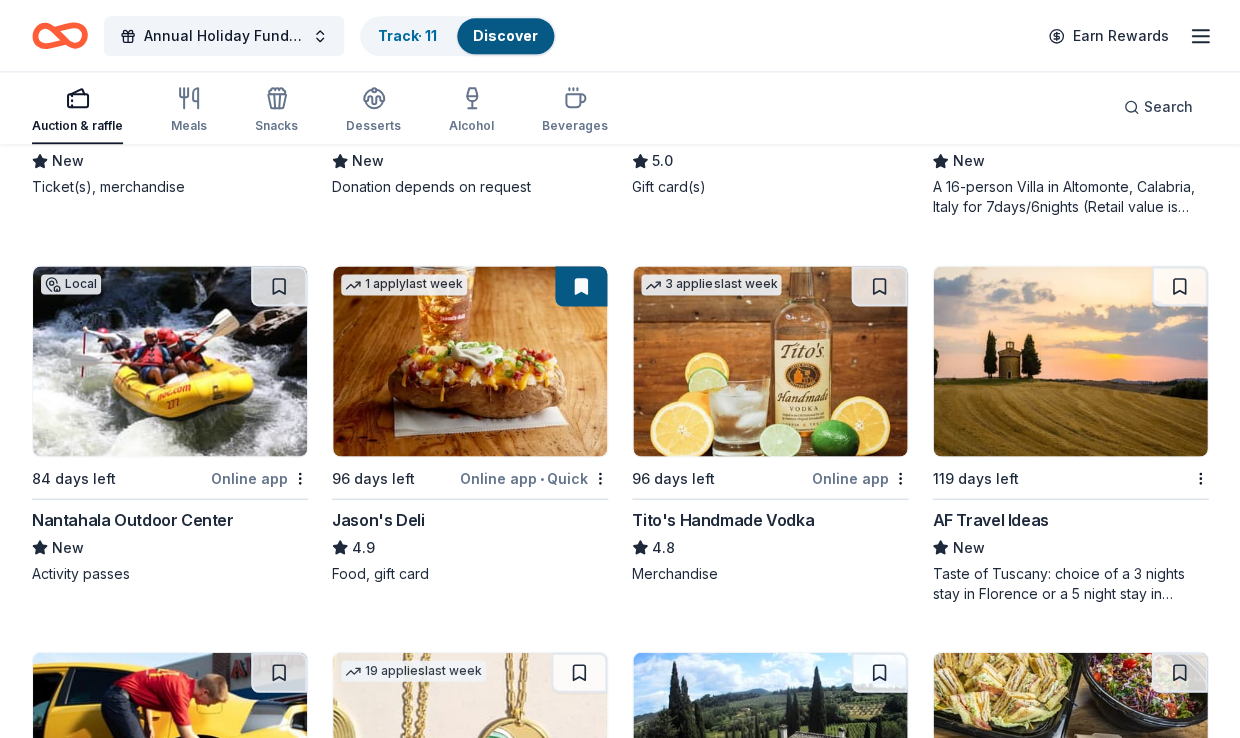 scroll, scrollTop: 4710, scrollLeft: 0, axis: vertical 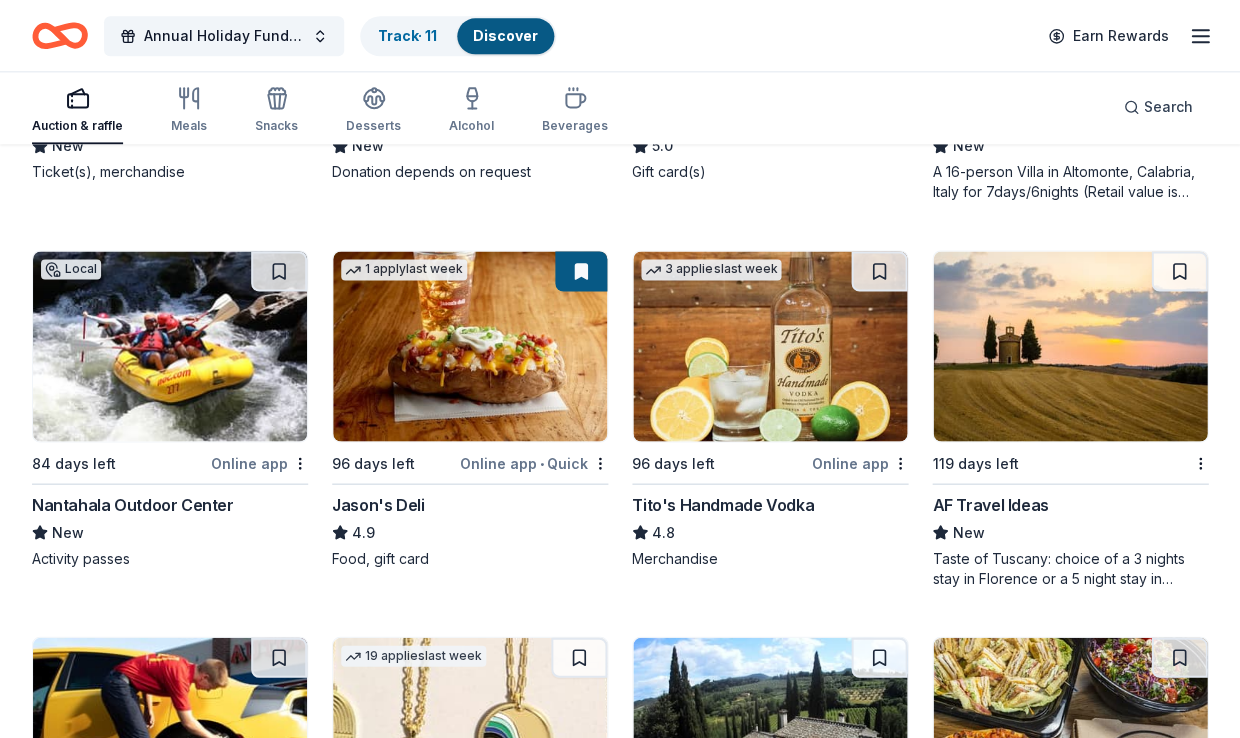 click on "Tito's Handmade Vodka" at bounding box center (723, 504) 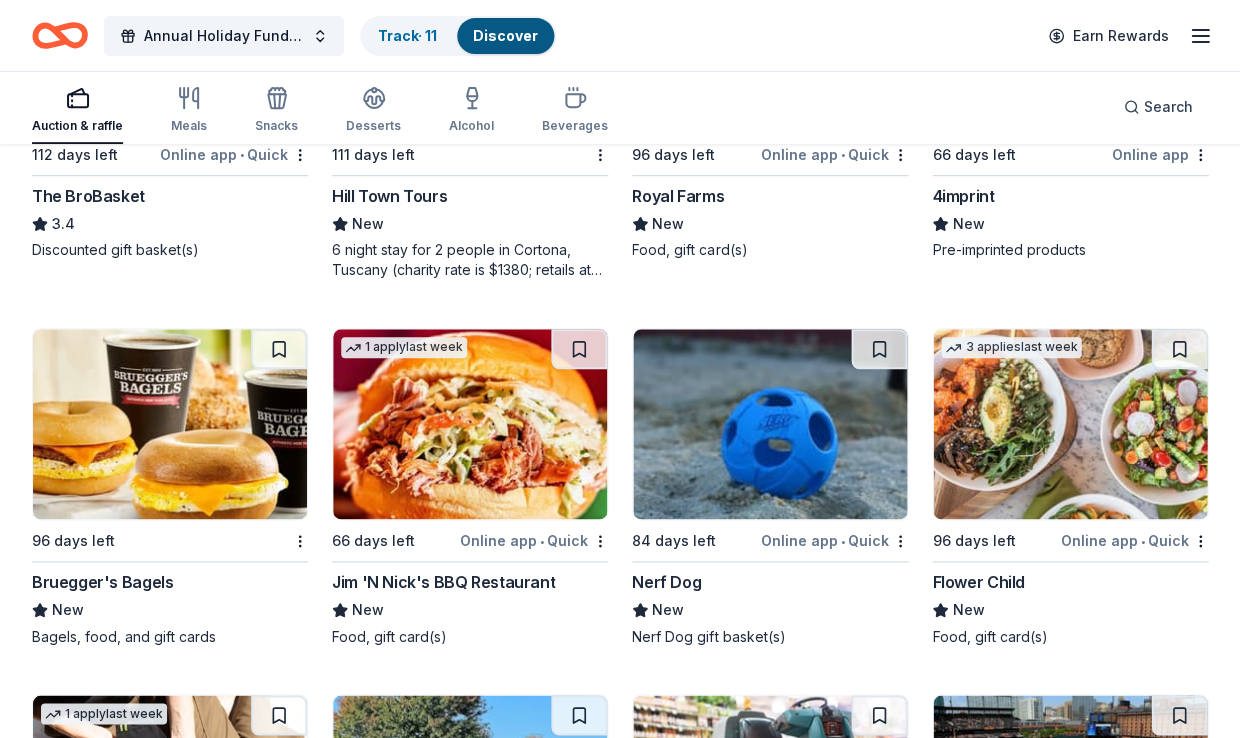 scroll, scrollTop: 5799, scrollLeft: 0, axis: vertical 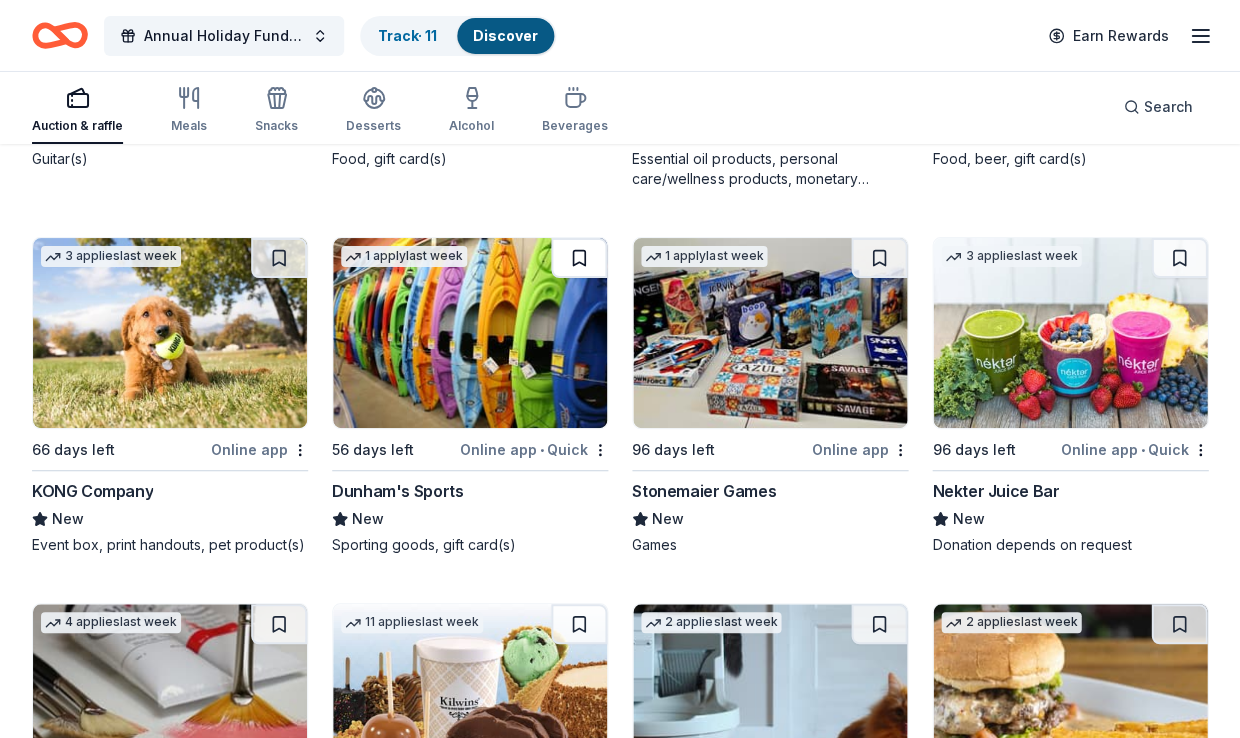 click at bounding box center [579, 258] 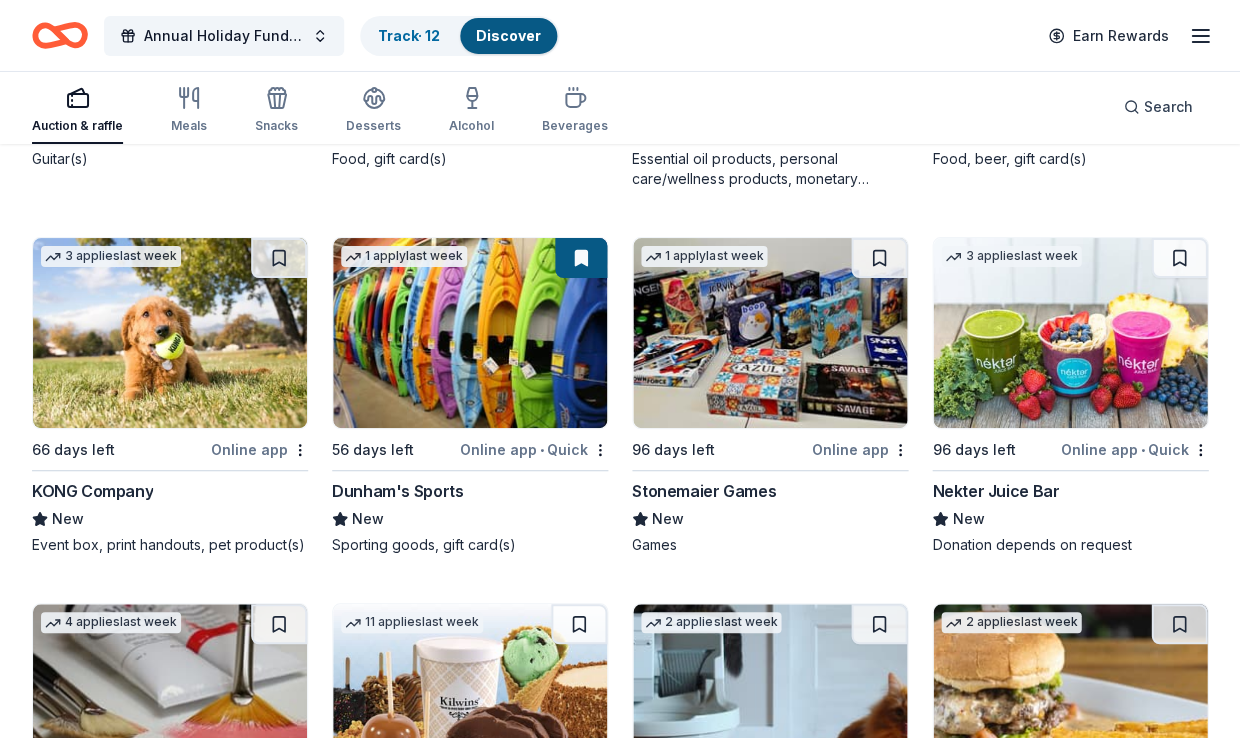 click at bounding box center (470, 333) 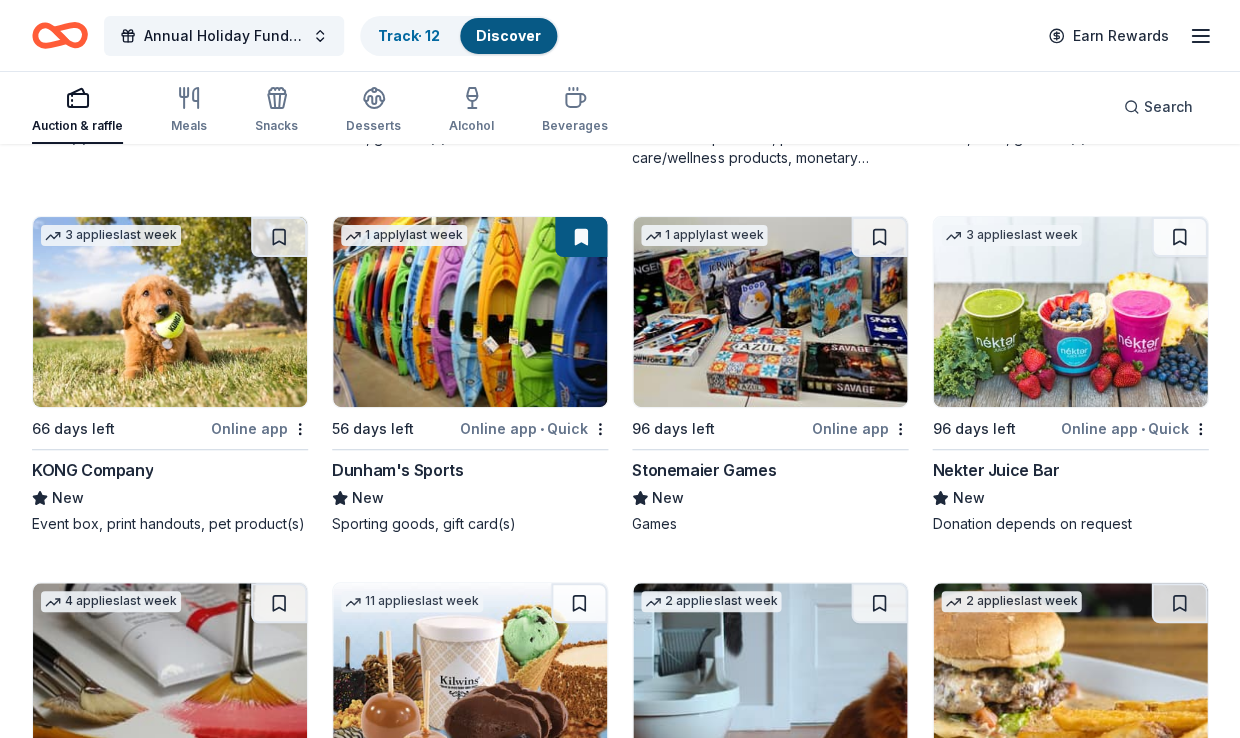 scroll, scrollTop: 6999, scrollLeft: 0, axis: vertical 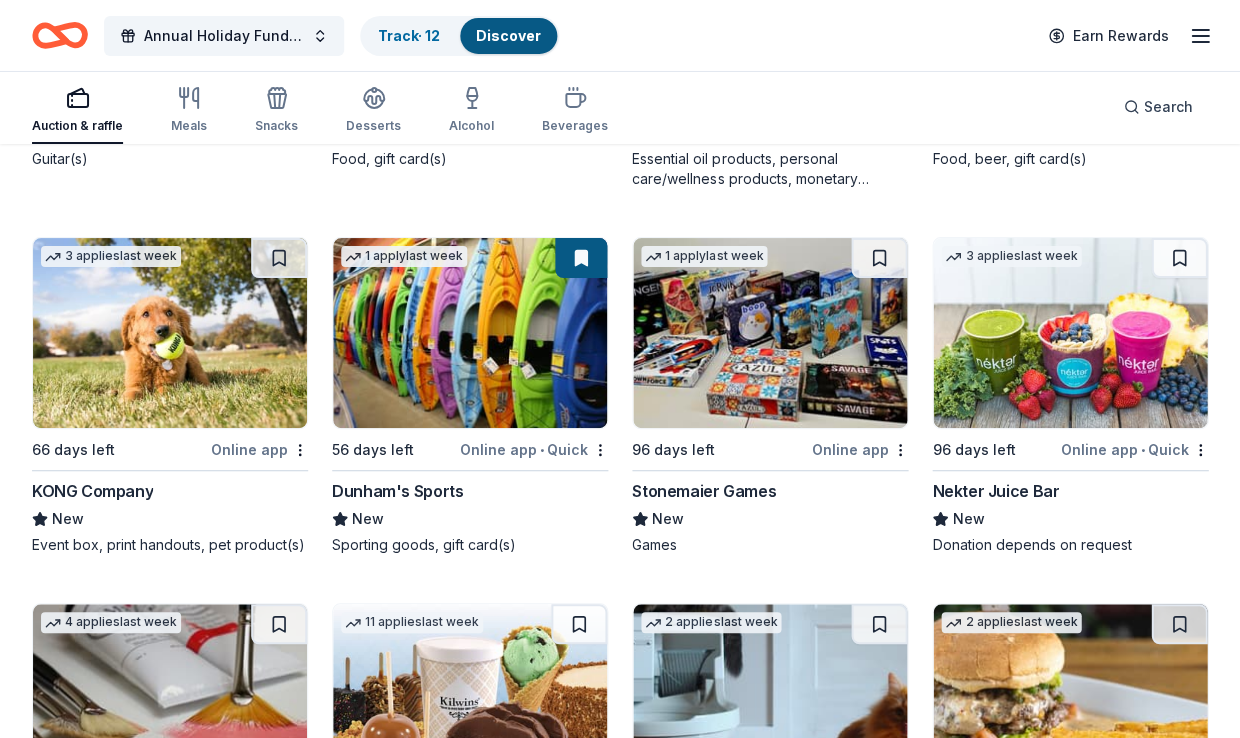 click at bounding box center (770, 333) 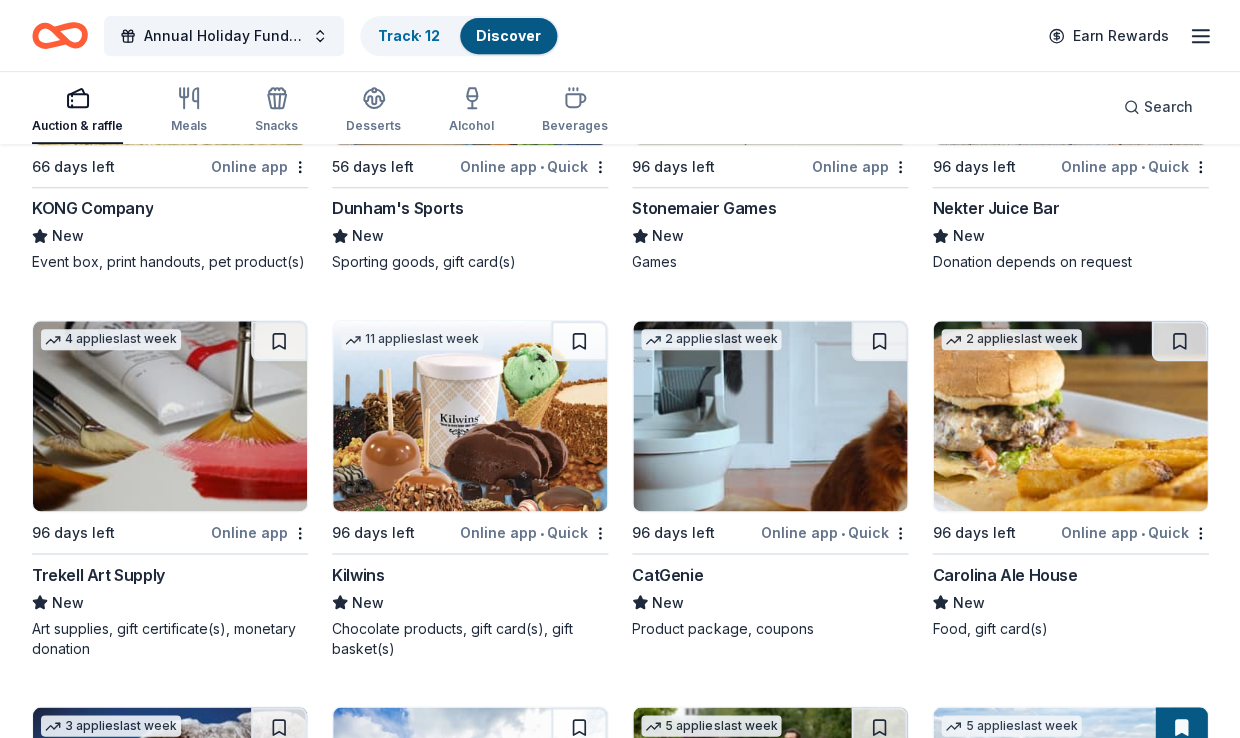 scroll, scrollTop: 7314, scrollLeft: 0, axis: vertical 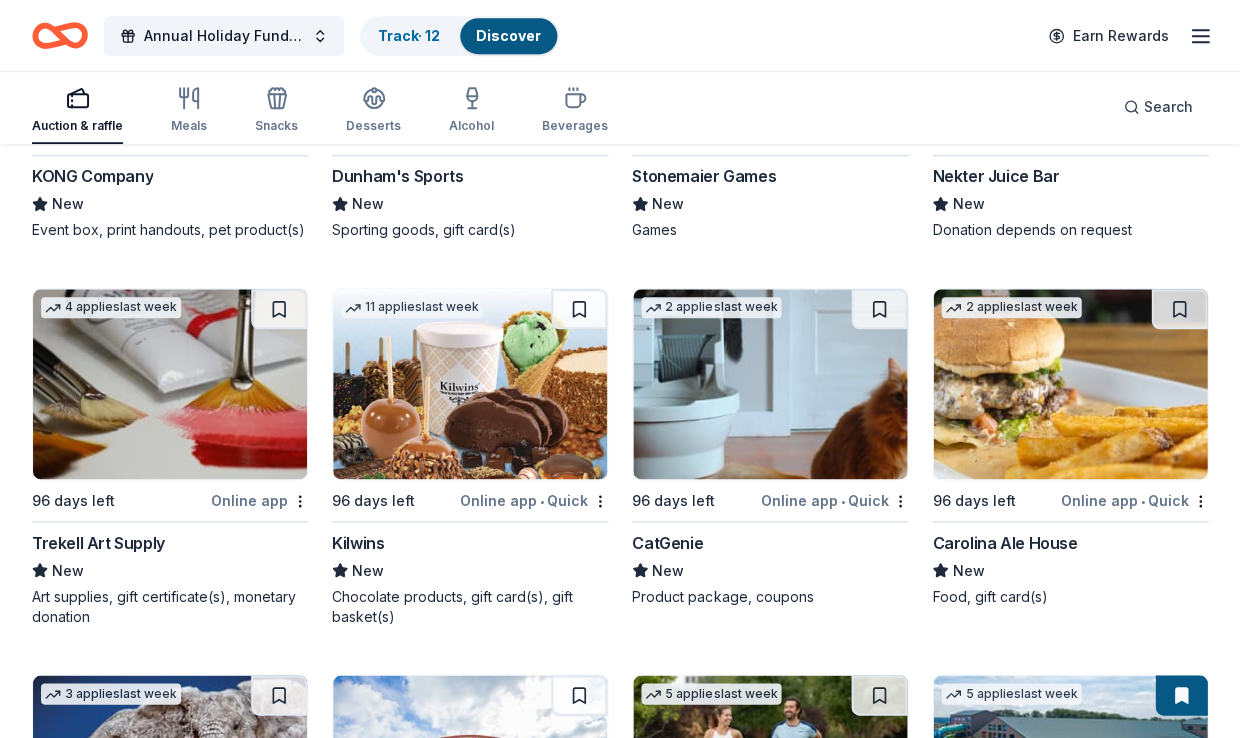 click at bounding box center (470, 384) 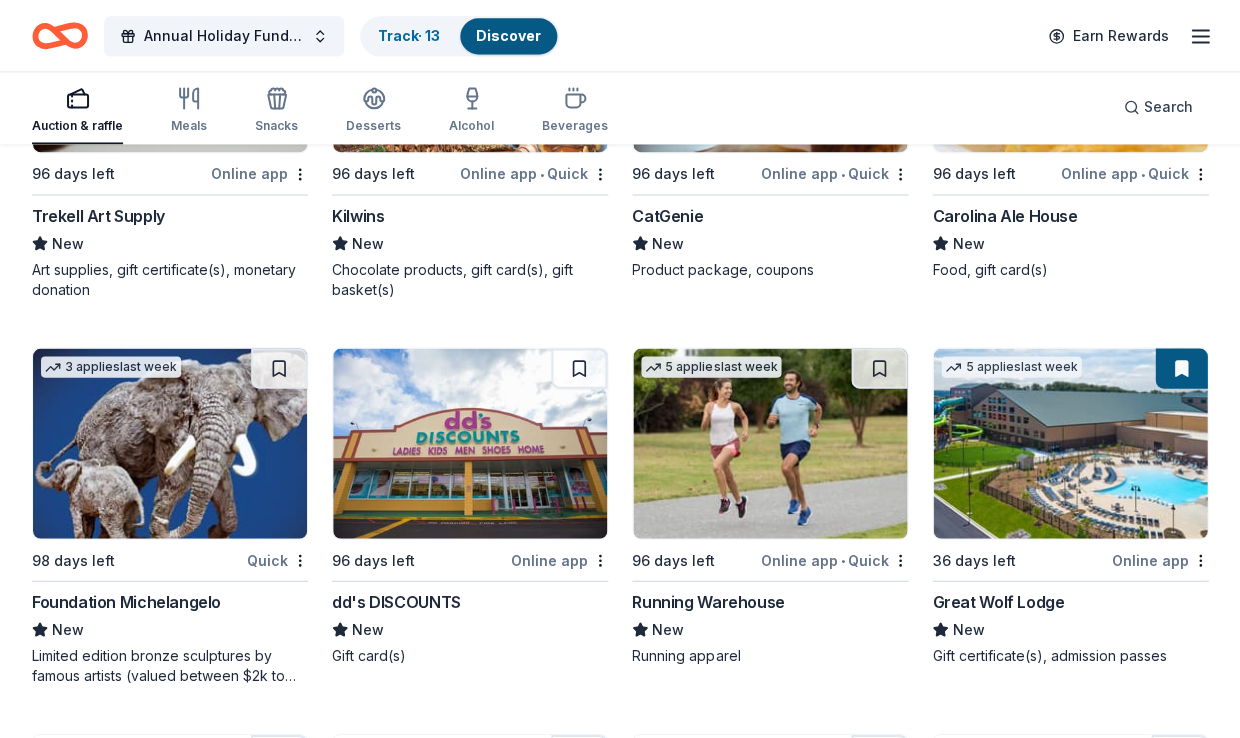 scroll, scrollTop: 7685, scrollLeft: 0, axis: vertical 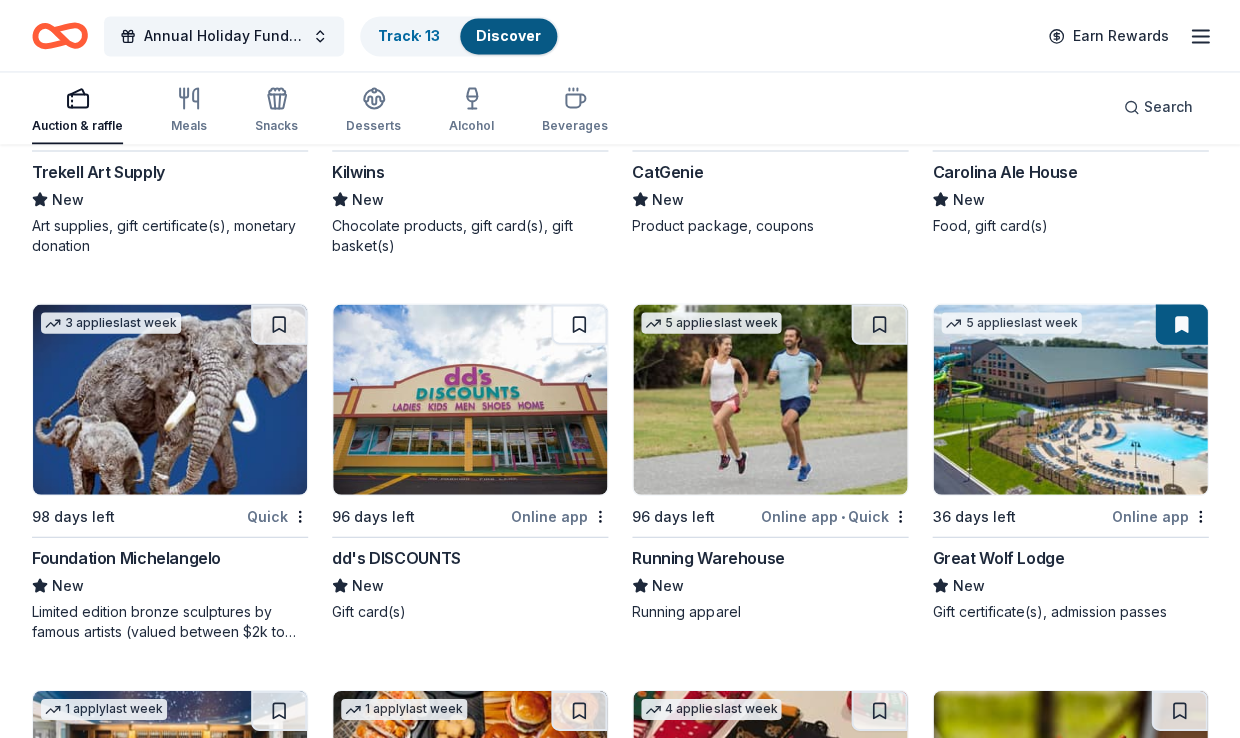 click at bounding box center (1181, 324) 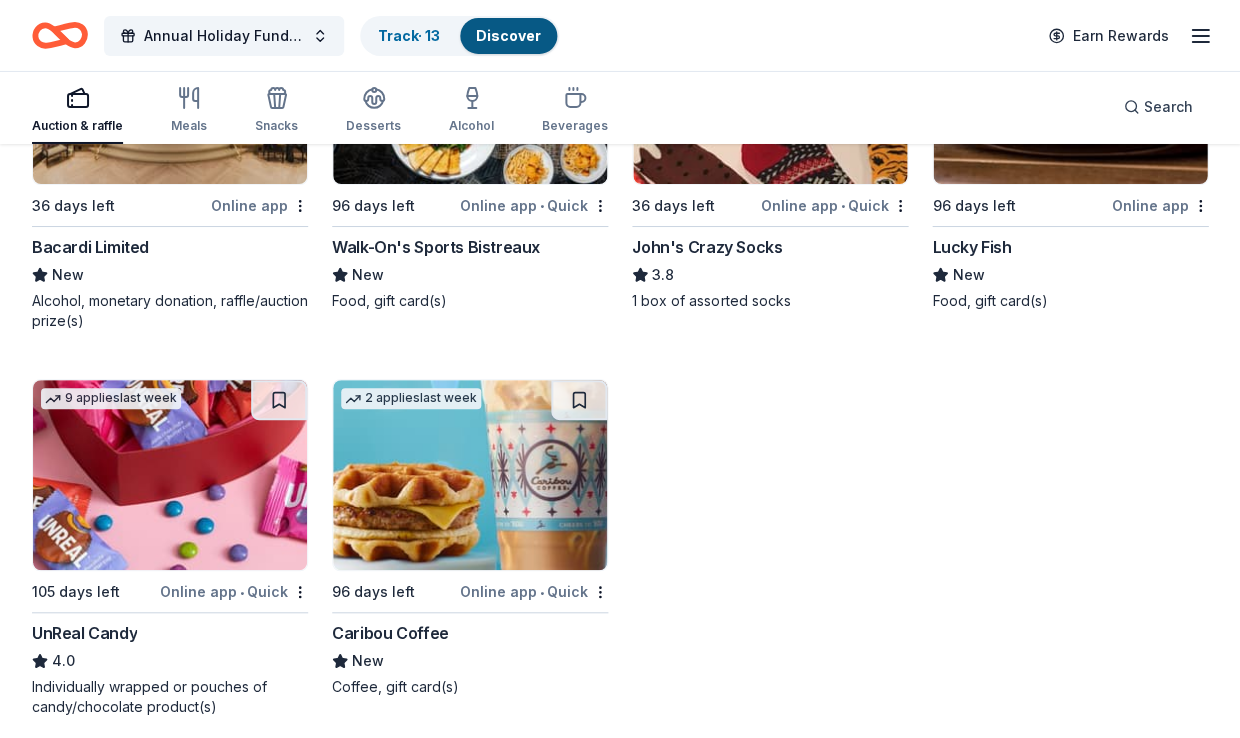 scroll, scrollTop: 8386, scrollLeft: 0, axis: vertical 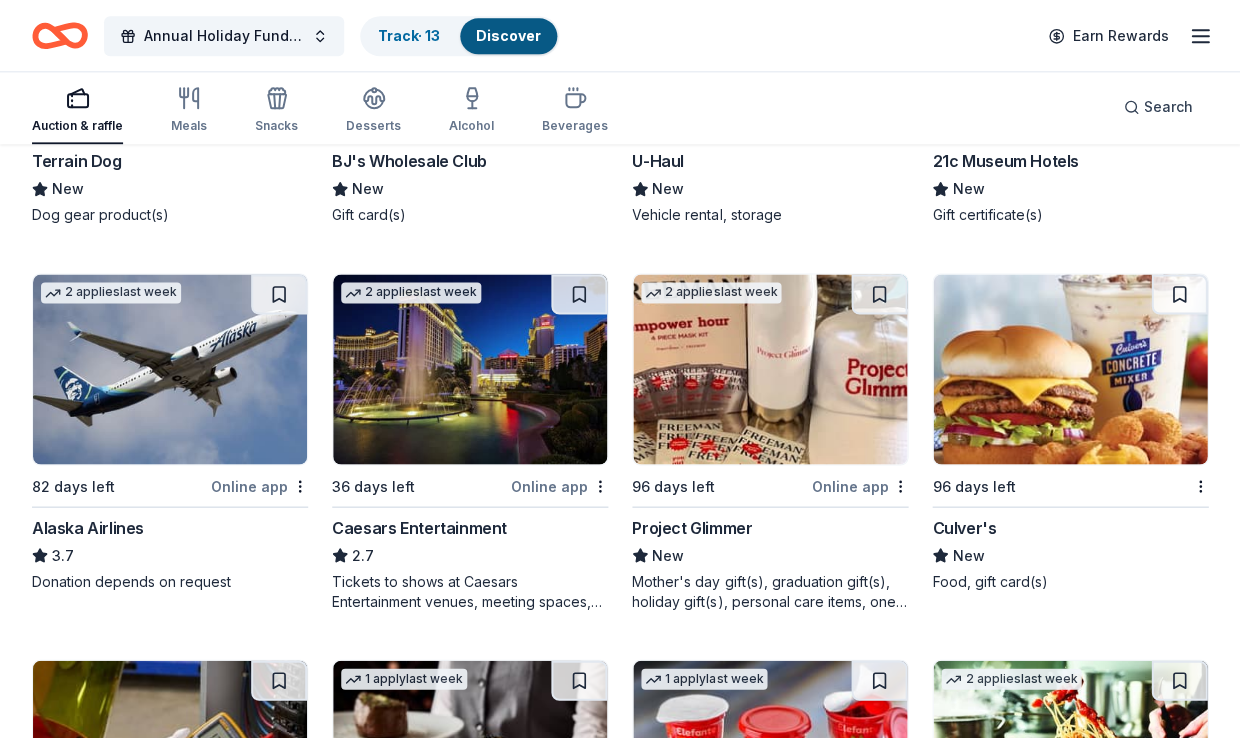 click at bounding box center [470, 369] 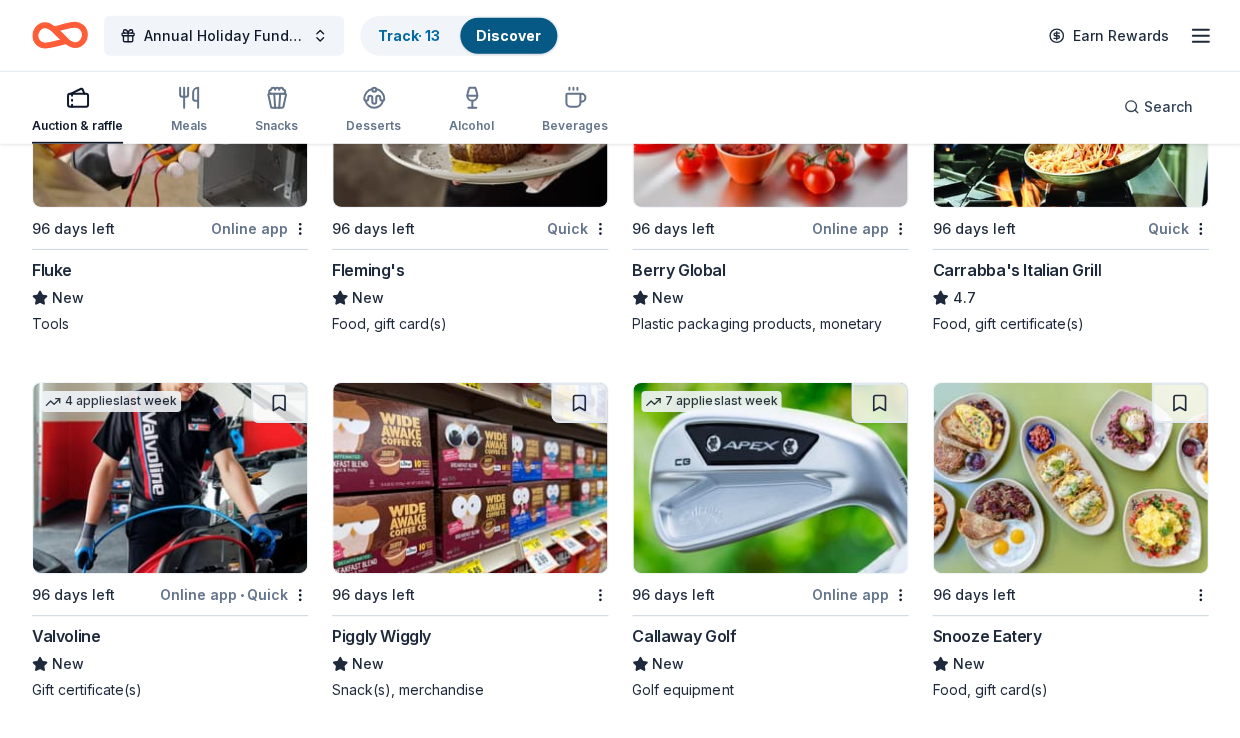 scroll, scrollTop: 11047, scrollLeft: 0, axis: vertical 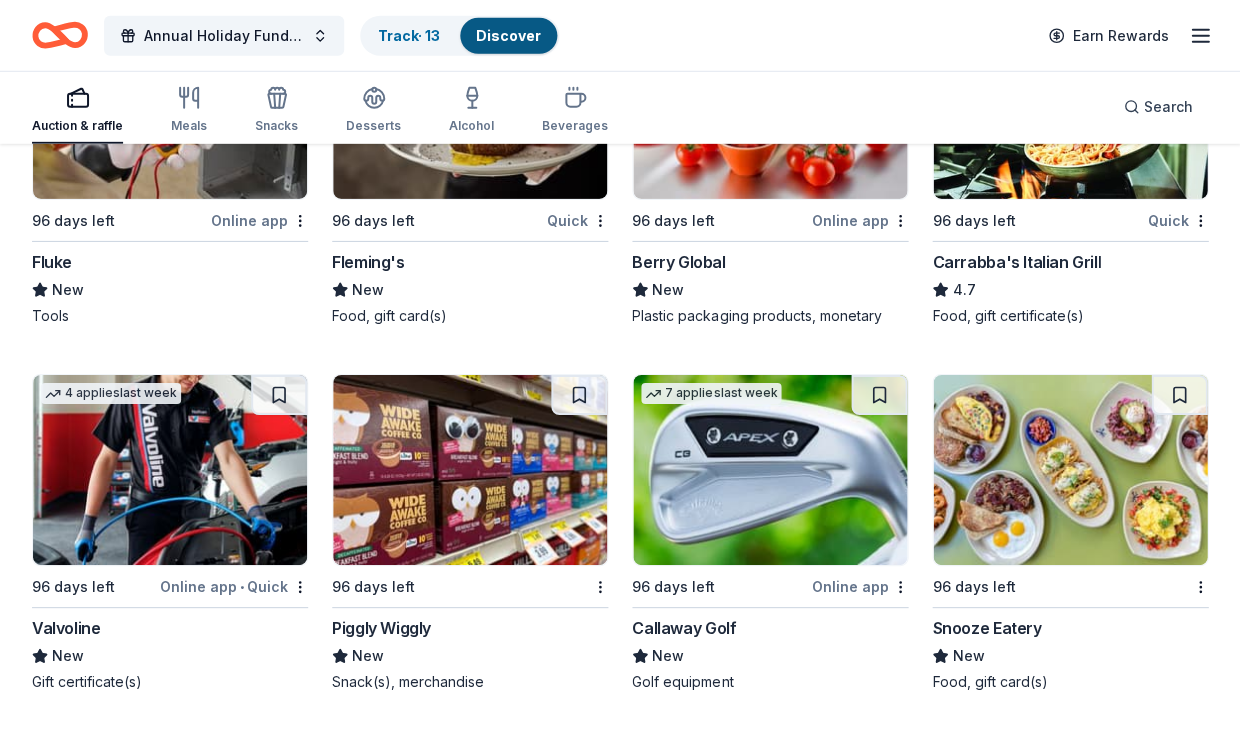 click at bounding box center (770, 470) 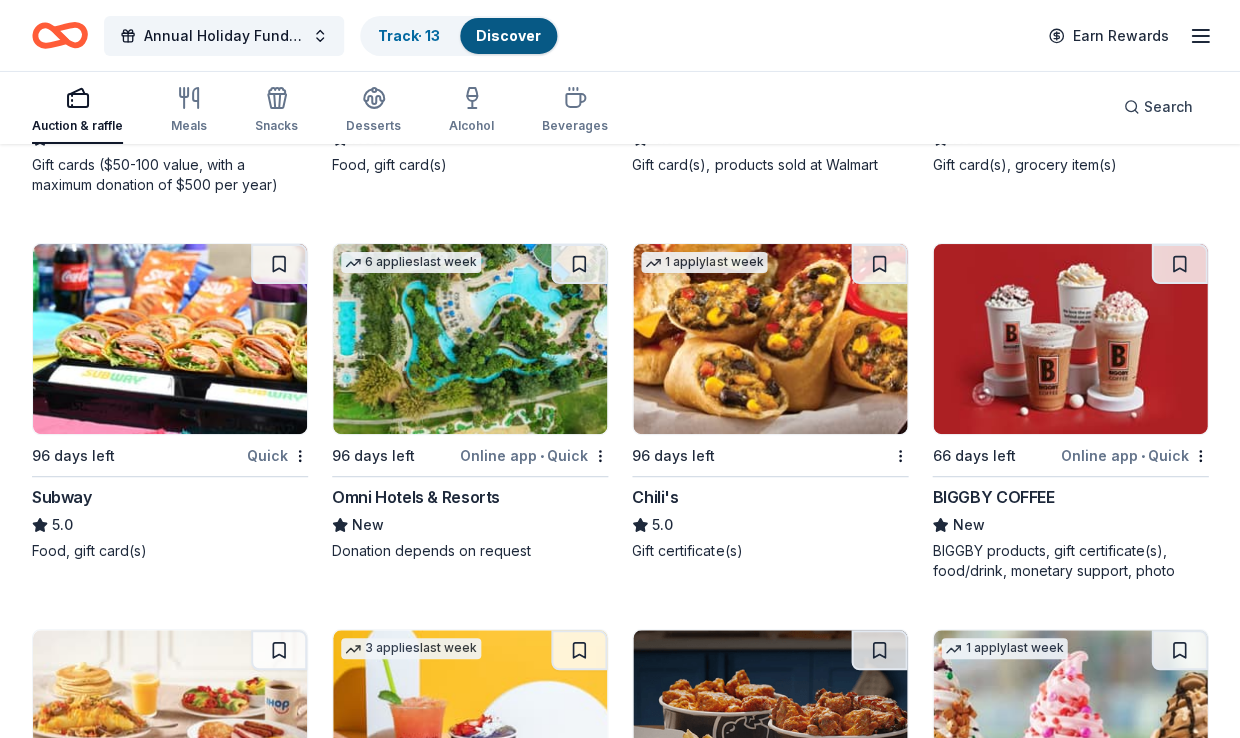 scroll, scrollTop: 12630, scrollLeft: 0, axis: vertical 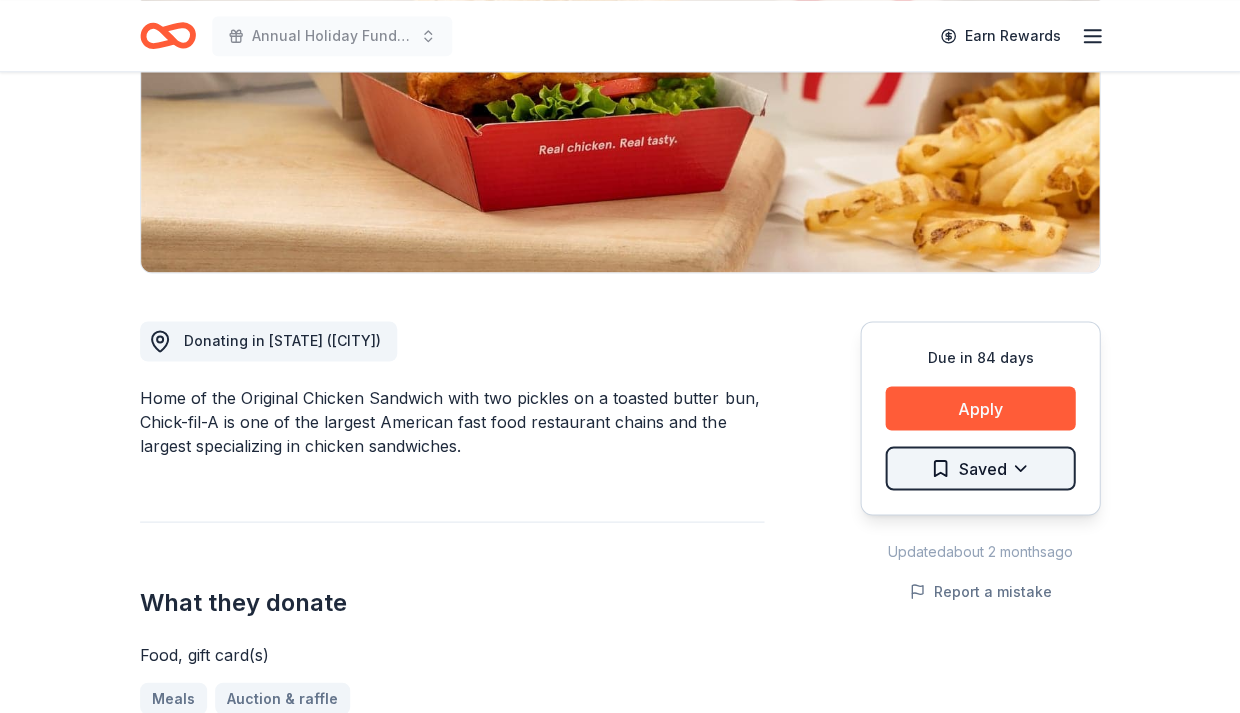 click on "Annual Holiday Fundraiser Earn Rewards Due in 84 days Share Chick-fil-A ([CITY]) New Share Donating in [STATE] ([CITY]) Home of the Original Chicken Sandwich with two pickles on a toasted butter bun, Chick-fil-A is one of the largest American fast food restaurant chains and the largest specializing in chicken sandwiches. What they donate Food, gift card(s) Meals Auction & raffle Who they donate to Chick-fil-A ([CITY]) hasn't listed any preferences or eligibility criteria. Upgrade to Pro to view approval rates and average donation values Due in 84 days Apply Saved Updated about 2 months ago Report a mistake New Be the first to review this company! Leave a review Similar donors 3 applies last week 96 days left Online app Sheetz 5.0 Food, gift card(s), volunteer hours, financial contributions 1 apply last week 96 days left Online app Chuy's Tex-Mex 5.0 Food, gift card(s) 3 applies last week 84 days left Online app Ted's Montana Grill New Food, gift card(s) 96 days left Online app Tijuana Flats New 1" at bounding box center [620, 21] 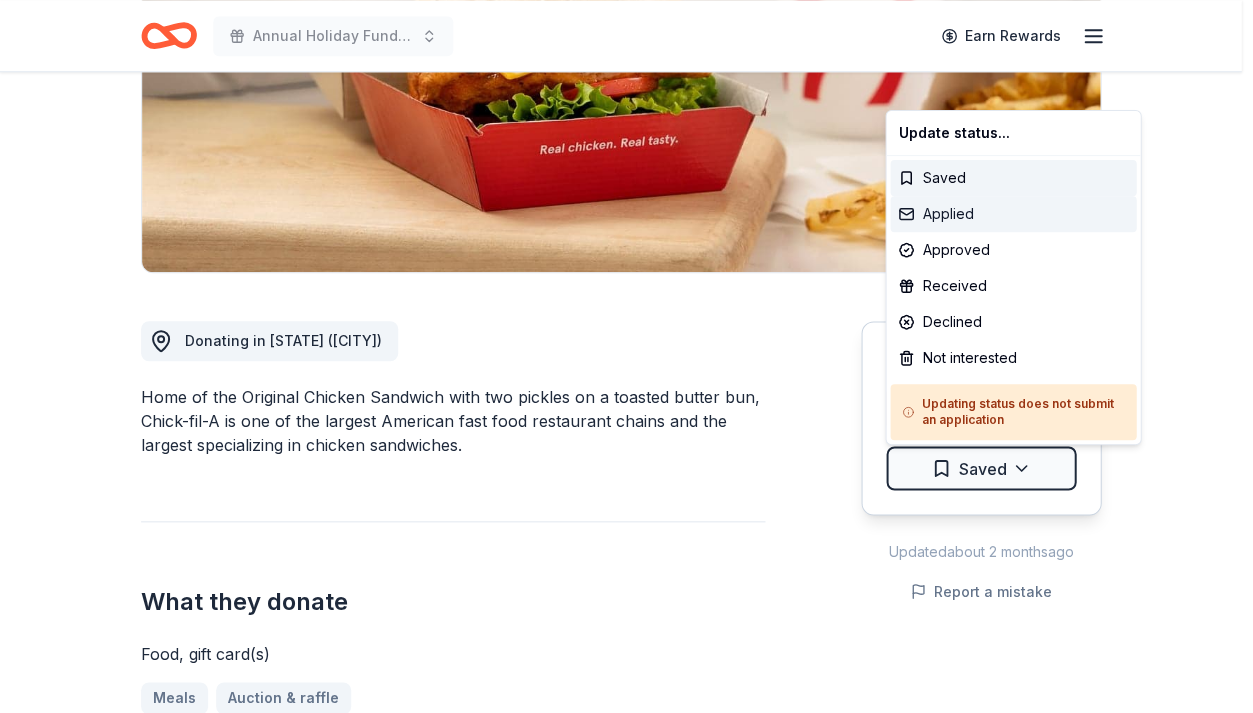 click on "Applied" at bounding box center [1013, 214] 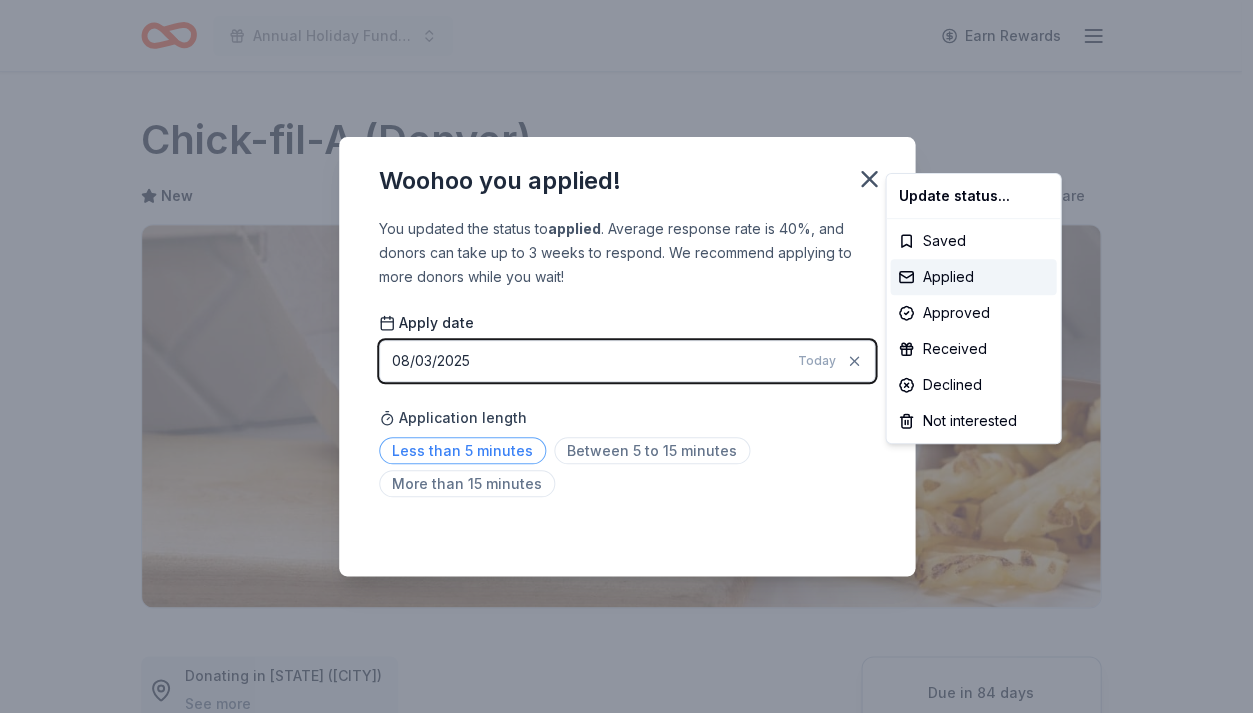 drag, startPoint x: 814, startPoint y: 368, endPoint x: 510, endPoint y: 449, distance: 314.6061 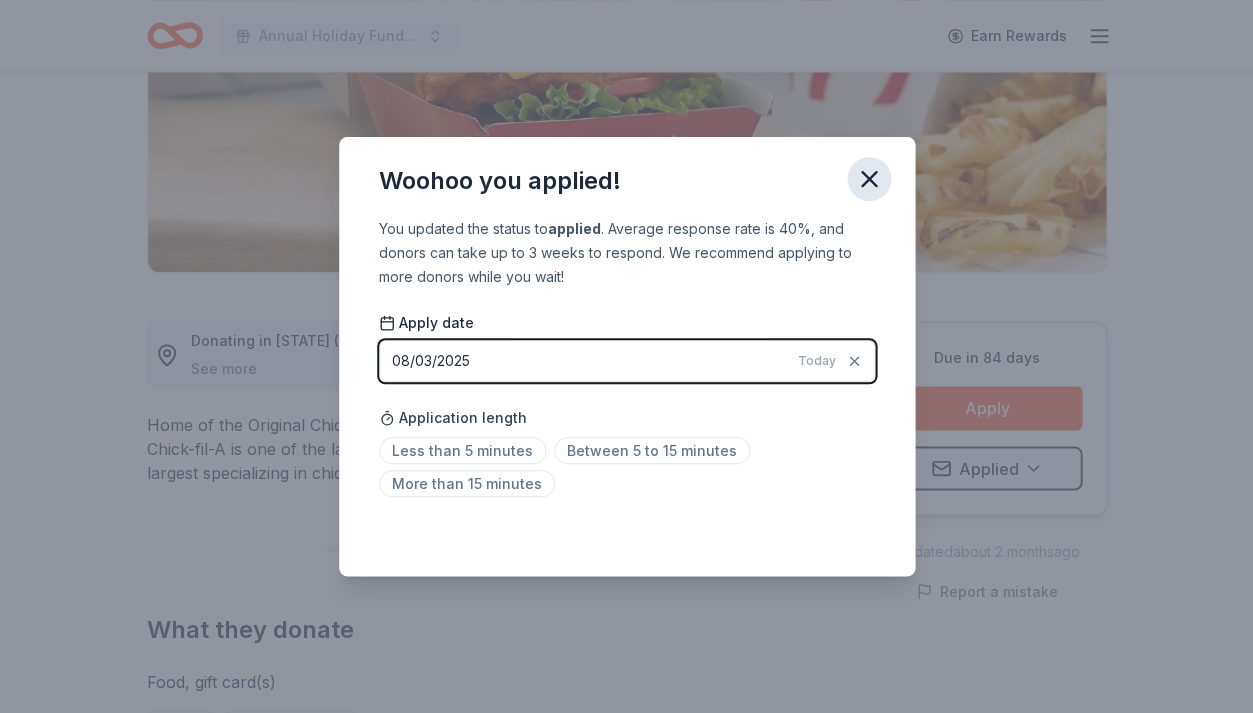 click 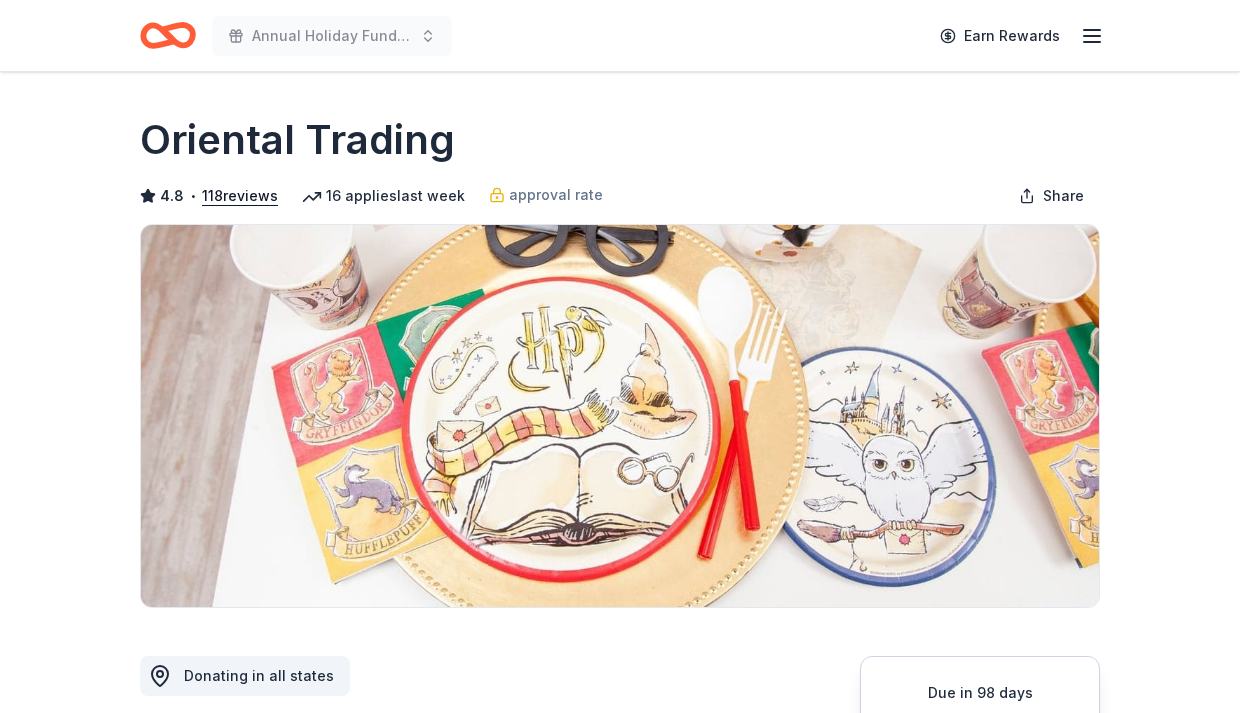 scroll, scrollTop: 0, scrollLeft: 0, axis: both 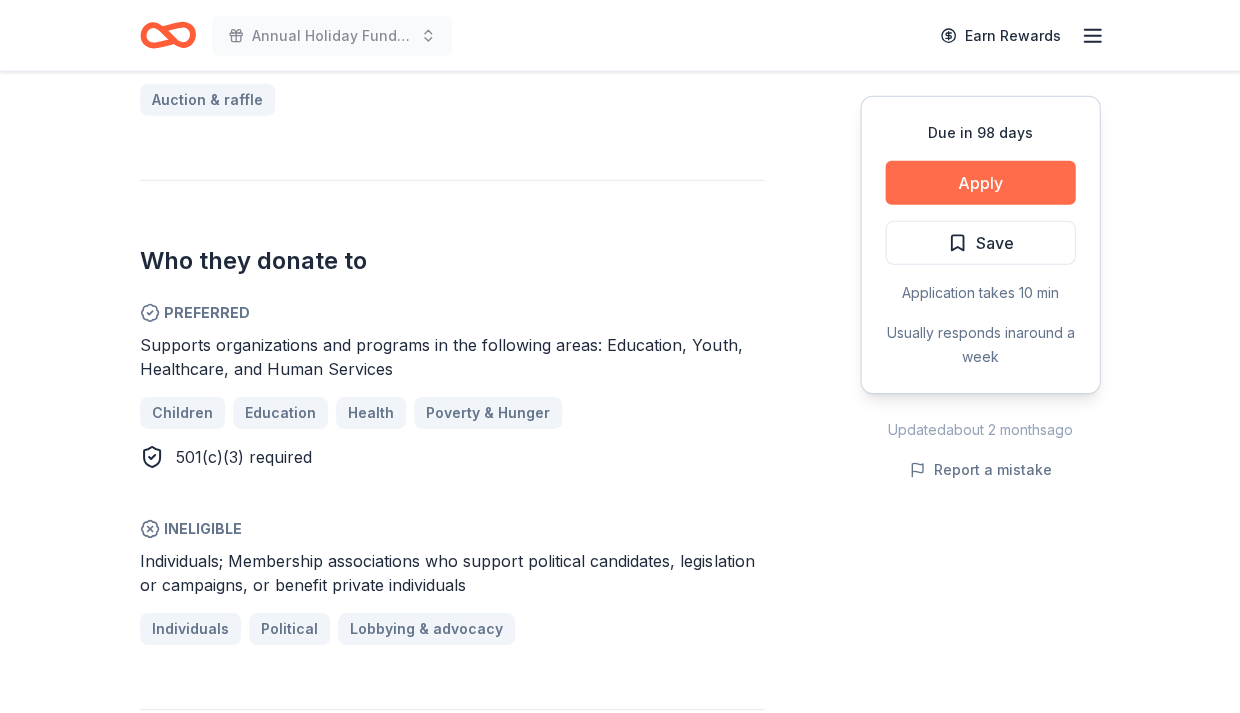 click on "Apply" at bounding box center (980, 183) 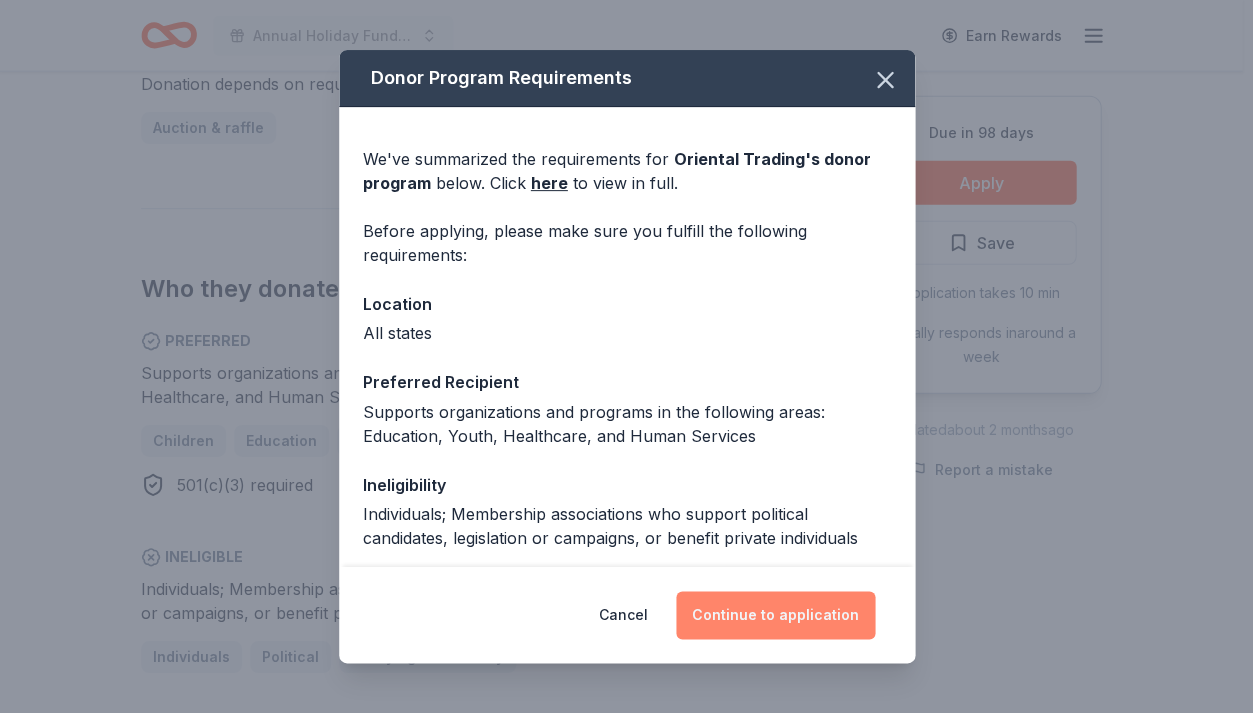 click on "Continue to application" at bounding box center (775, 615) 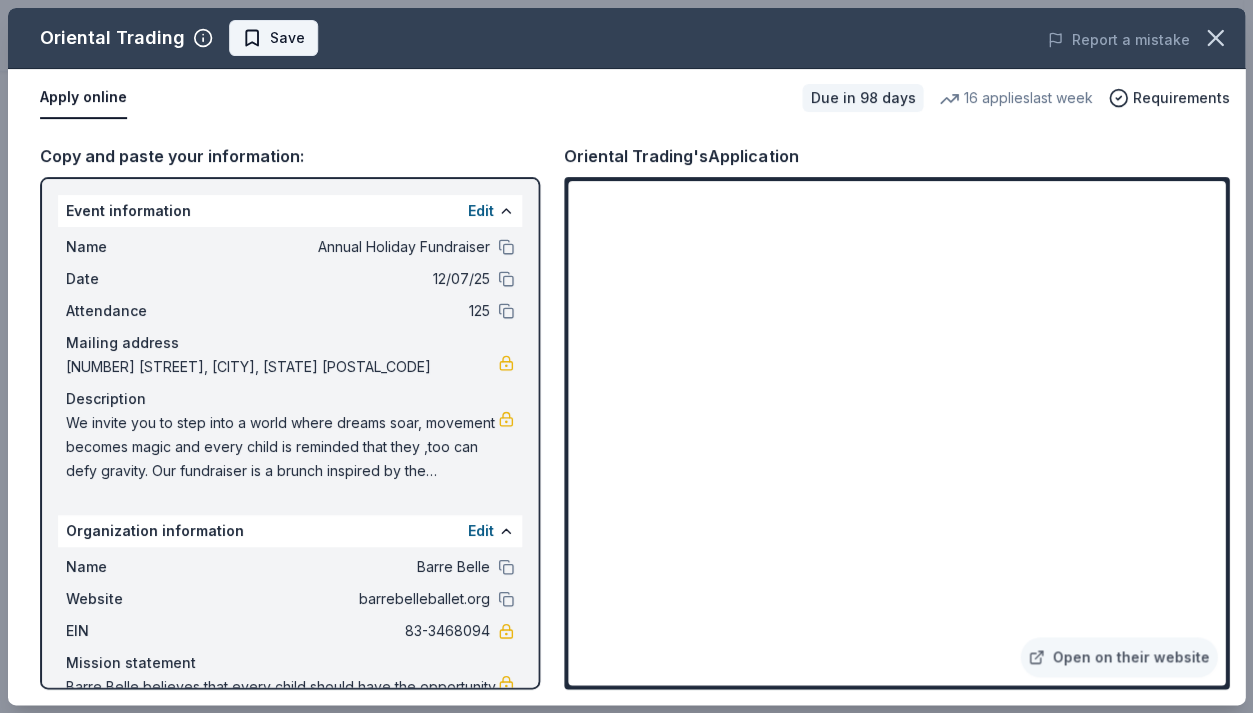 click on "Save" at bounding box center [273, 38] 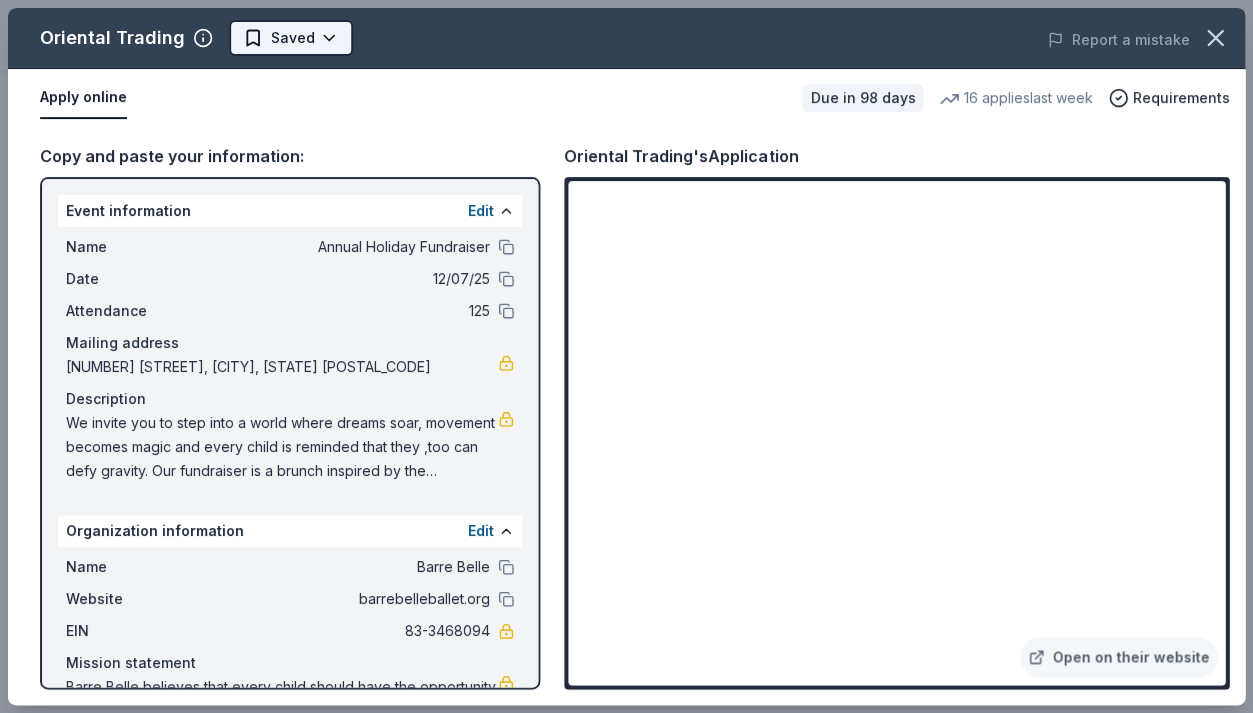 click on "Annual Holiday Fundraiser Earn Rewards Due in 98 days Share Oriental Trading 4.8 • 118  reviews 16   applies  last week approval rate Share Donating in all states See more Oriental Trading is a supplier of affordable crafts, party supplies, toys, and novelty items. With over 60,000 unique products, they strive to provide goods and trinkets for every occasion.  What they donate Donation depends on request Auction & raffle Who they donate to  Preferred Supports organizations and programs in the following areas: Education, Youth, Healthcare, and Human Services Children Education Health Poverty & Hunger 501(c)(3) required  Ineligible Individuals; Membership associations who support political candidates, legislation or campaigns, or benefit private individuals  Individuals Political Lobbying & advocacy approval rate 20 % approved 30 % declined 50 % no response Upgrade to Pro to view approval rates and average donation values Due in 98 days Apply Saved Application takes 10 min Usually responds in  around a week 2" at bounding box center [621, -577] 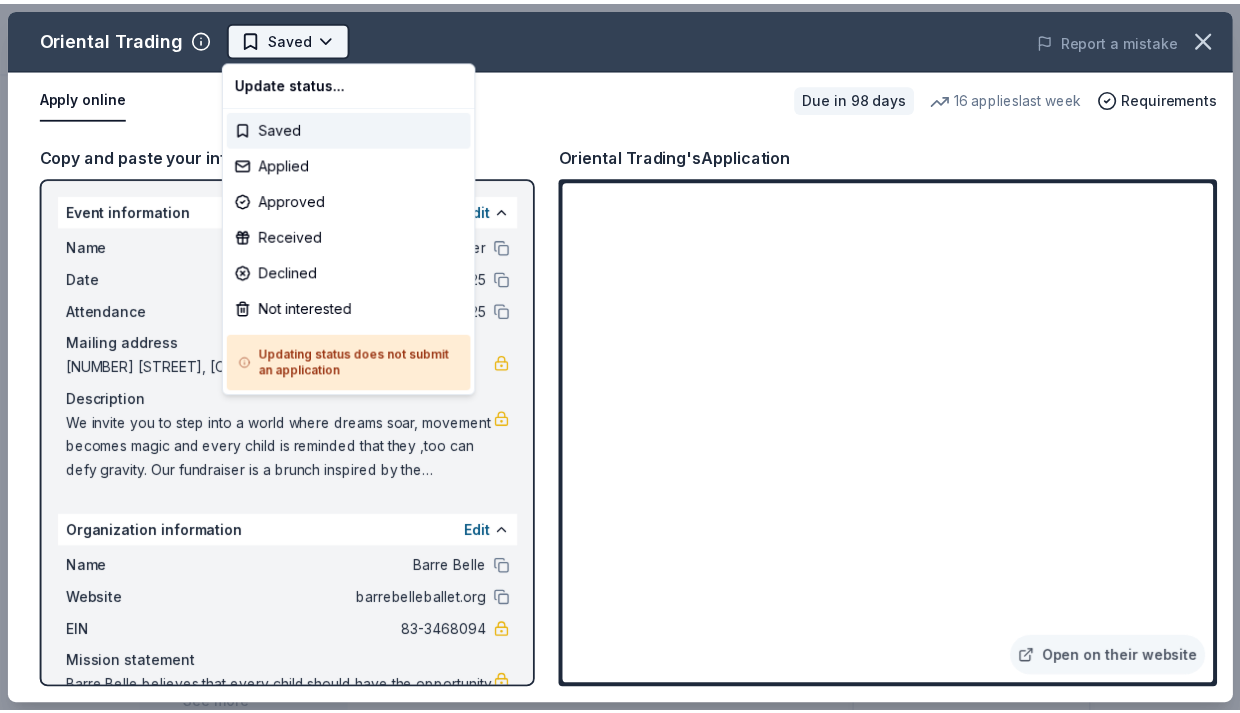 scroll, scrollTop: 0, scrollLeft: 0, axis: both 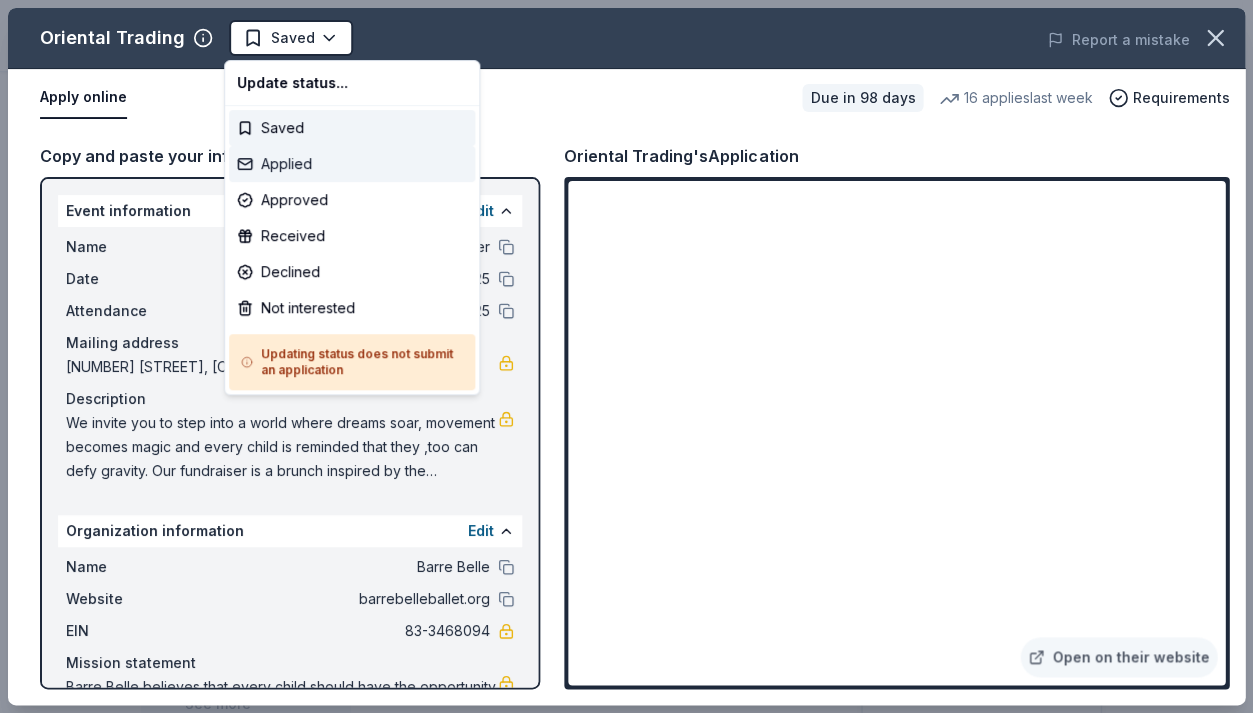 click on "Applied" at bounding box center (352, 164) 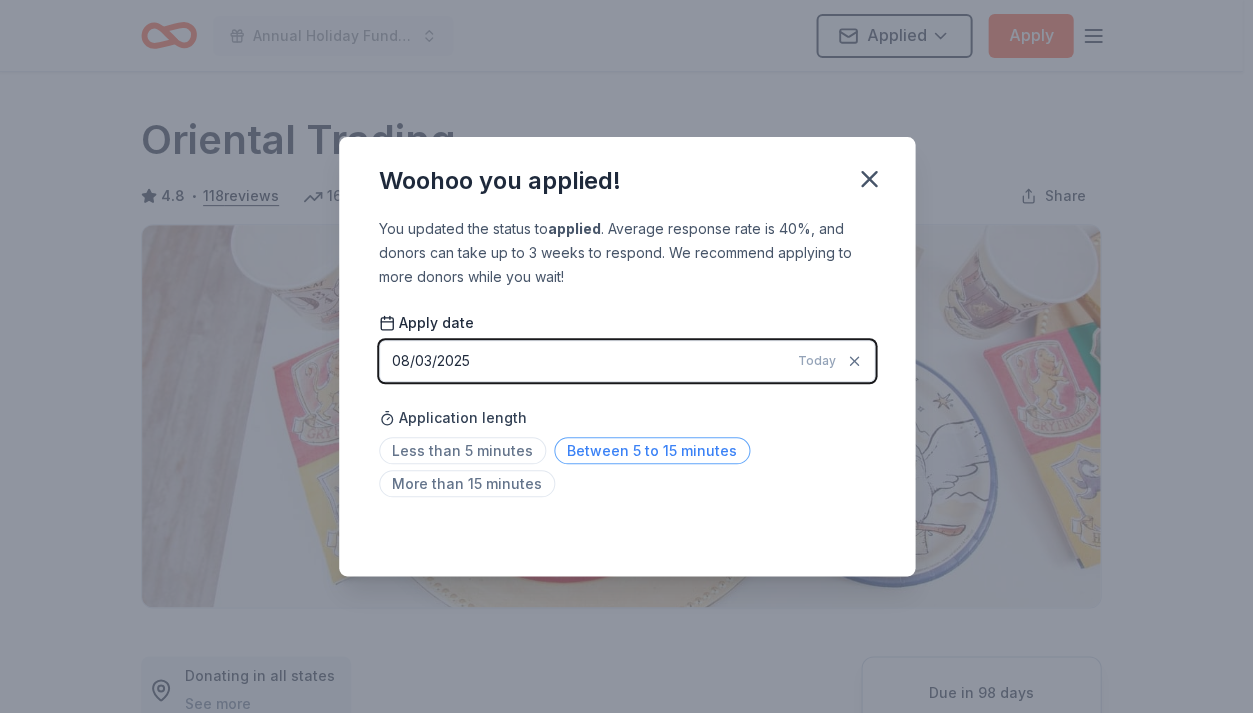 click on "Between 5 to 15 minutes" at bounding box center (652, 450) 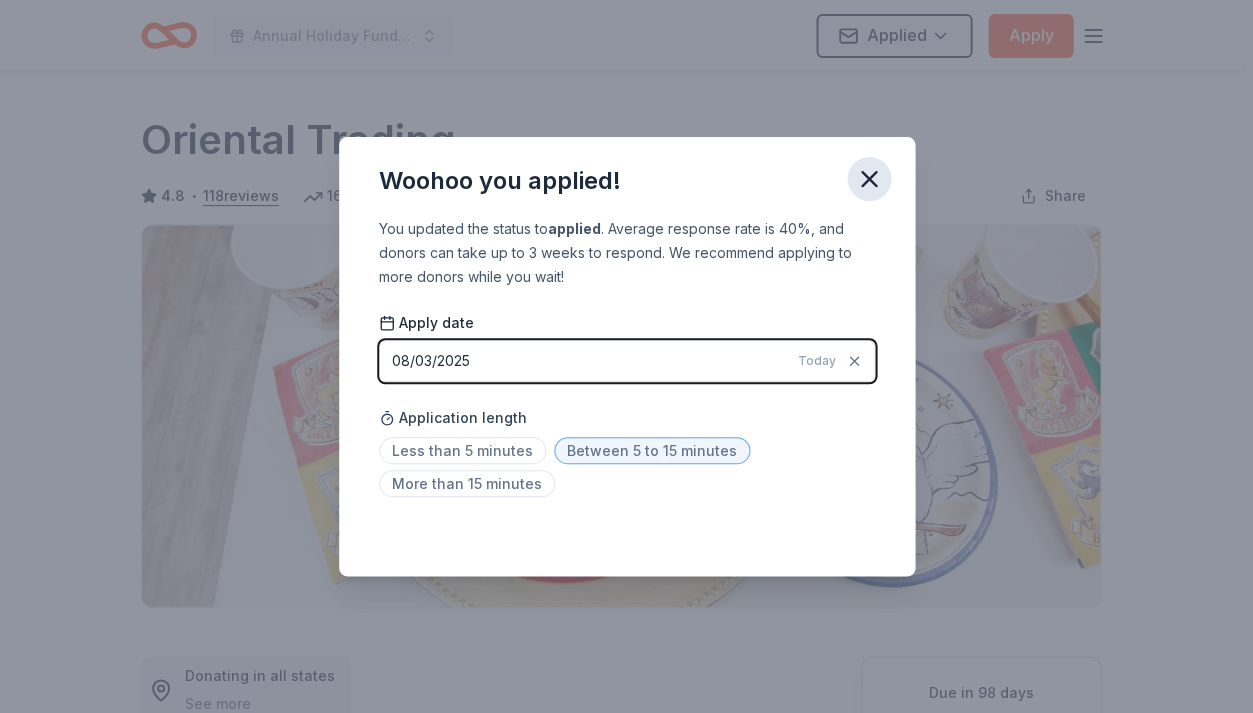 click 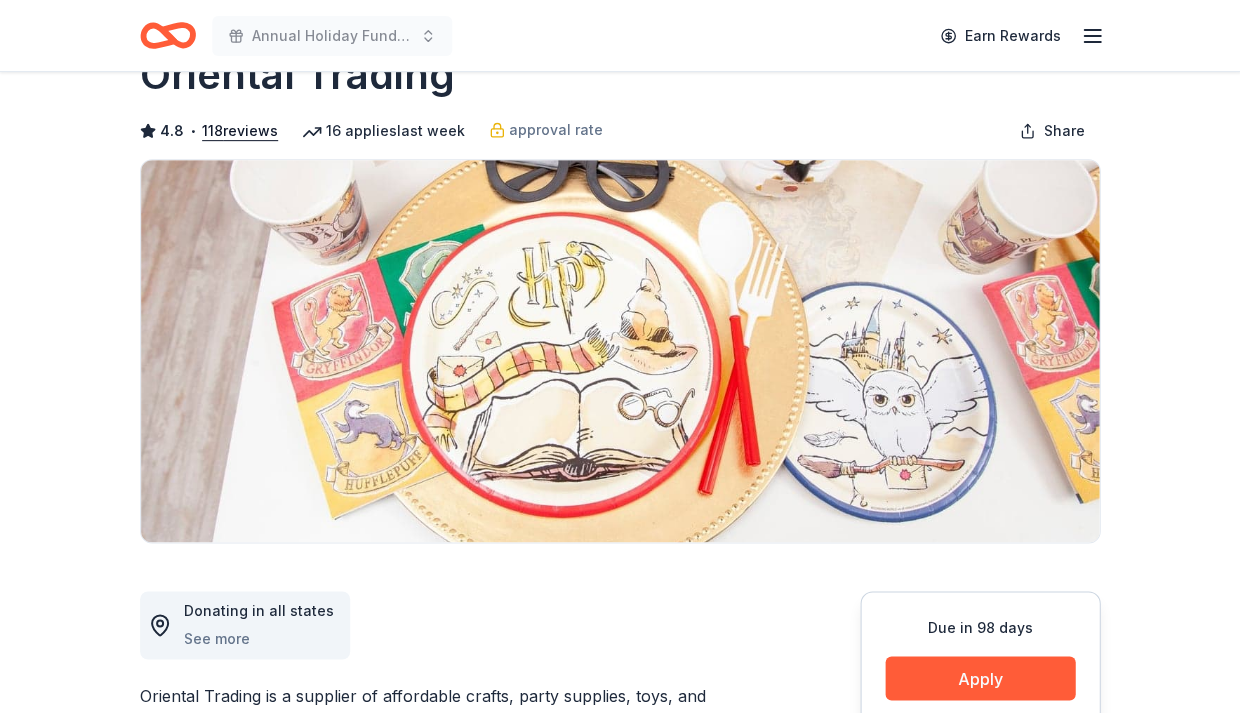 scroll, scrollTop: 0, scrollLeft: 0, axis: both 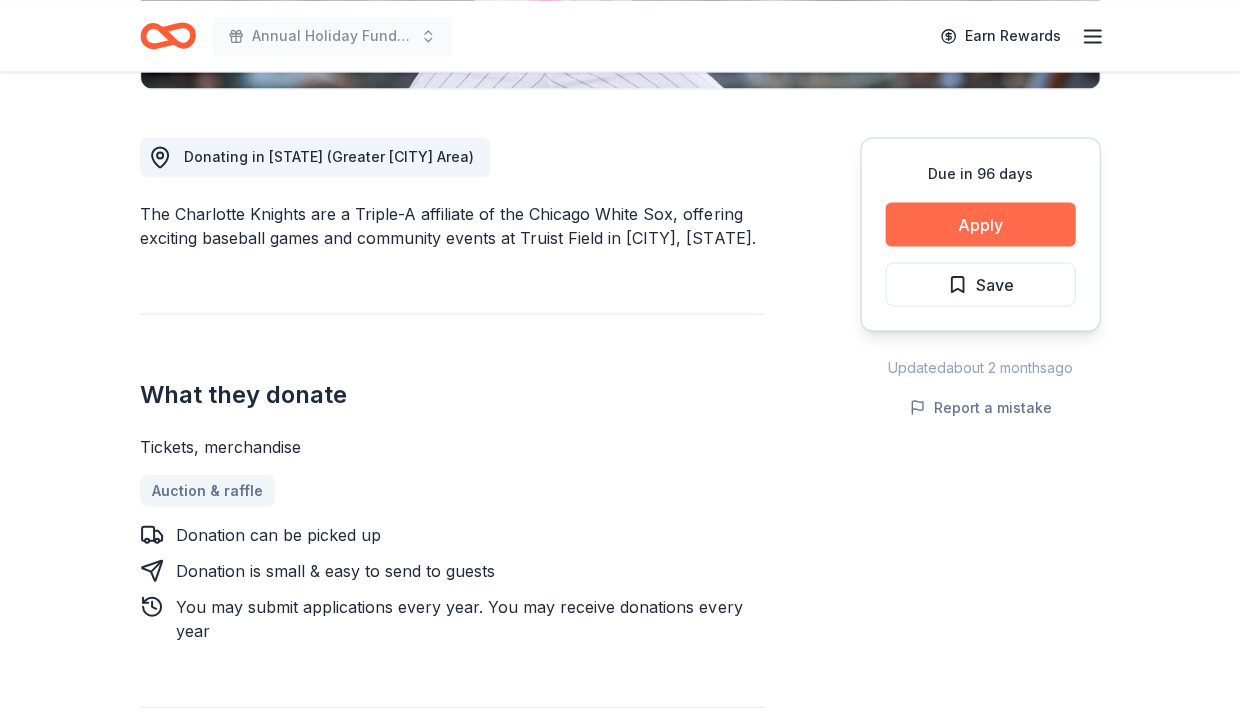 click on "Apply" at bounding box center [980, 224] 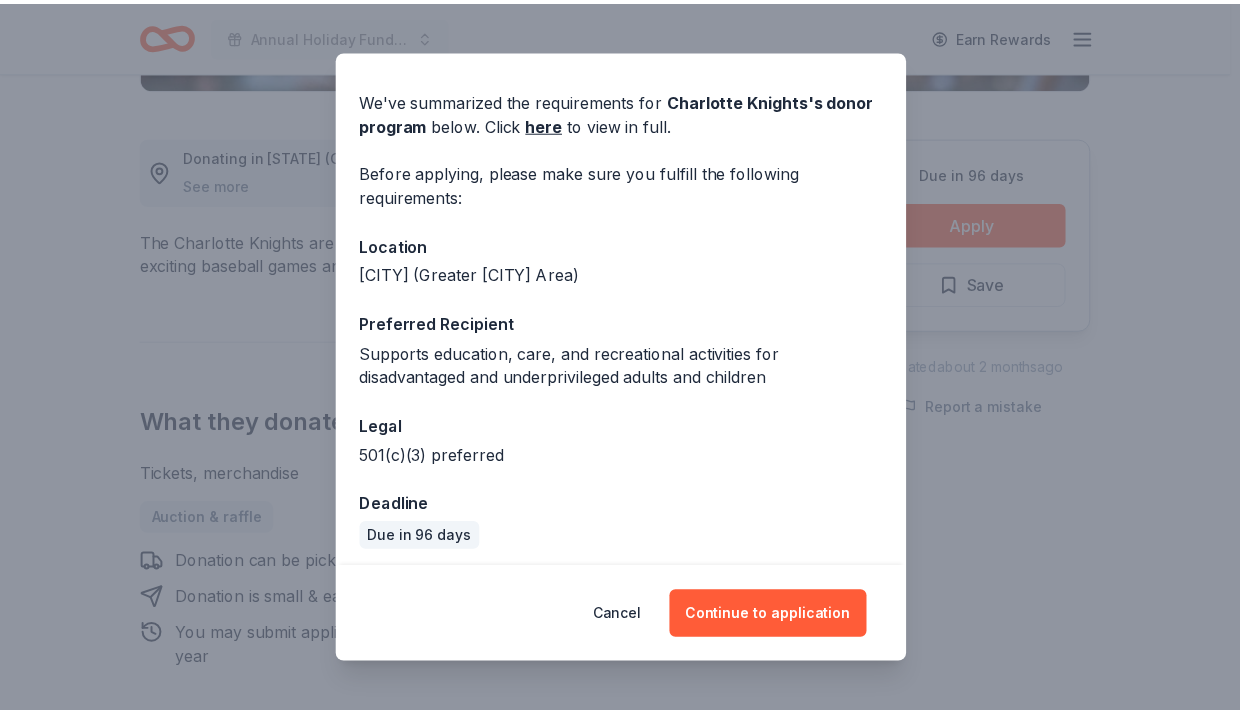 scroll, scrollTop: 59, scrollLeft: 0, axis: vertical 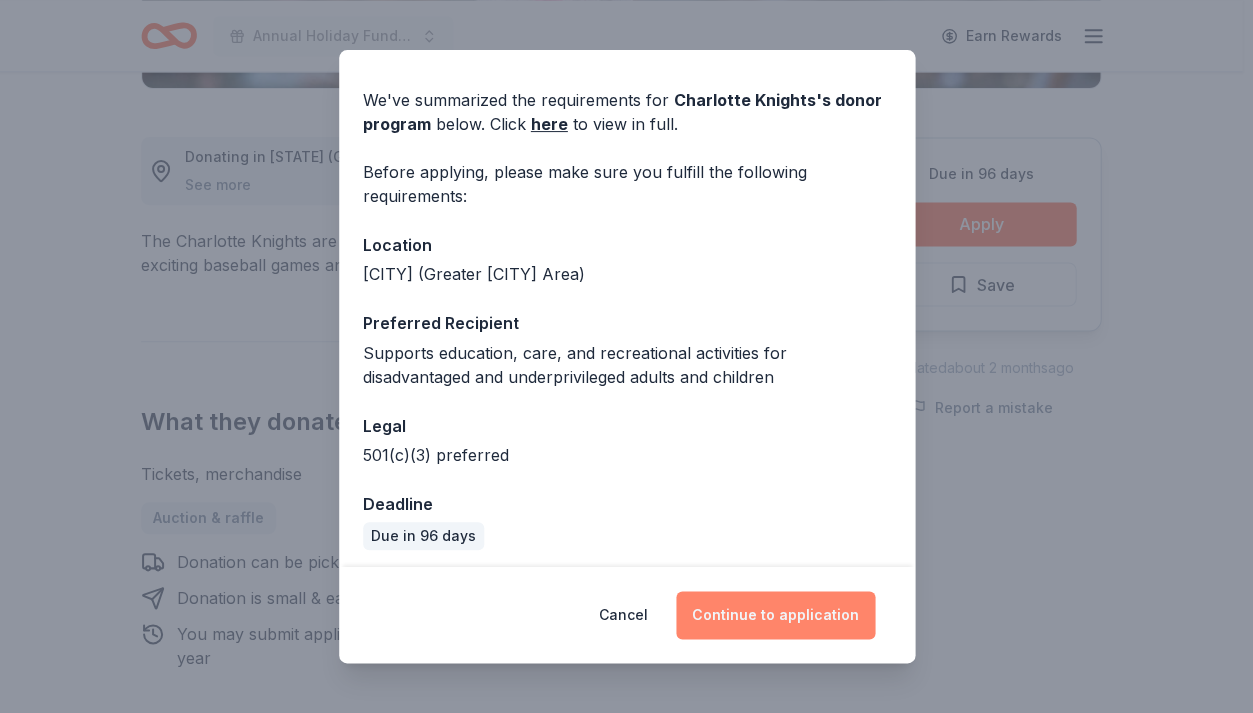 click on "Continue to application" at bounding box center [775, 615] 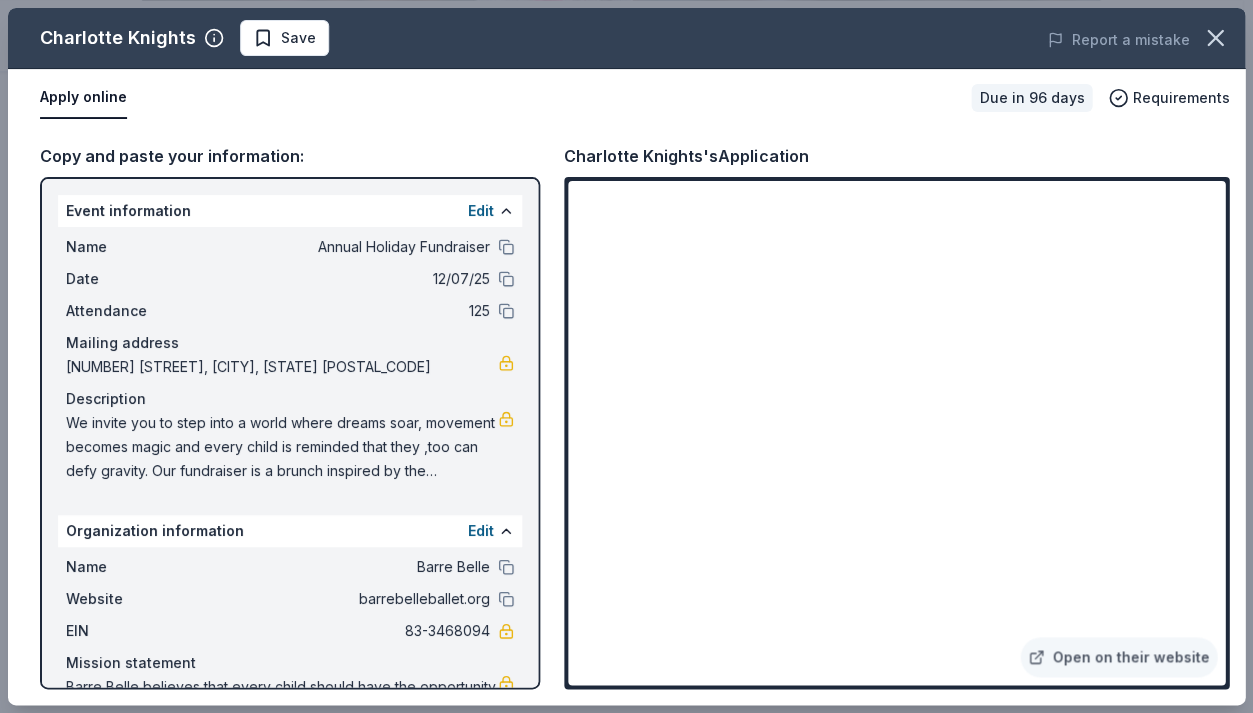 drag, startPoint x: 1251, startPoint y: 317, endPoint x: 1251, endPoint y: 344, distance: 27 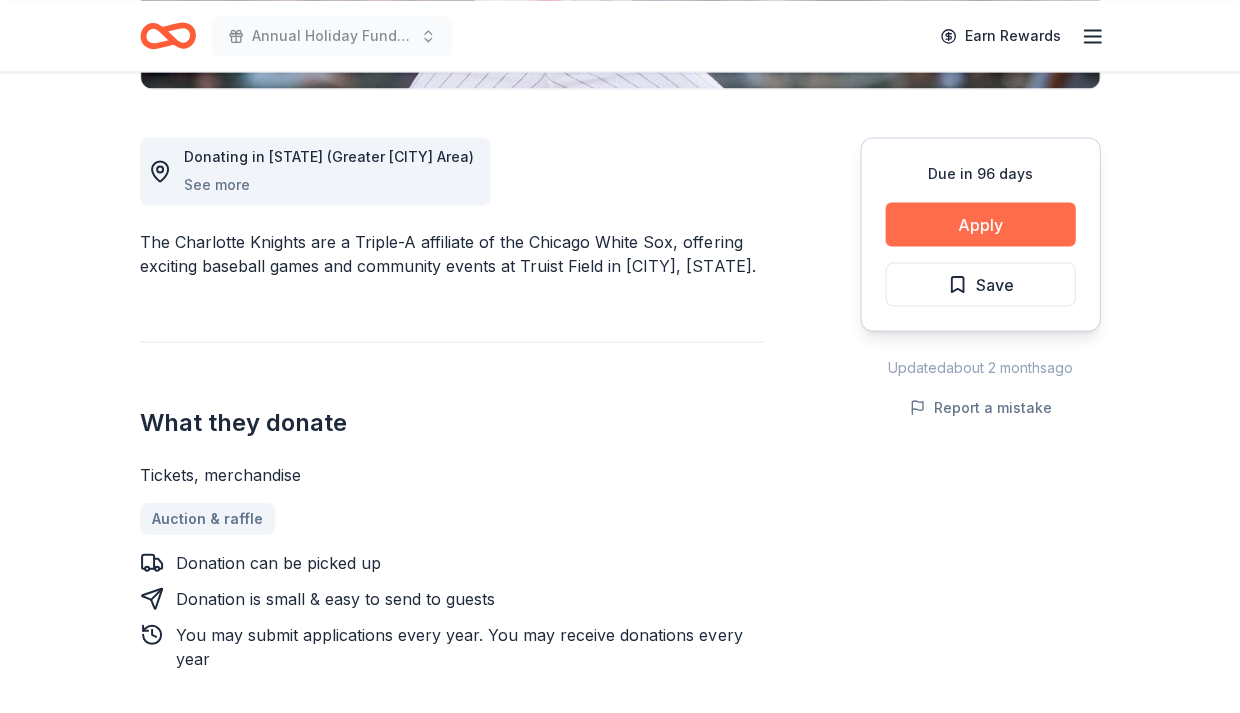 click on "Apply" at bounding box center (980, 224) 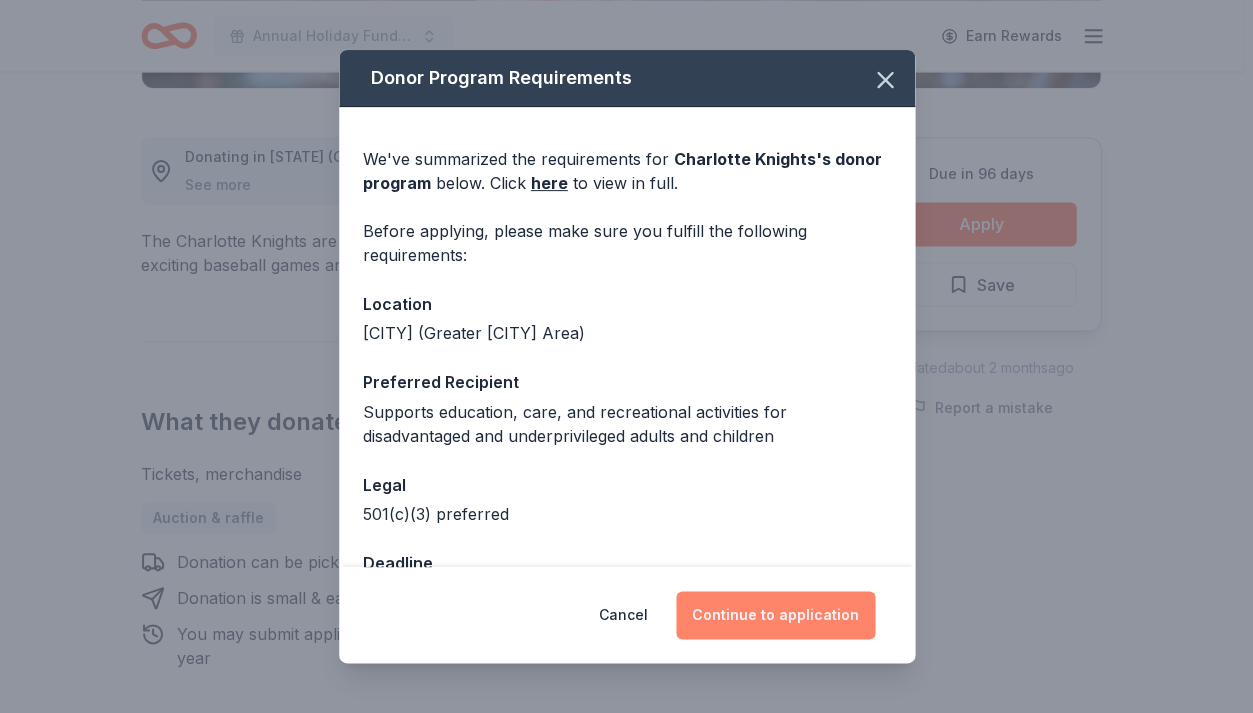 click on "Continue to application" at bounding box center (775, 615) 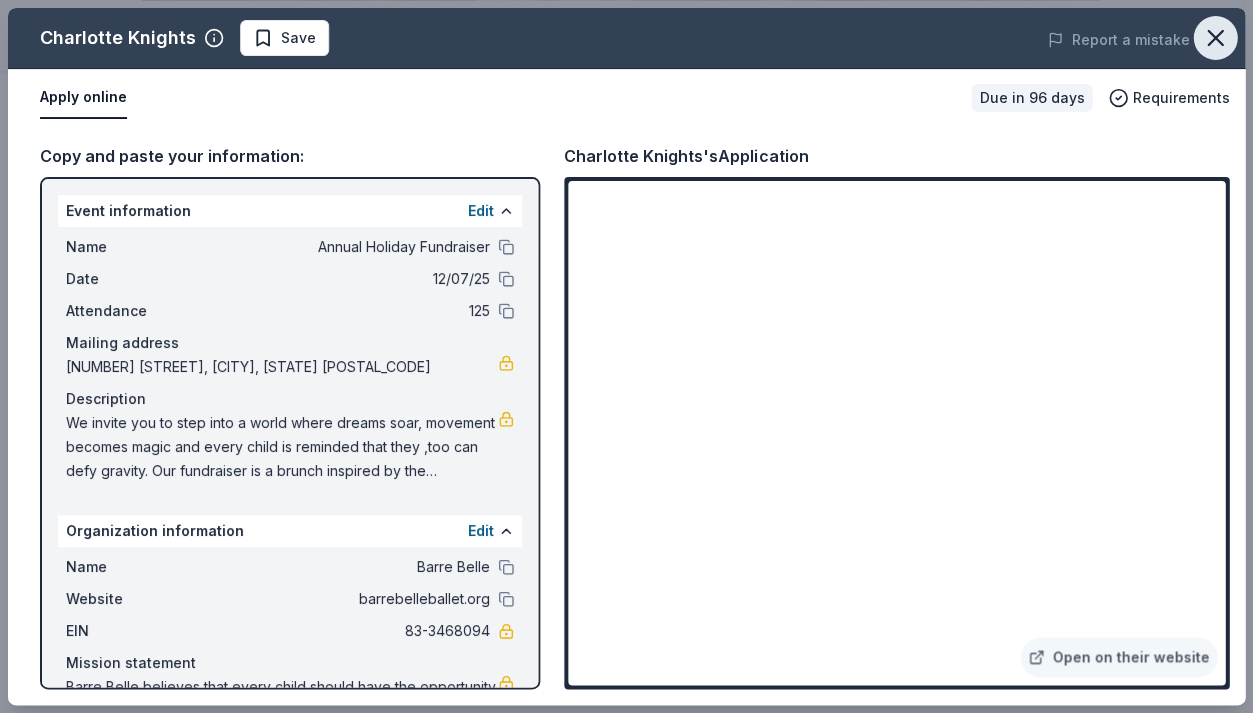 click 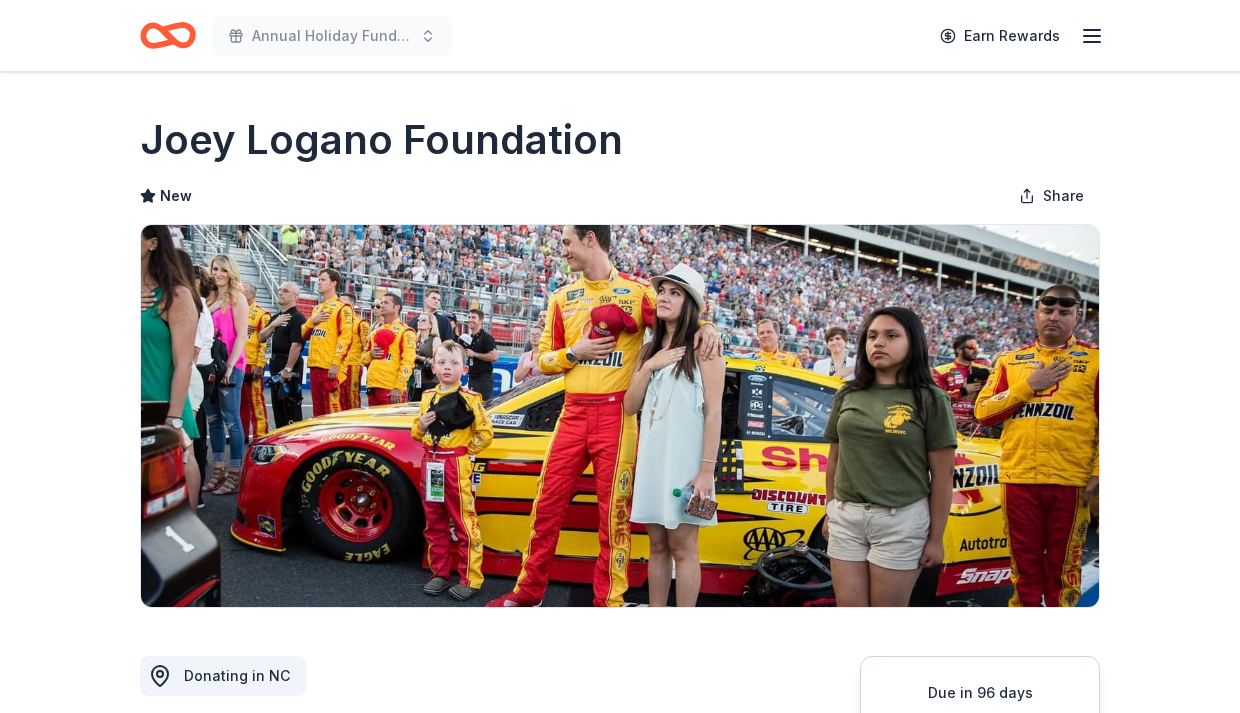 scroll, scrollTop: 0, scrollLeft: 0, axis: both 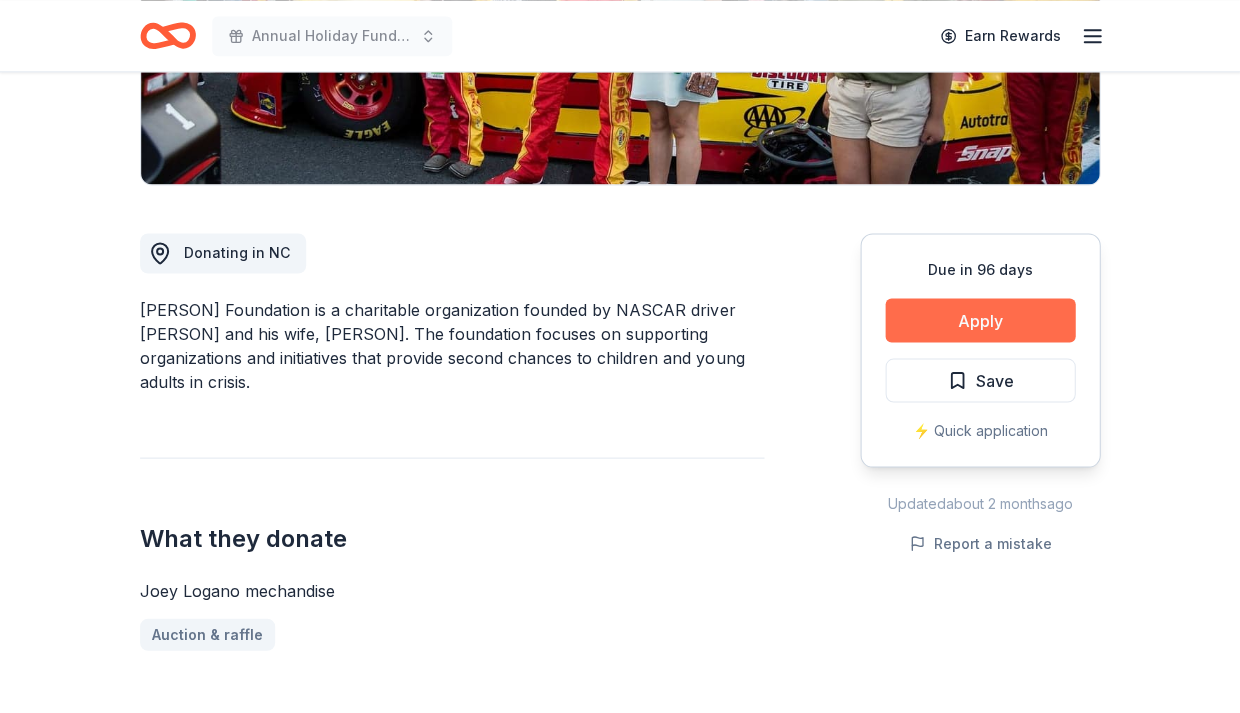 click on "Apply" at bounding box center (980, 320) 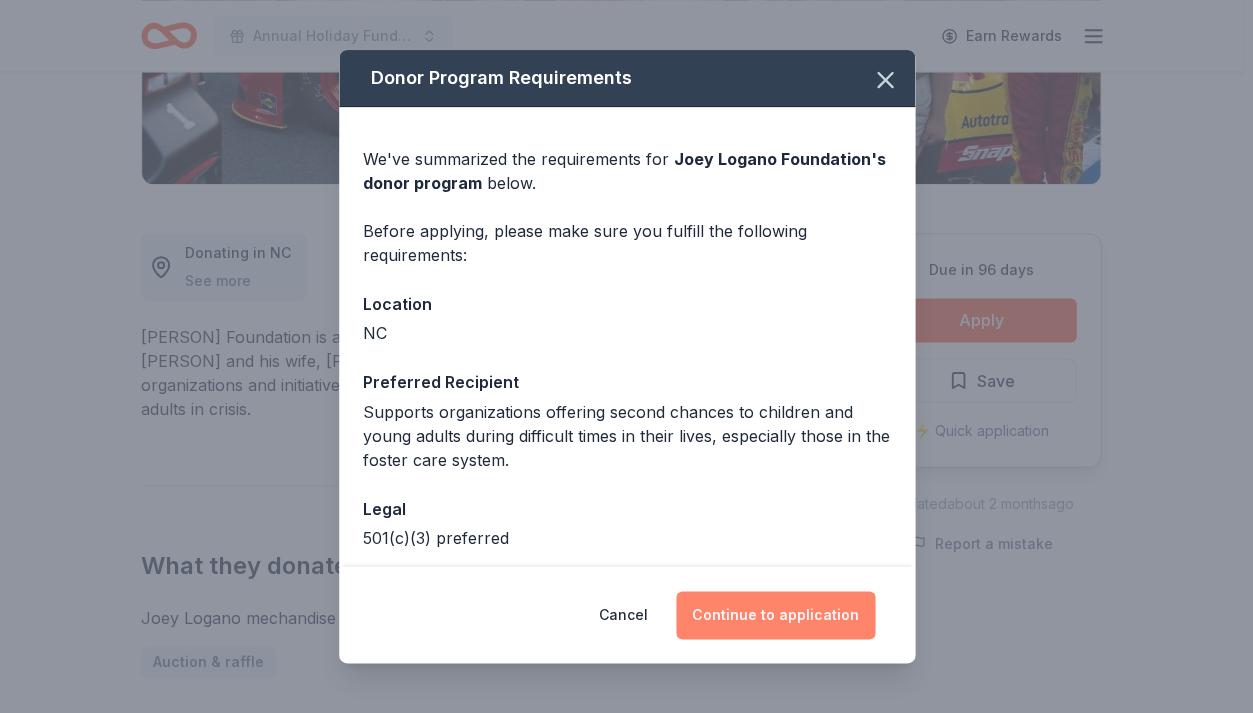click on "Continue to application" at bounding box center (775, 615) 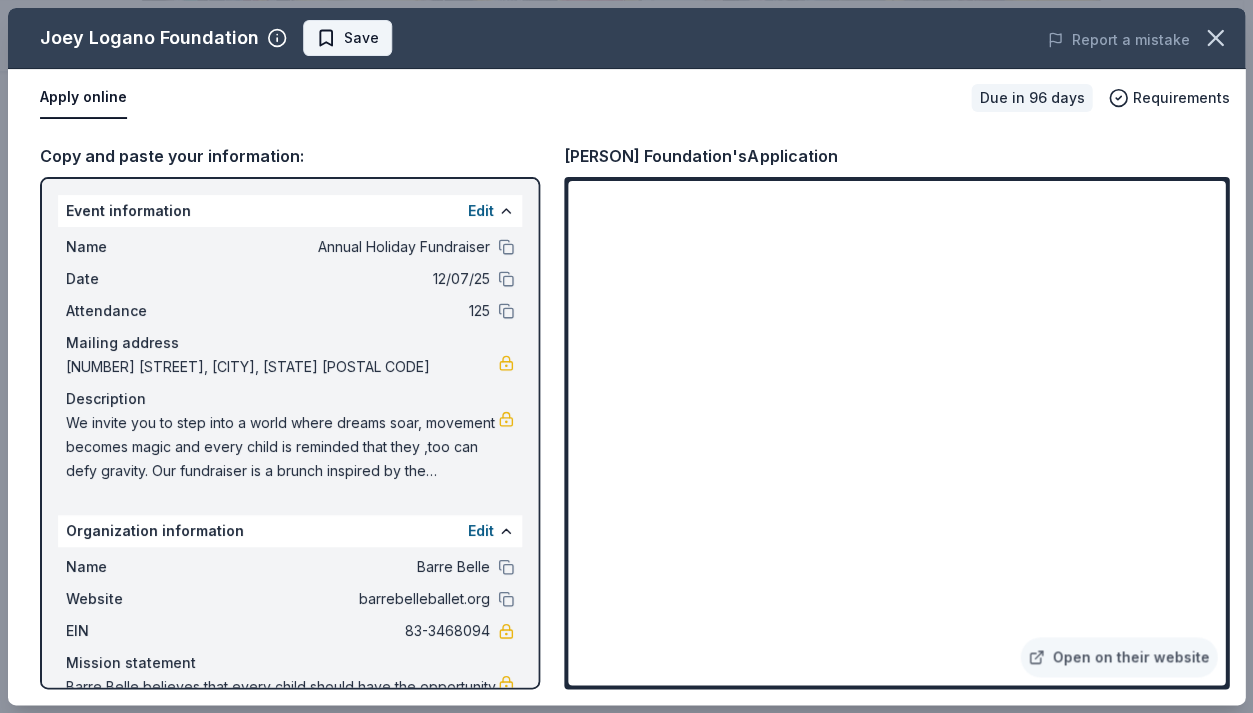 click on "Save" at bounding box center (361, 38) 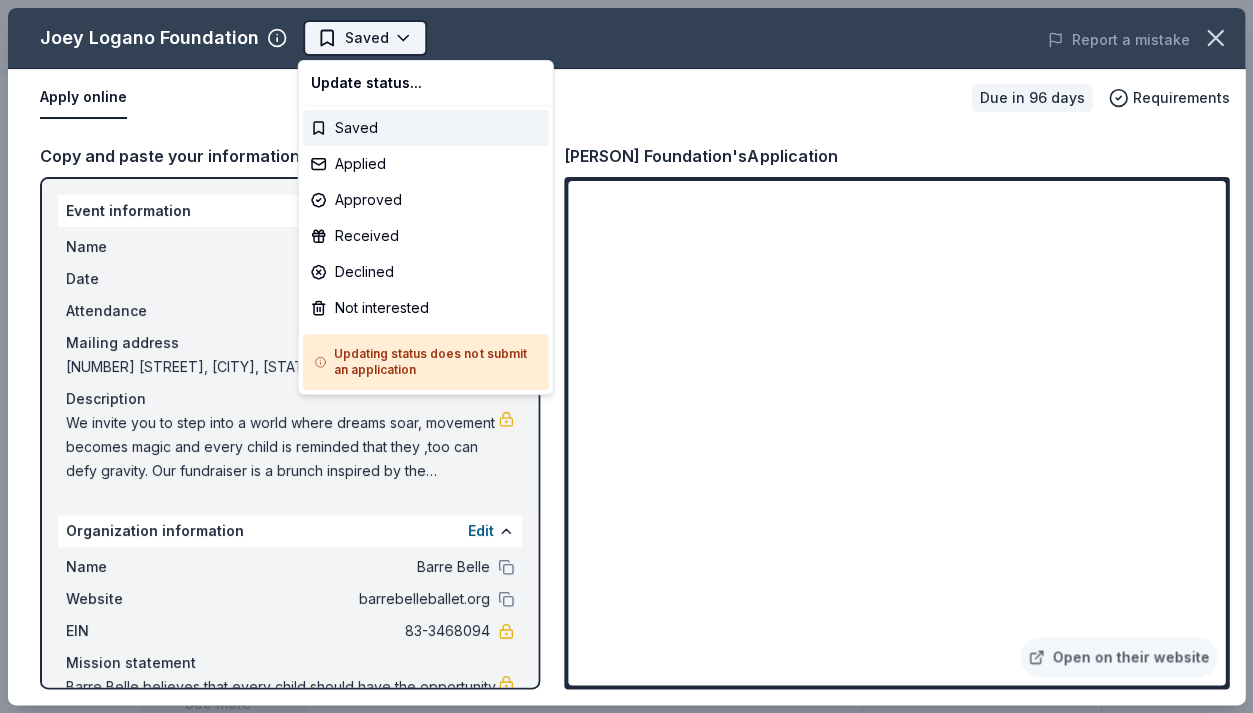 click on "Annual Holiday Fundraiser Earn Rewards Due in [DAYS] Share [PERSON] Foundation New Share Donating in [STATE] See more [PERSON] Foundation is a charitable organization founded by NASCAR driver [PERSON] and his wife, [PERSON]. The foundation focuses on supporting organizations and initiatives that provide second chances to children and young adults in crisis. What they donate [PERSON] merchandise Auction & raffle Who they donate to Preferred Supports organizations offering second chances to children and young adults during difficult times in their lives, especially those in the foster care system. Children Social Justice 501(c)(3) preferred Upgrade to Pro to view approval rates and average donation values Due in [DAYS] Apply Saved ⚡️ Quick application Updated about [MONTHS] ago Report a mistake New Be the first to review this company! Leave a review Similar donors 16 applies last week [DAYS] left PRP Wine International New Two in-home wine sampling gift certificates Local [DAYS] left New" at bounding box center (621, 356) 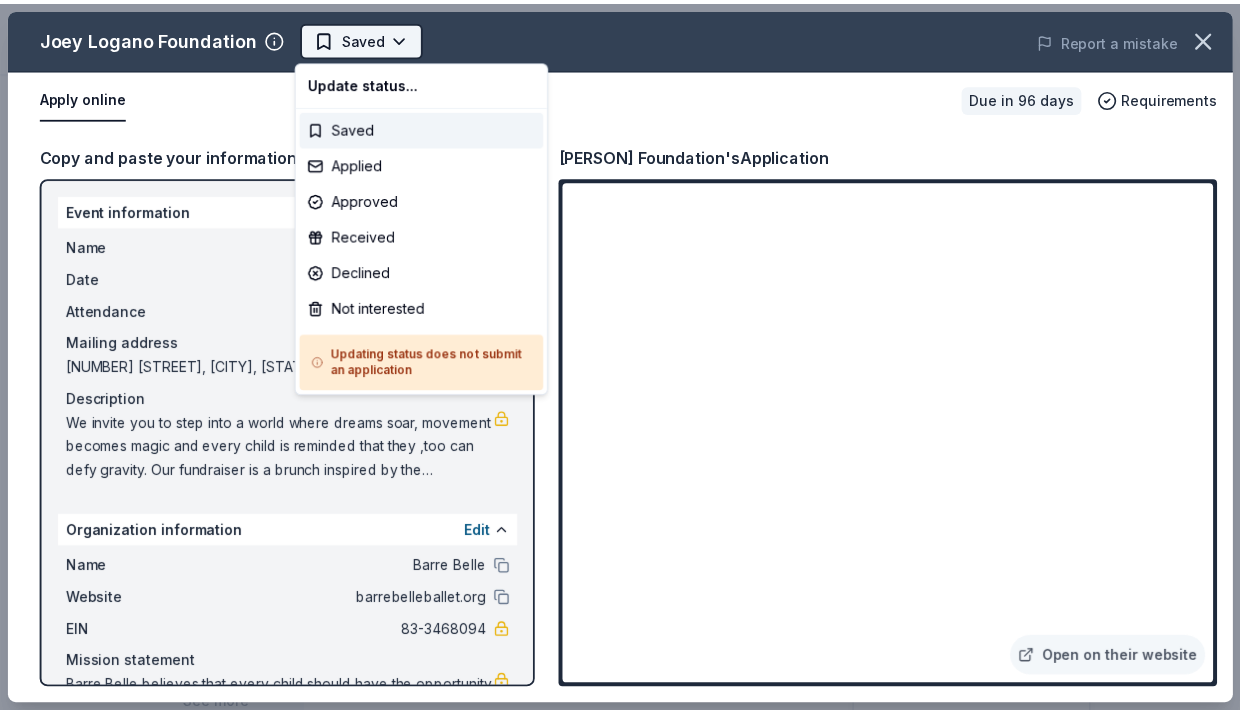 scroll, scrollTop: 0, scrollLeft: 0, axis: both 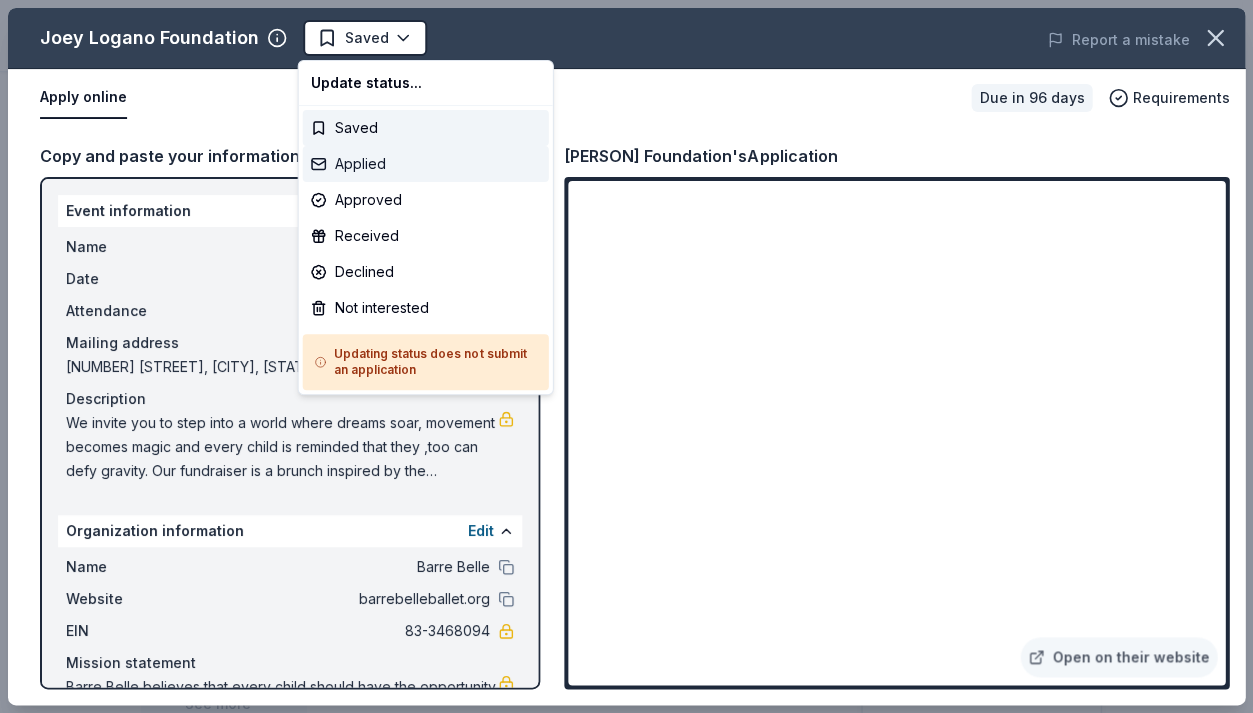 click on "Applied" at bounding box center (426, 164) 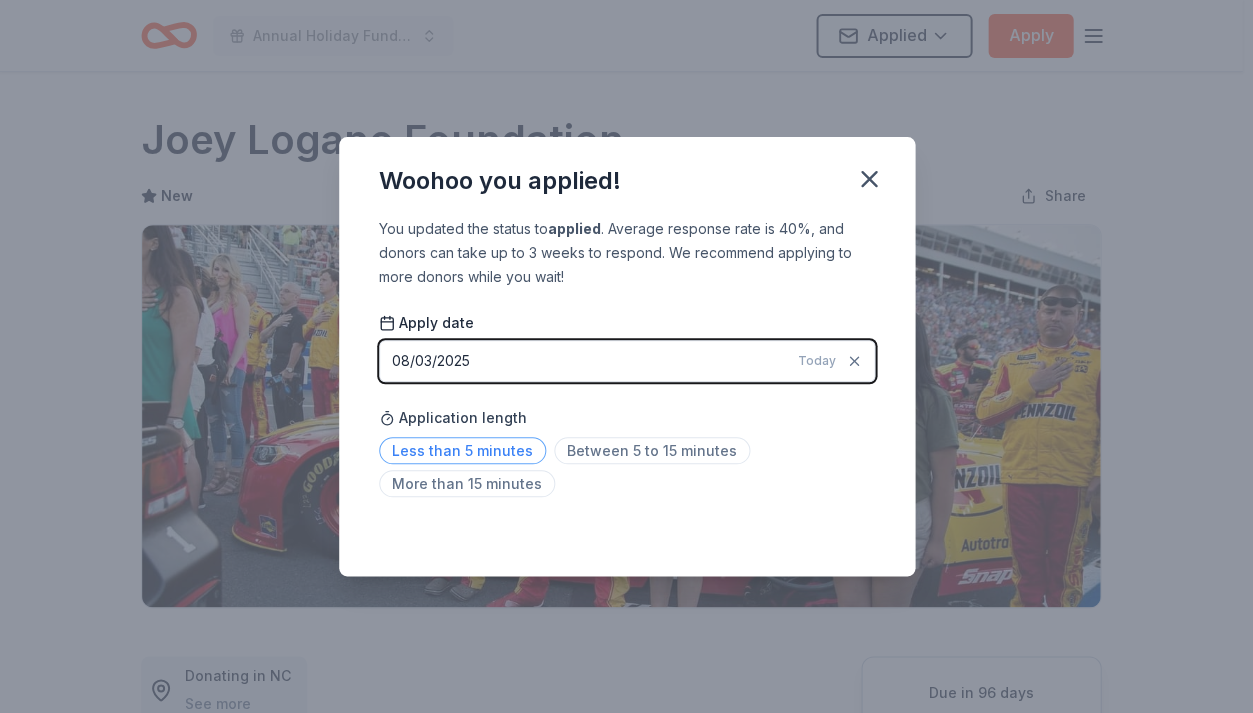 click on "Less than 5 minutes" at bounding box center [462, 450] 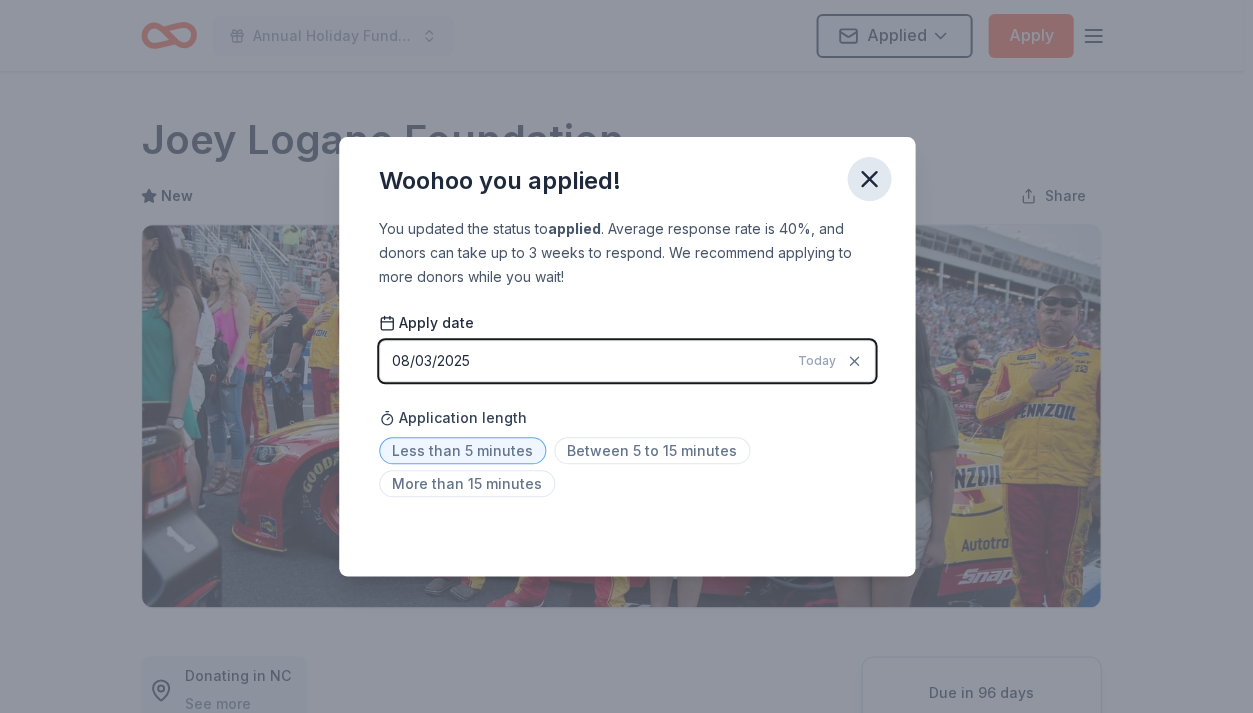 click 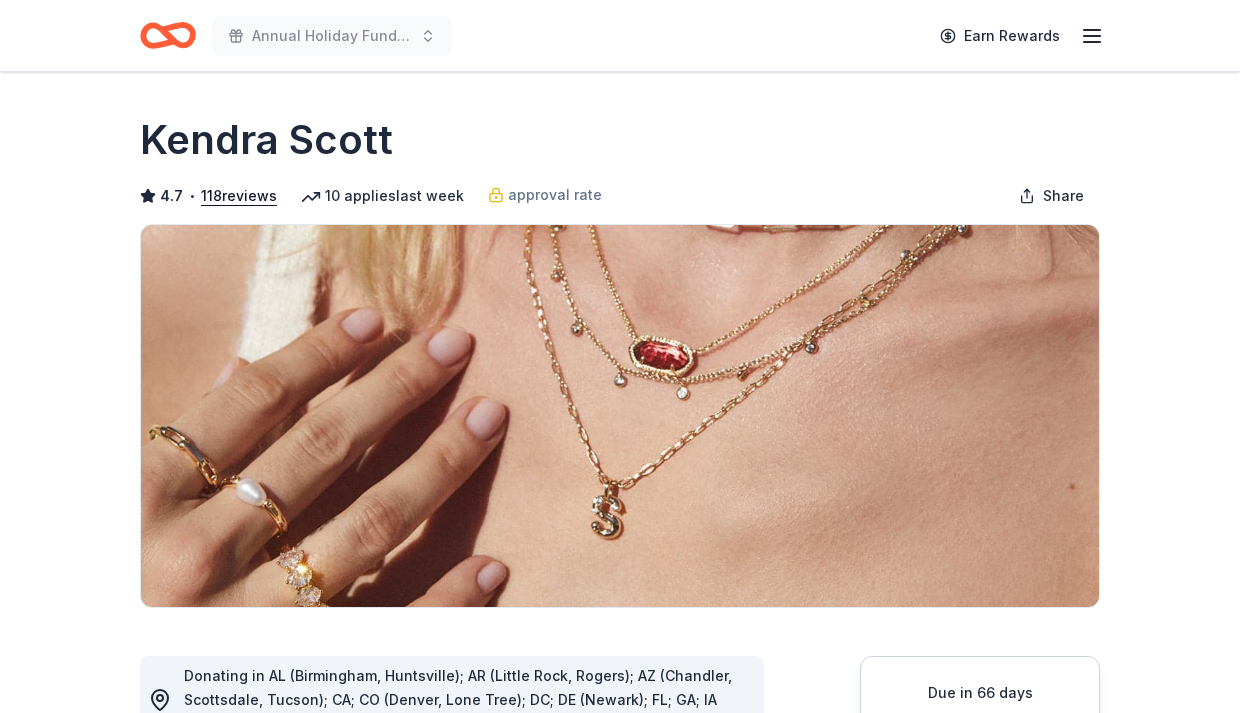 scroll, scrollTop: 0, scrollLeft: 0, axis: both 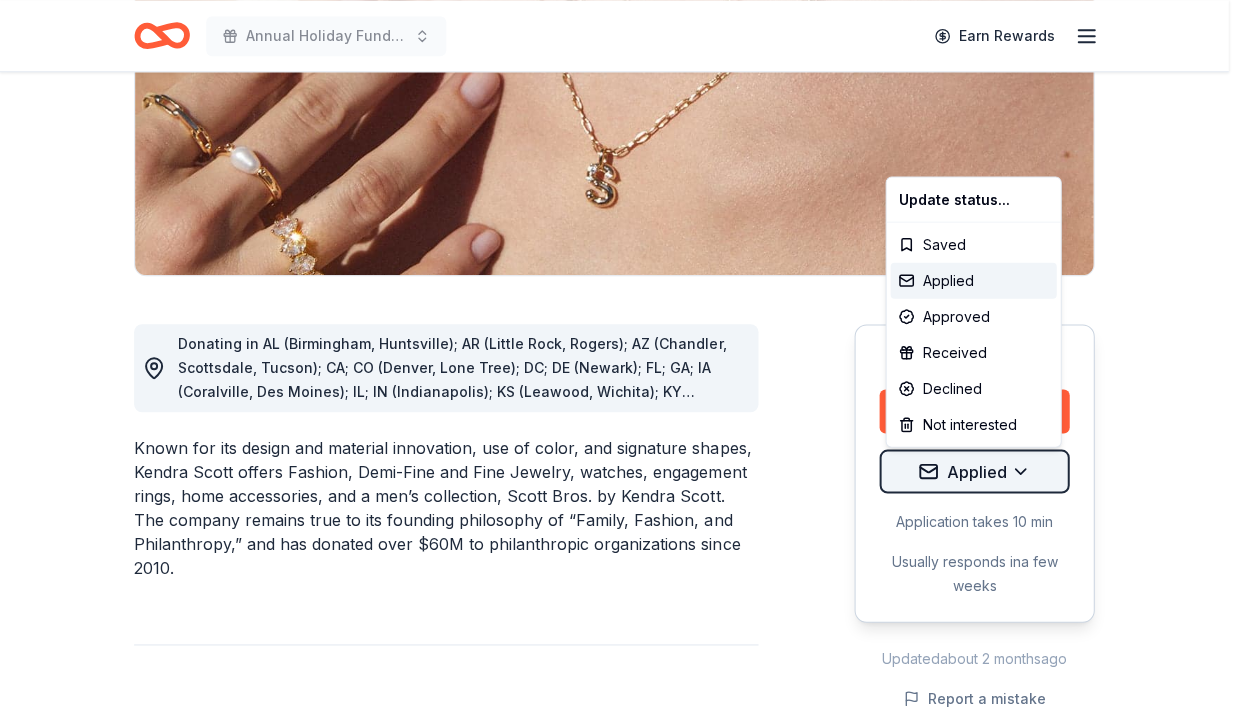 click on "Annual Holiday Fundraiser Earn Rewards Due in 66 days Share Kendra Scott 4.7 • 118  reviews 10   applies  last week approval rate Share Donating in AL ([CITY], [CITY]); AR ([CITY], [CITY]); AZ ([CITY], [CITY], [CITY]); CA; CO ([CITY], [CITY]); DC; DE ([CITY]); FL; GA; IA ([CITY], [CITY]); IL; IN ([CITY]); KS ([CITY], [CITY]); KY ([CITY], [CITY]); LA; MA ([CITY], [CITY], [CITY]); MD ([CITY]); MI; MN ([CITY]); MO; MS ([CITY]); NC; NE ([CITY]); NJ ([CITY], [CITY]); NM ([CITY]); NV ([CITY]); NY; OH; OK; PA; SC; TN; TX; VA; WI ([CITY], [CITY]) Known for its design and material innovation, use of color, and signature shapes, Kendra Scott offers Fashion, Demi-Fine and Fine Jewelry, watches, engagement rings, home accessories, and a men’s collection, Scott Bros. by Kendra Scott. The company remains true to its founding philosophy of “Family, Fashion, and Philanthropy,” and has donated over $60M to philanthropic organizations since 2010." at bounding box center (620, 24) 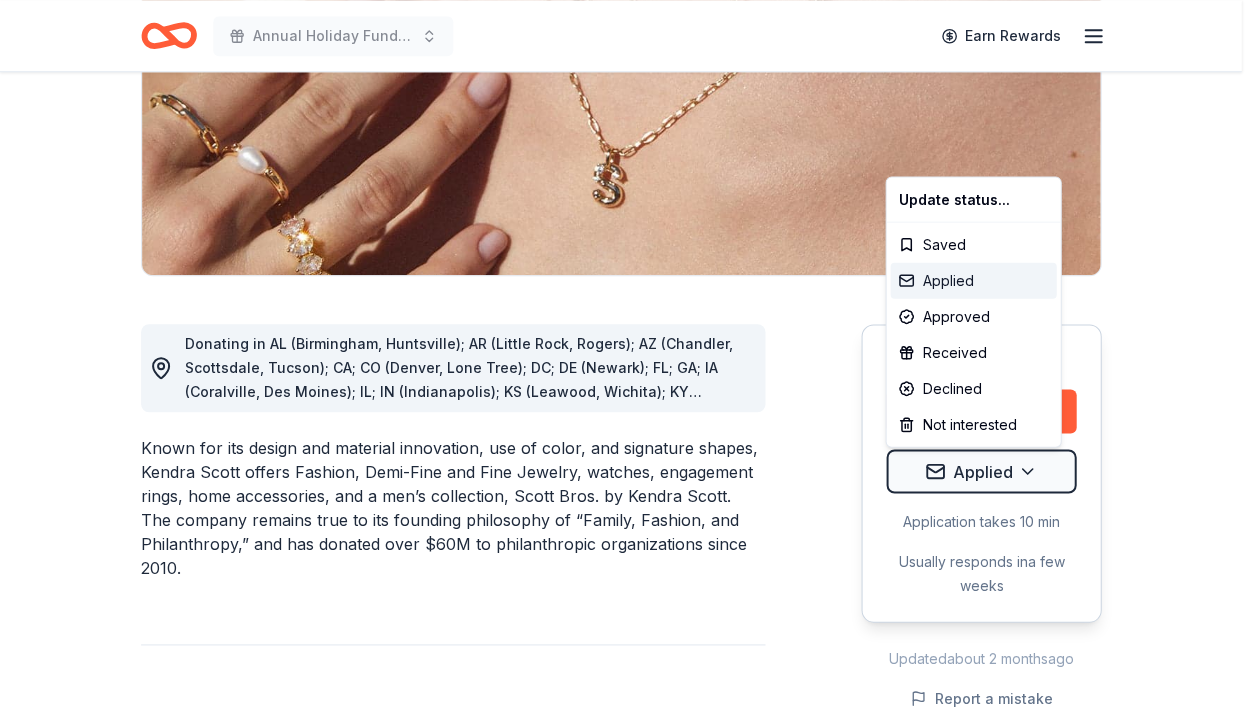 click on "Applied" at bounding box center [973, 281] 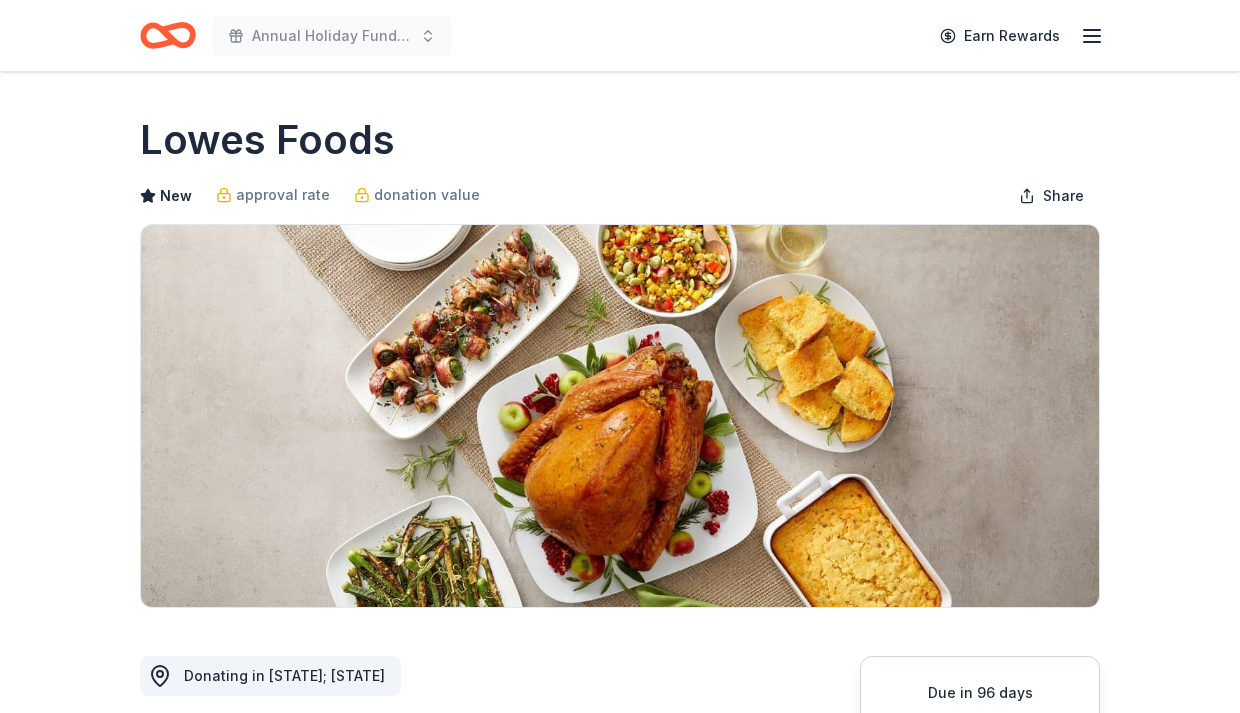 scroll, scrollTop: 0, scrollLeft: 0, axis: both 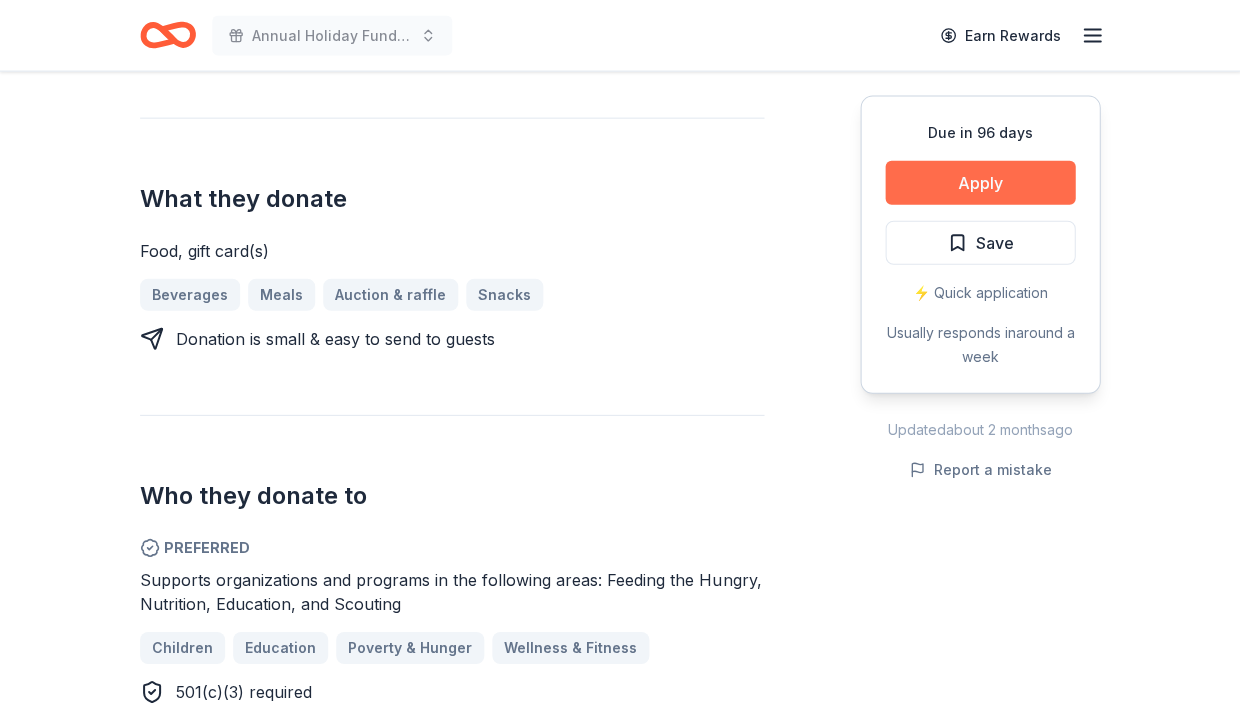 click on "Apply" at bounding box center (980, 183) 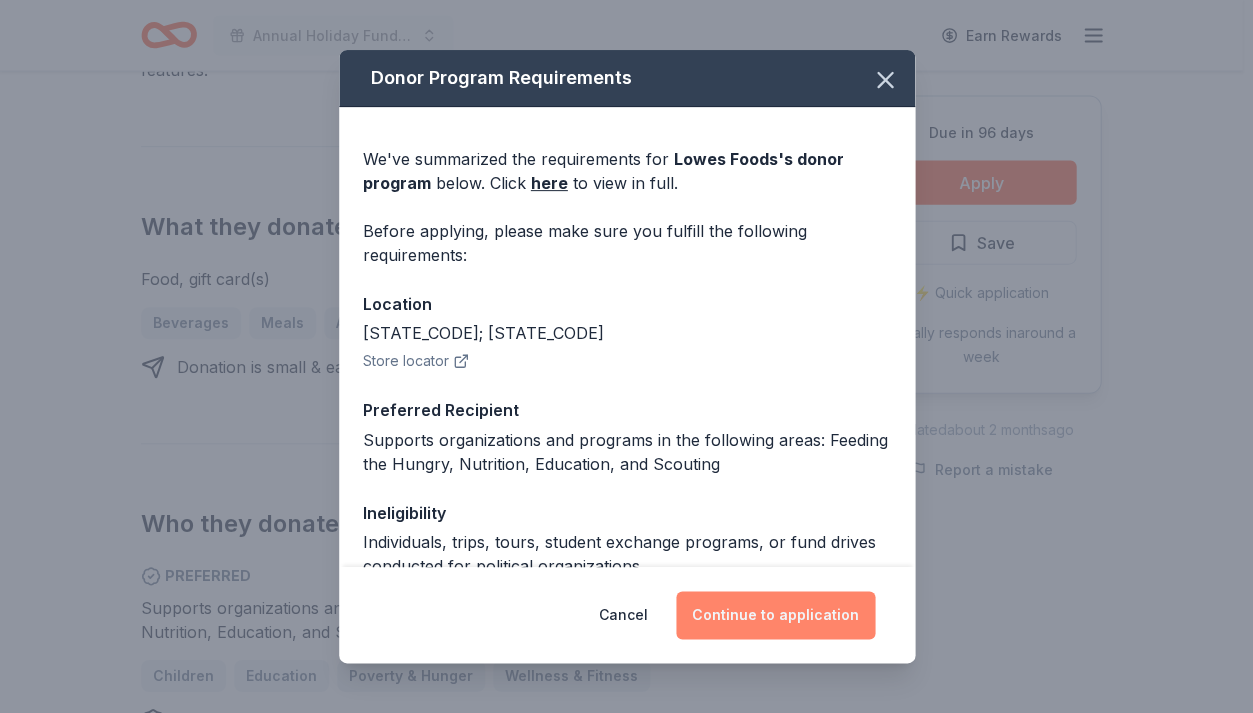 click on "Continue to application" at bounding box center [775, 615] 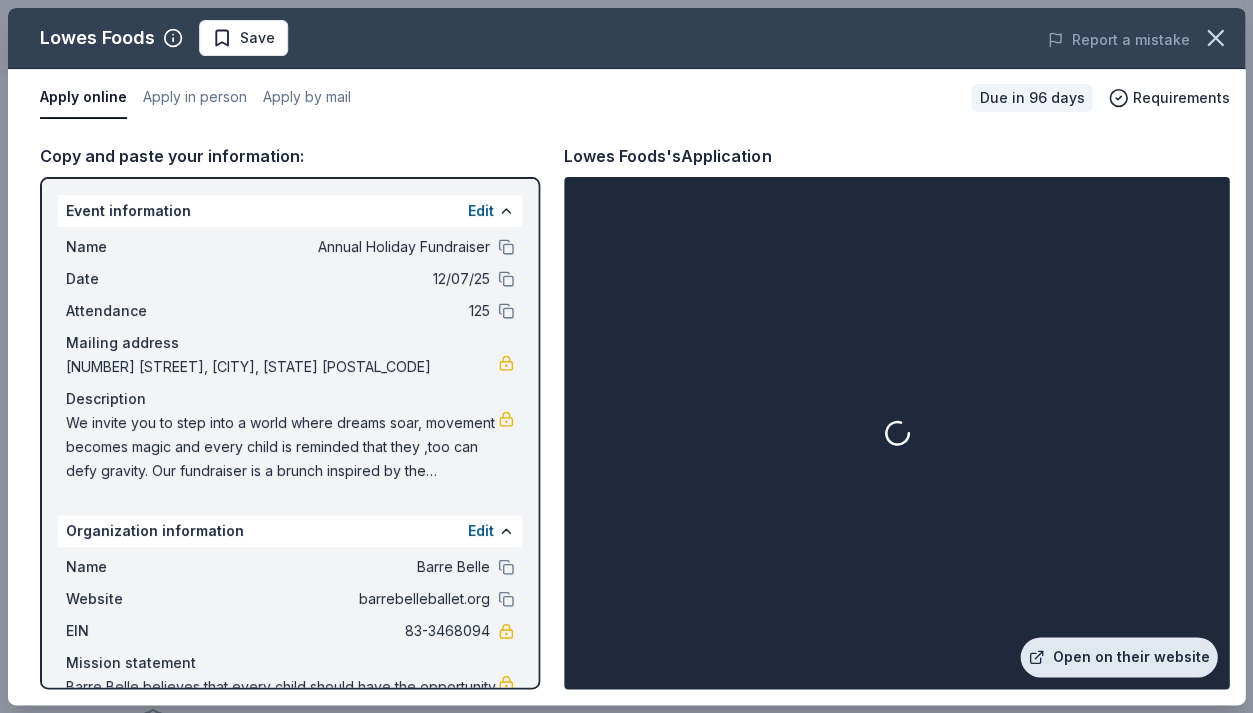 click on "Open on their website" at bounding box center (1118, 657) 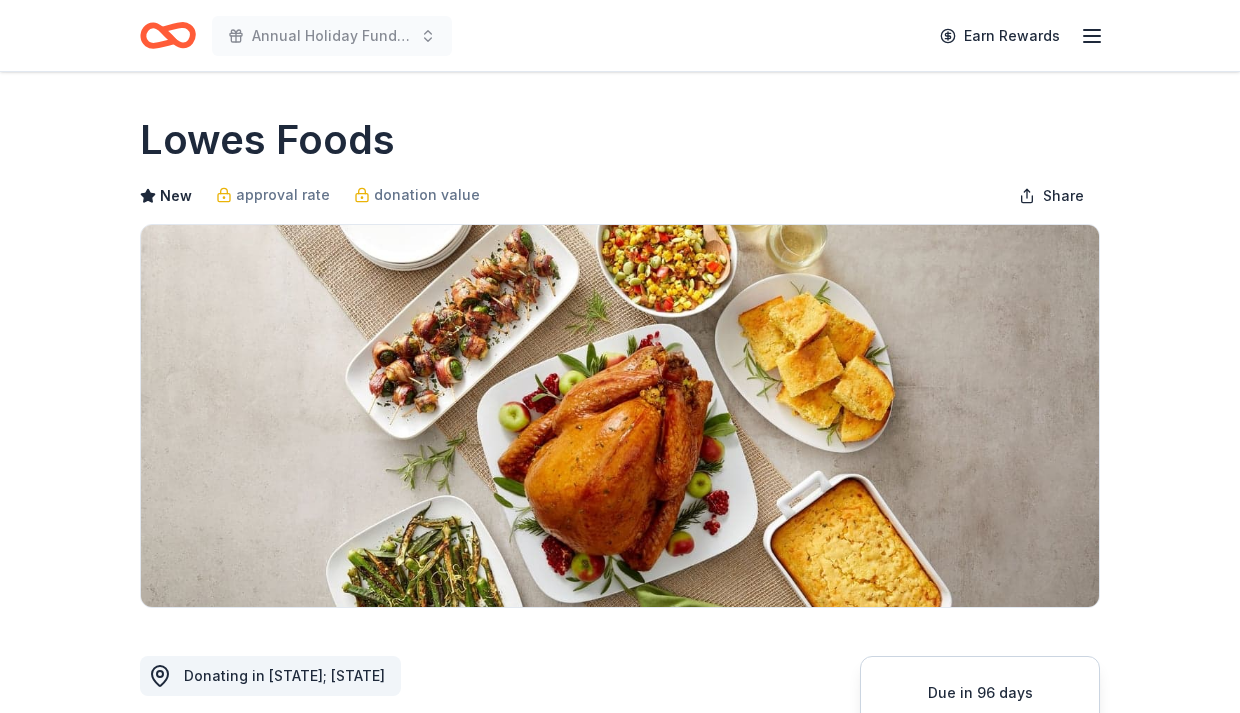 scroll, scrollTop: 0, scrollLeft: 0, axis: both 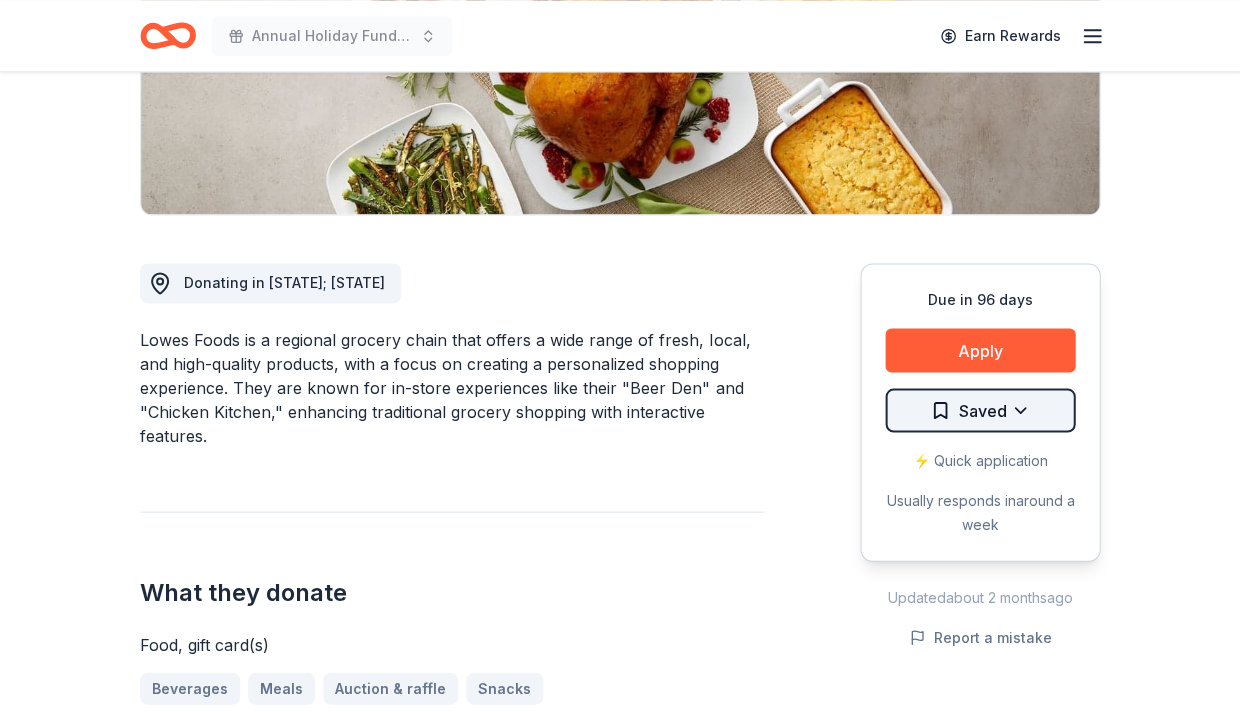 click on "Annual Holiday Fundraiser Earn Rewards Due in [DAYS] days Share Lowes Foods New approval rate donation value Share Donating in [STATE]; [STATE] Lowes Foods is a regional grocery chain that offers a wide range of fresh, local, and high-quality products, with a focus on creating a personalized shopping experience. They are known for in-store experiences like their "Beer Den" and "Chicken Kitchen," enhancing traditional grocery shopping with interactive features. What they donate Food, gift card(s) Beverages Meals Auction & raffle Snacks Donation is small & easy to send to guests Who they donate to  Preferred Supports organizations and programs in the following areas: Feeding the Hungry, Nutrition, Education, and Scouting Children Education Poverty & Hunger Wellness & Fitness [NUMBER] required  Ineligible Individuals, trips, tours, student exchange programs, or fund drives conducted for political organizations Individuals Political Due in [DAYS] days Apply Saved ⚡️ Quick application Usually responds in  around a week  ago [YEAR]" at bounding box center (620, -37) 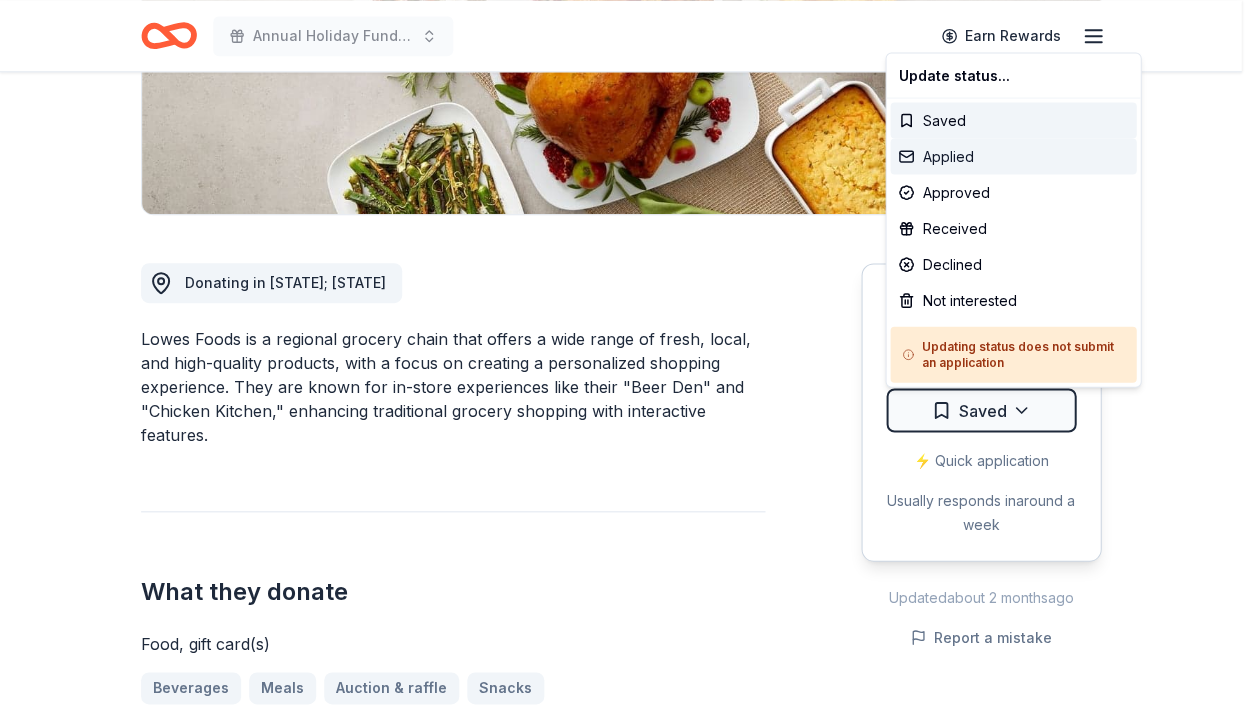 click on "Applied" at bounding box center [1013, 157] 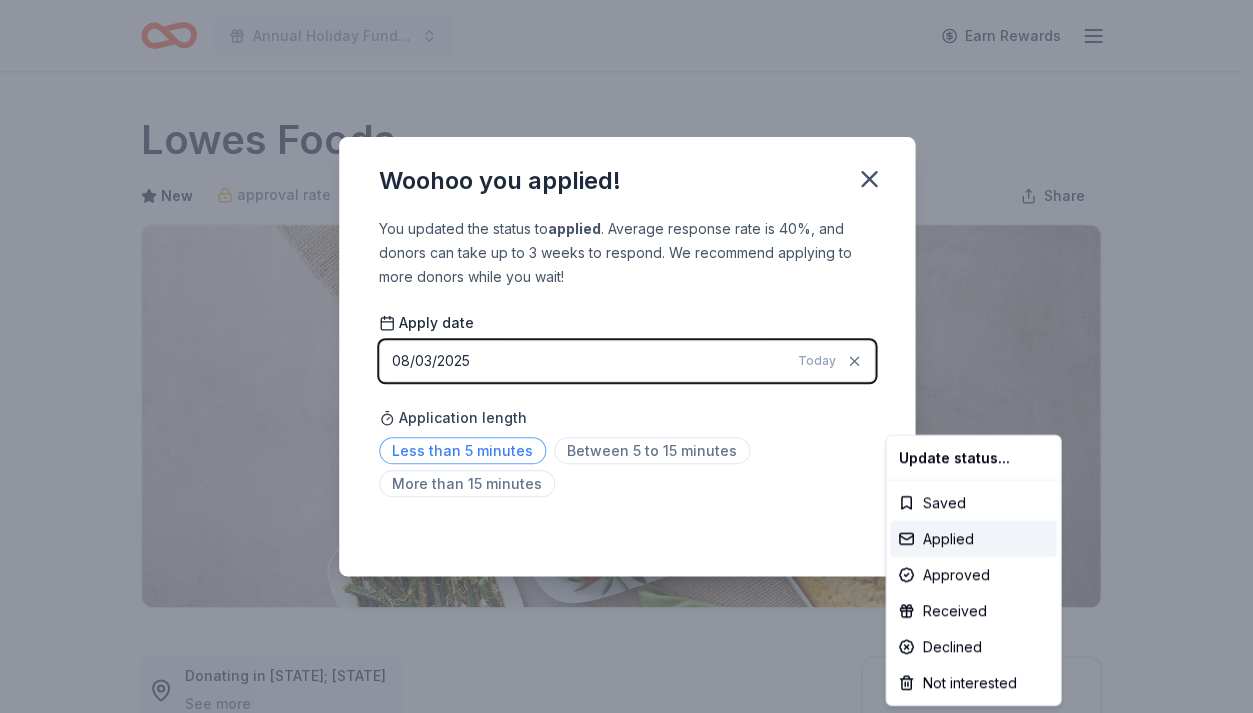 drag, startPoint x: 866, startPoint y: 304, endPoint x: 504, endPoint y: 450, distance: 390.3332 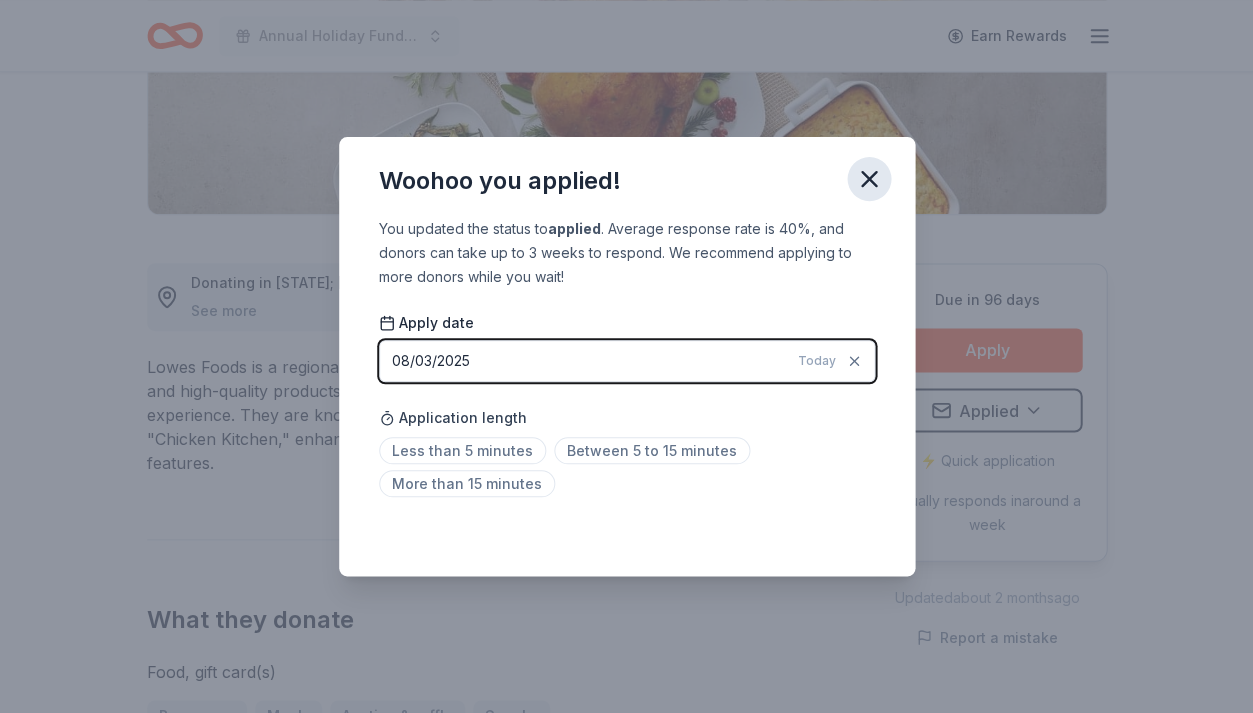click 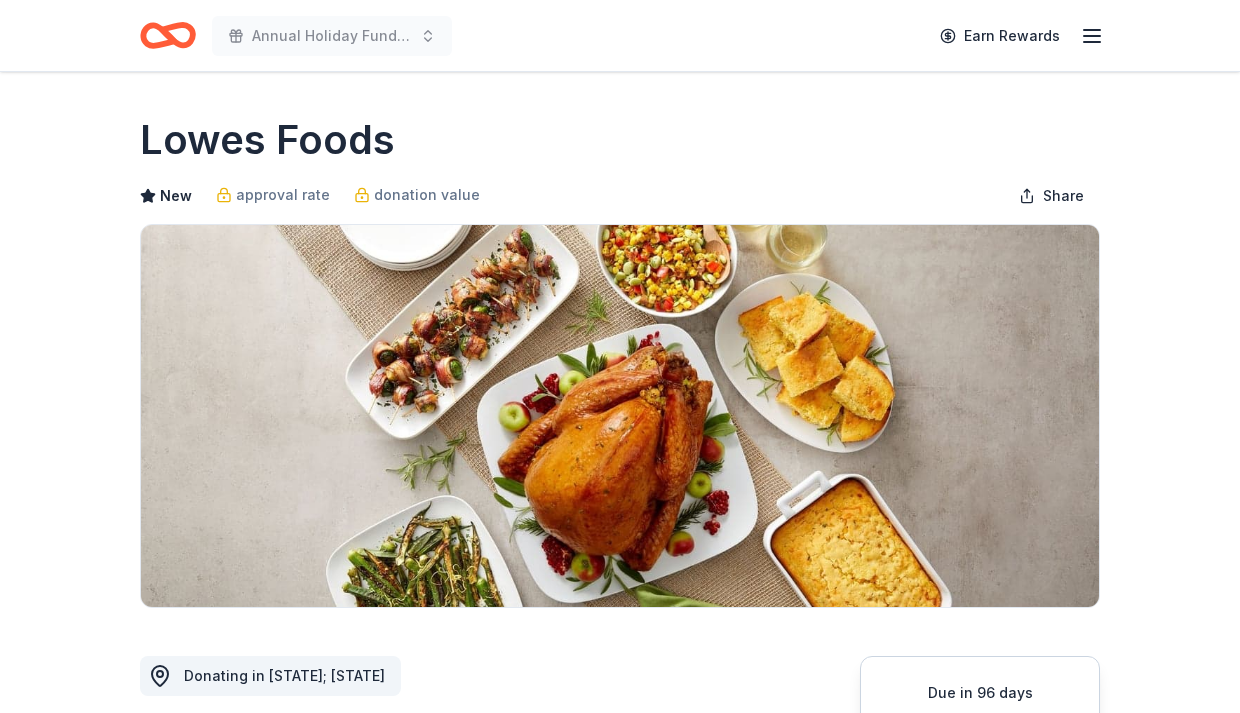 scroll, scrollTop: 0, scrollLeft: 0, axis: both 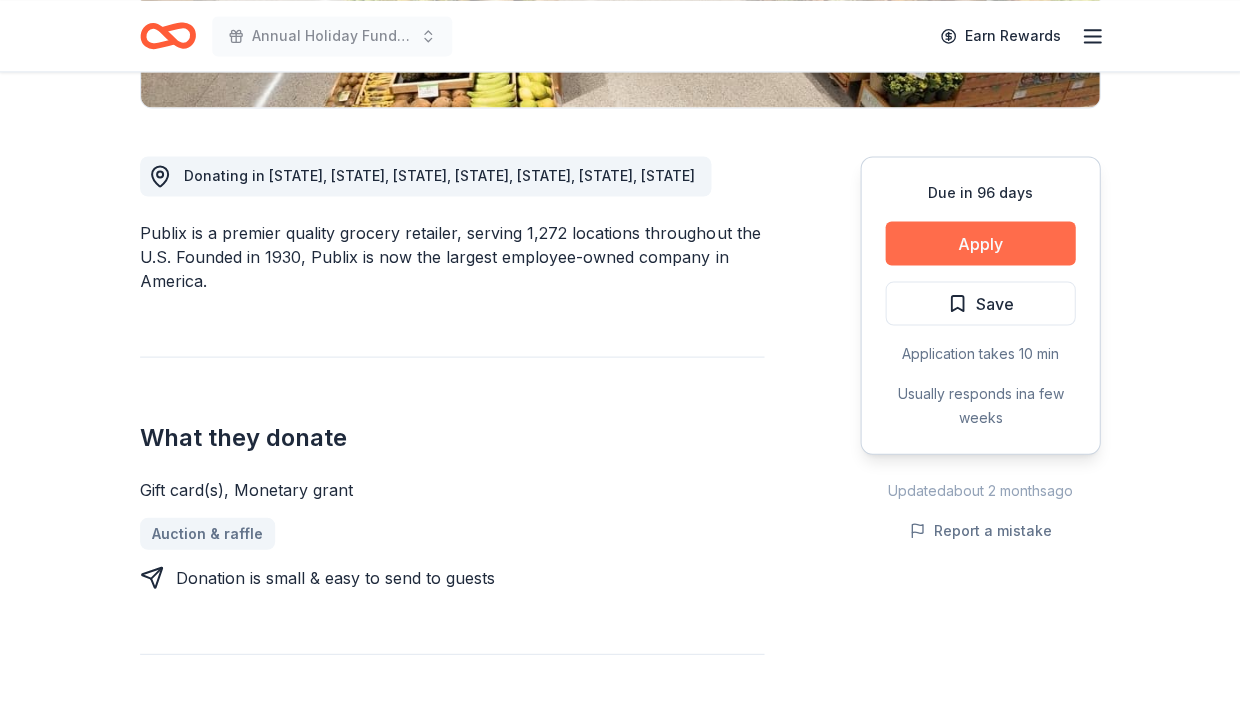 click on "Apply" at bounding box center (980, 243) 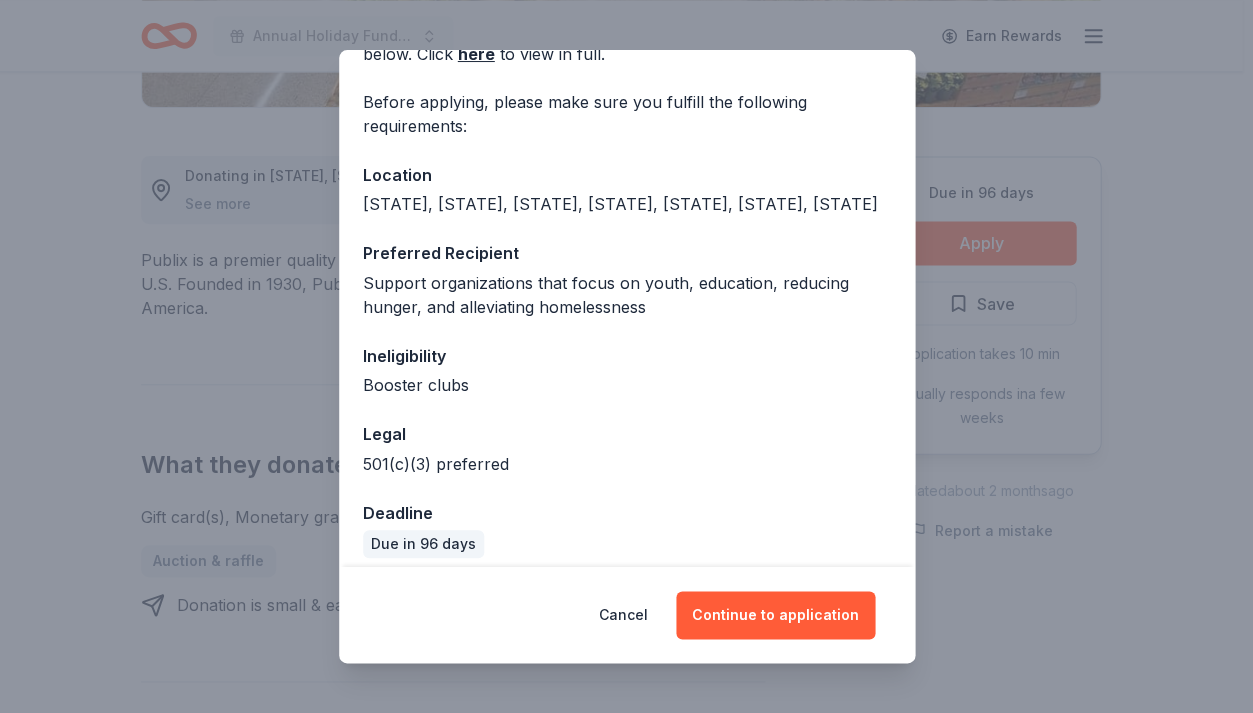 scroll, scrollTop: 136, scrollLeft: 0, axis: vertical 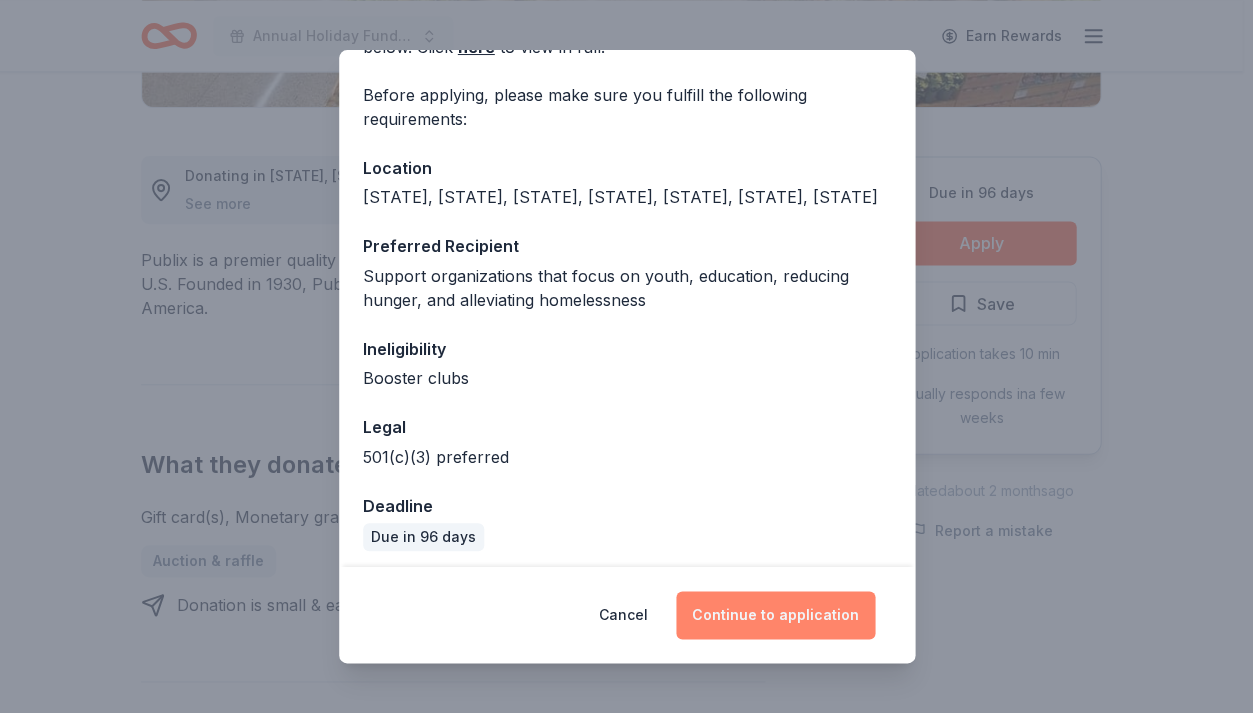 click on "Continue to application" at bounding box center [775, 615] 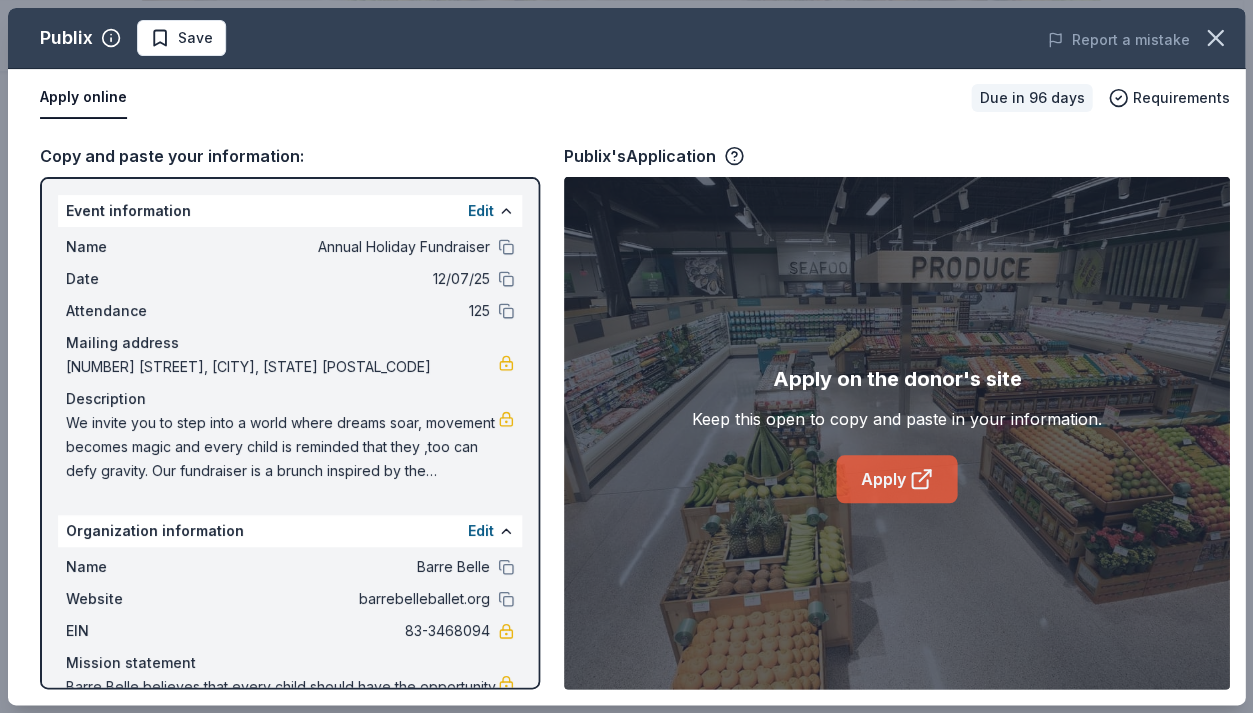click on "Apply" at bounding box center [896, 479] 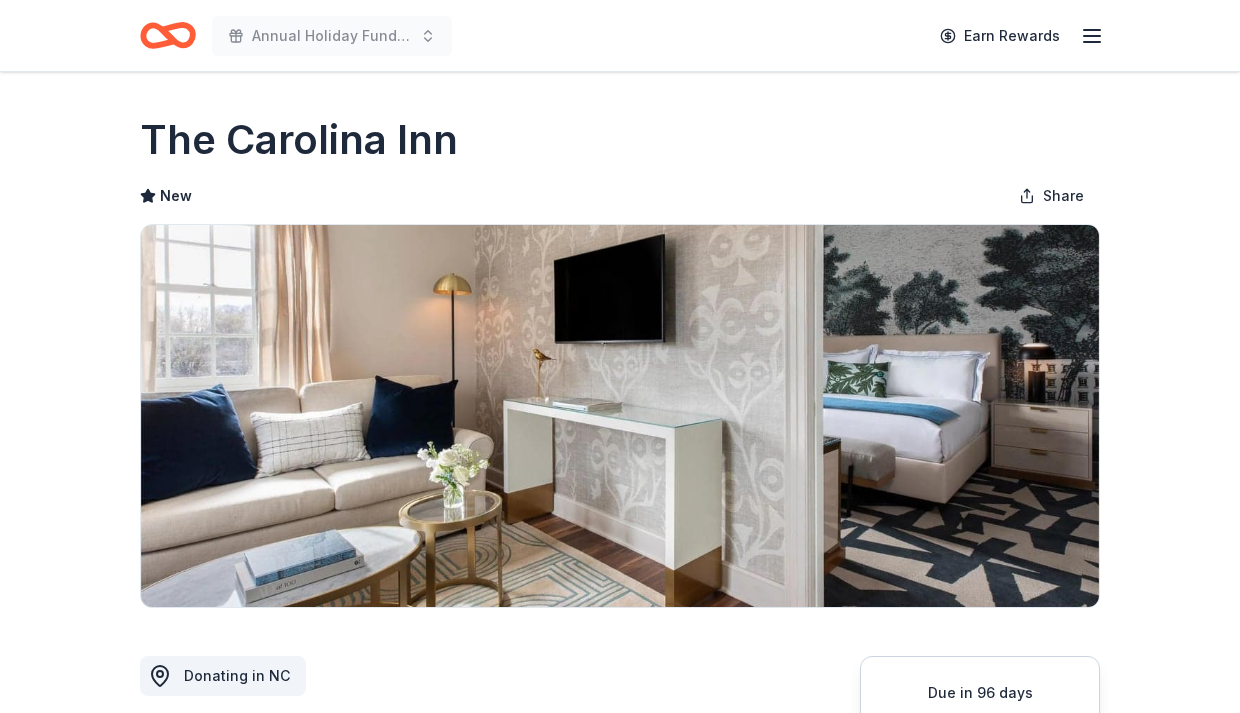 scroll, scrollTop: 0, scrollLeft: 0, axis: both 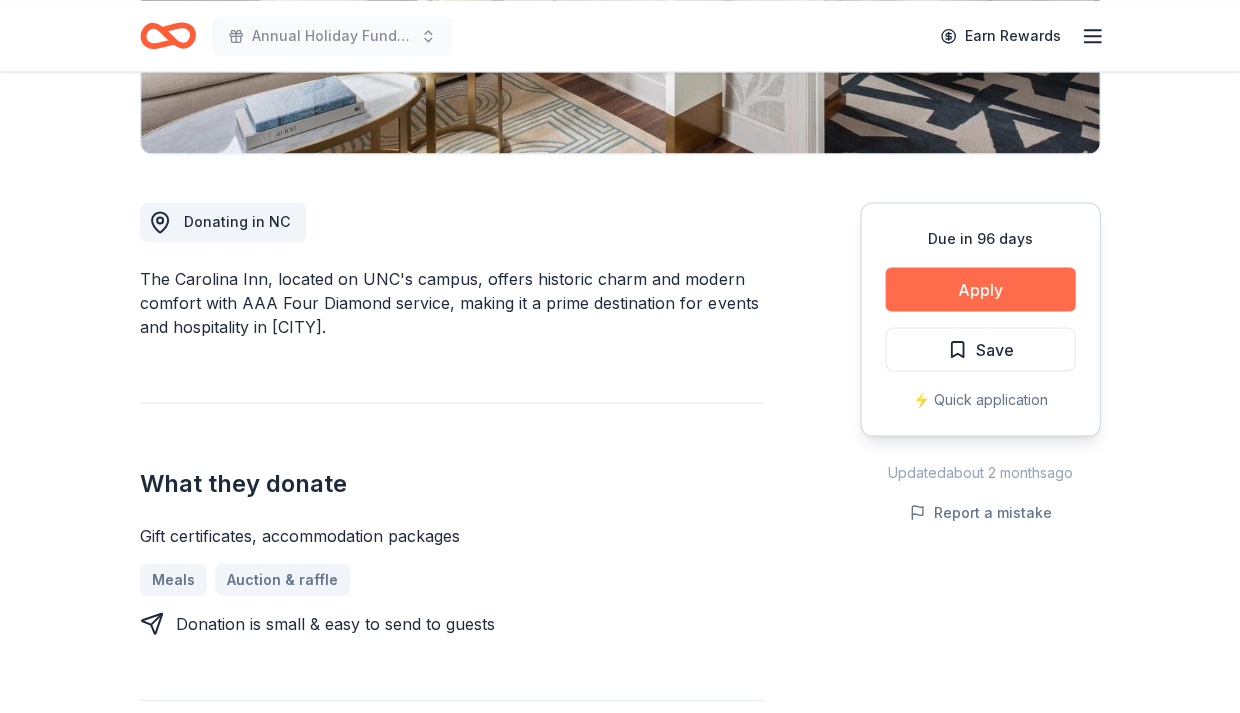 click on "Apply" at bounding box center (980, 289) 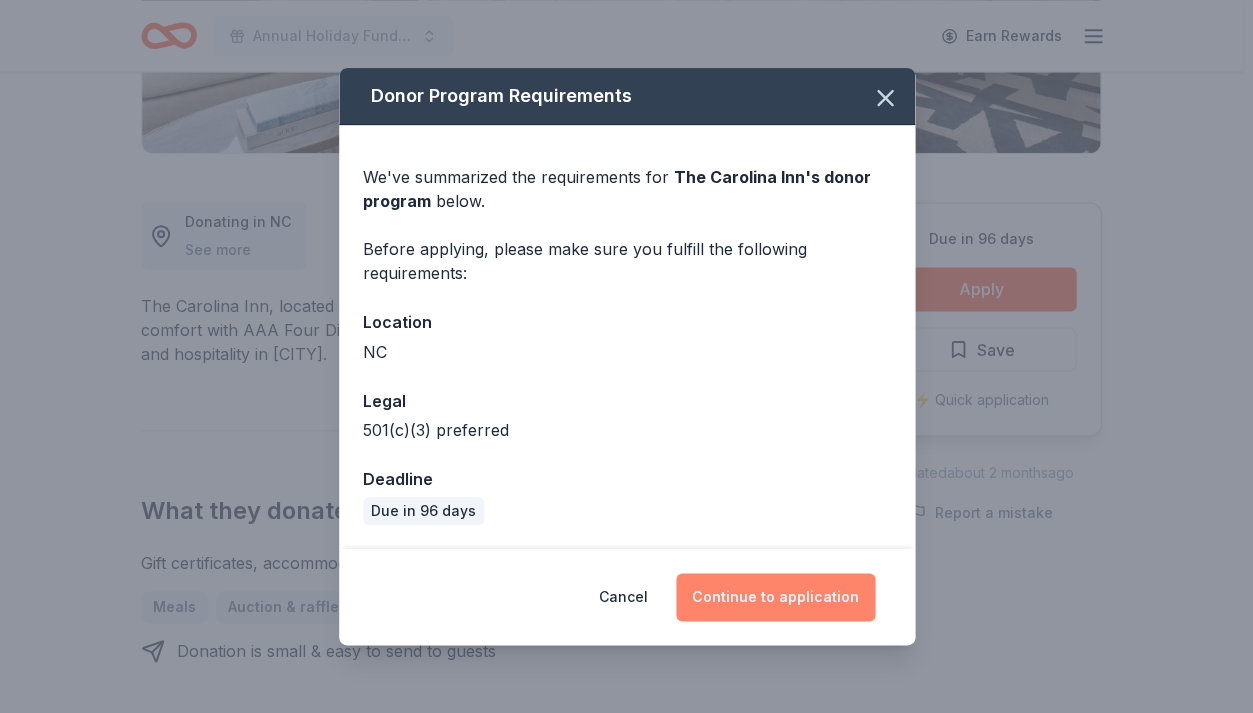 click on "Continue to application" at bounding box center (775, 597) 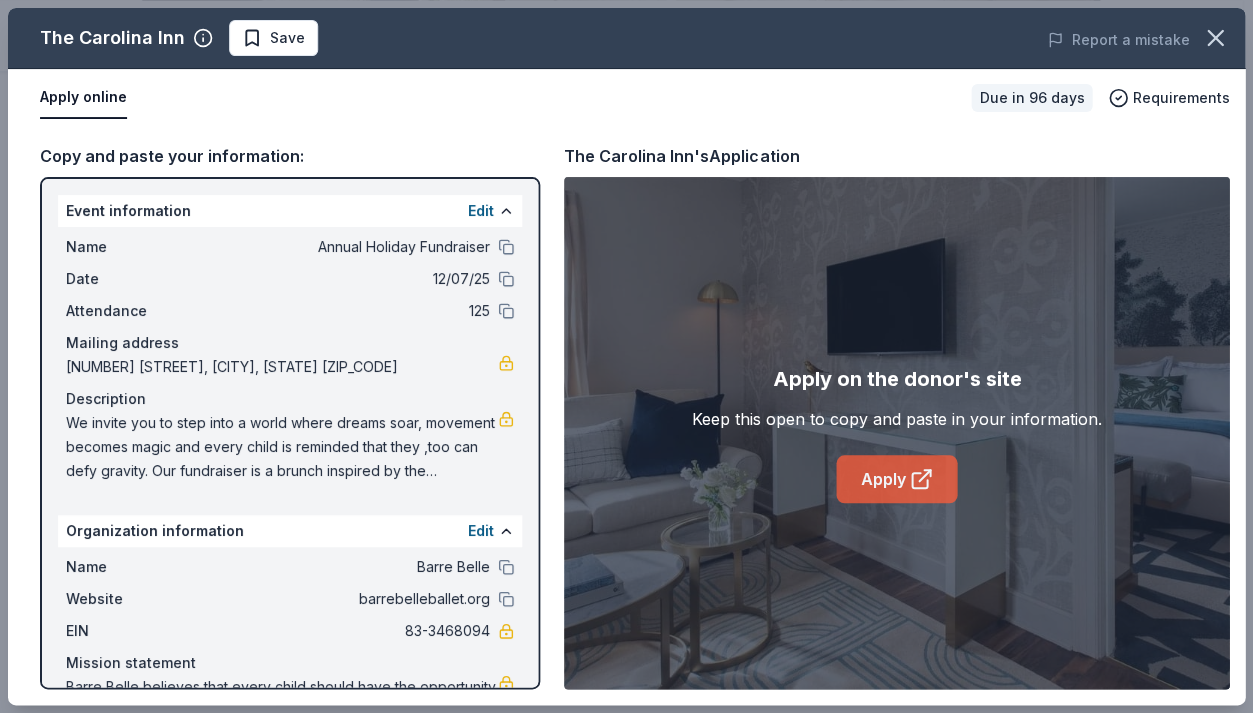 click on "Apply" at bounding box center (896, 479) 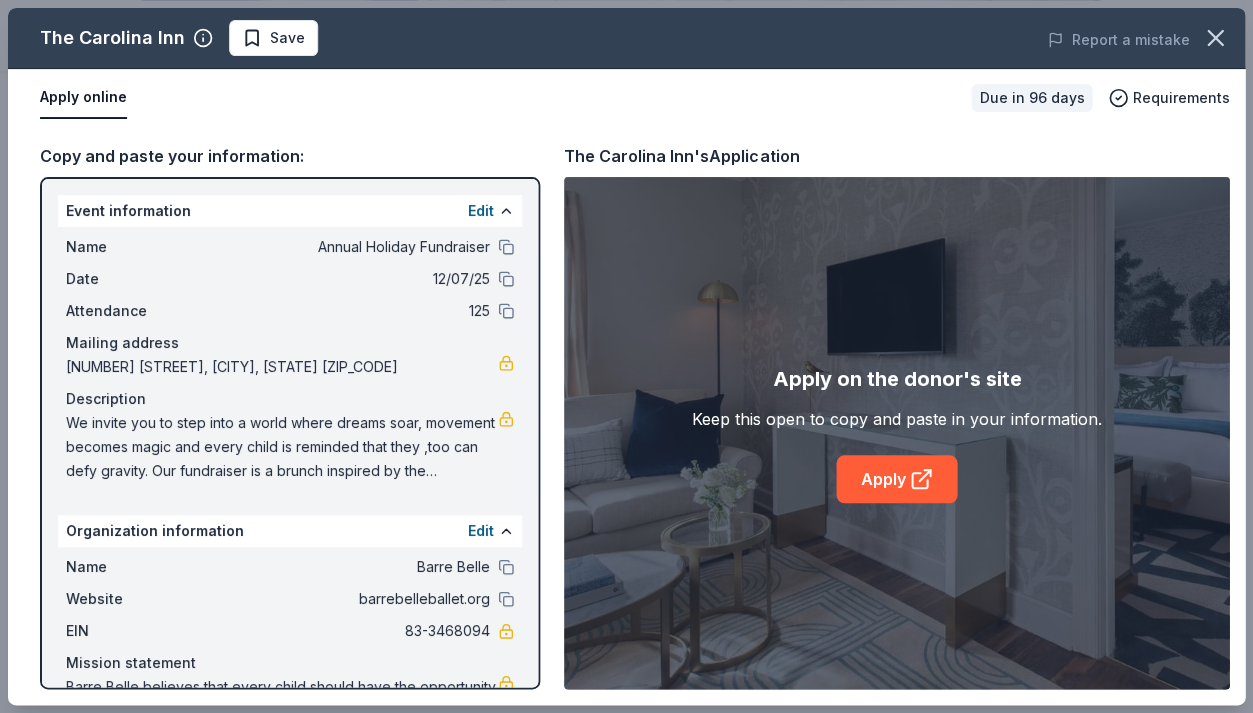 drag, startPoint x: 1249, startPoint y: 144, endPoint x: 1249, endPoint y: 299, distance: 155 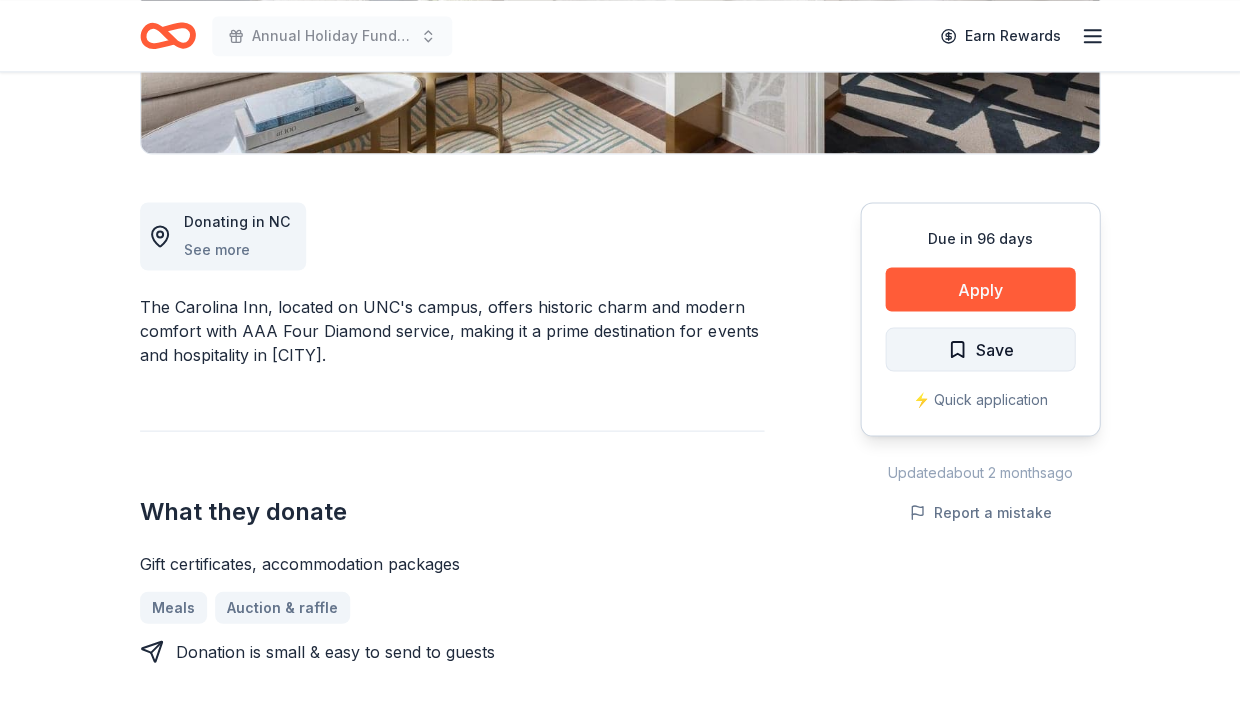 click on "Save" at bounding box center [994, 349] 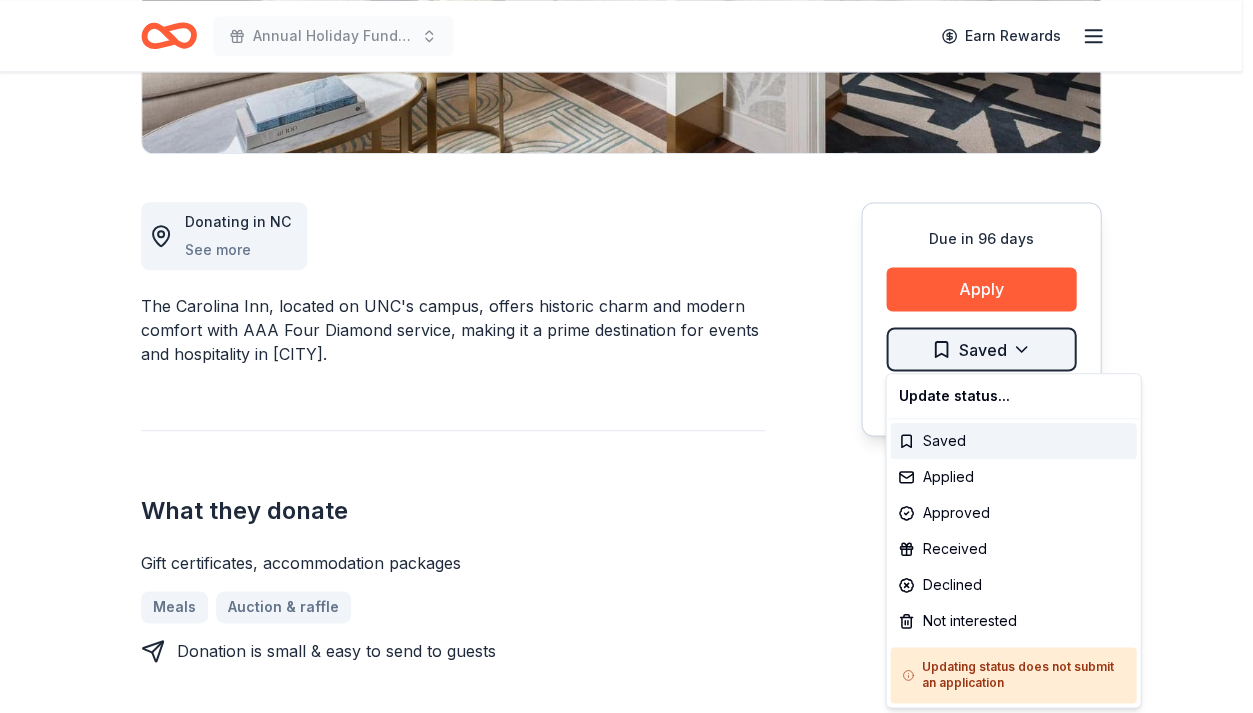 click on "Annual Holiday Fundraiser Earn Rewards Due in 96 days Share The Carolina Inn New Share Donating in [STATE] See more The Carolina Inn, located on UNC's campus, offers historic charm and modern comfort with AAA Four Diamond service, making it a prime destination for events and hospitality in [CITY]. What they donate Gift certificates, accommodation packages Meals Auction & raffle Donation is small & easy to send to guests Who they donate to Preferred 501(c)(3) preferred Upgrade to Pro to view approval rates and average donation values Due in 96 days Apply Saved ⚡️ Quick application Updated about 2 months ago Report a mistake New Be the first to review this company! Leave a review Similar donors 6 applies last week 96 days left Target 4.3 Gift cards ($50-100 value, with a maximum donation of $500 per year) 96 days left Online app Rusty Bucket 5.0 Donation depends on request 2 applies last week 96 days left Online app Carolina Ale House New Food, gift card(s) 1 apply last week Local 112 days left" at bounding box center (626, -98) 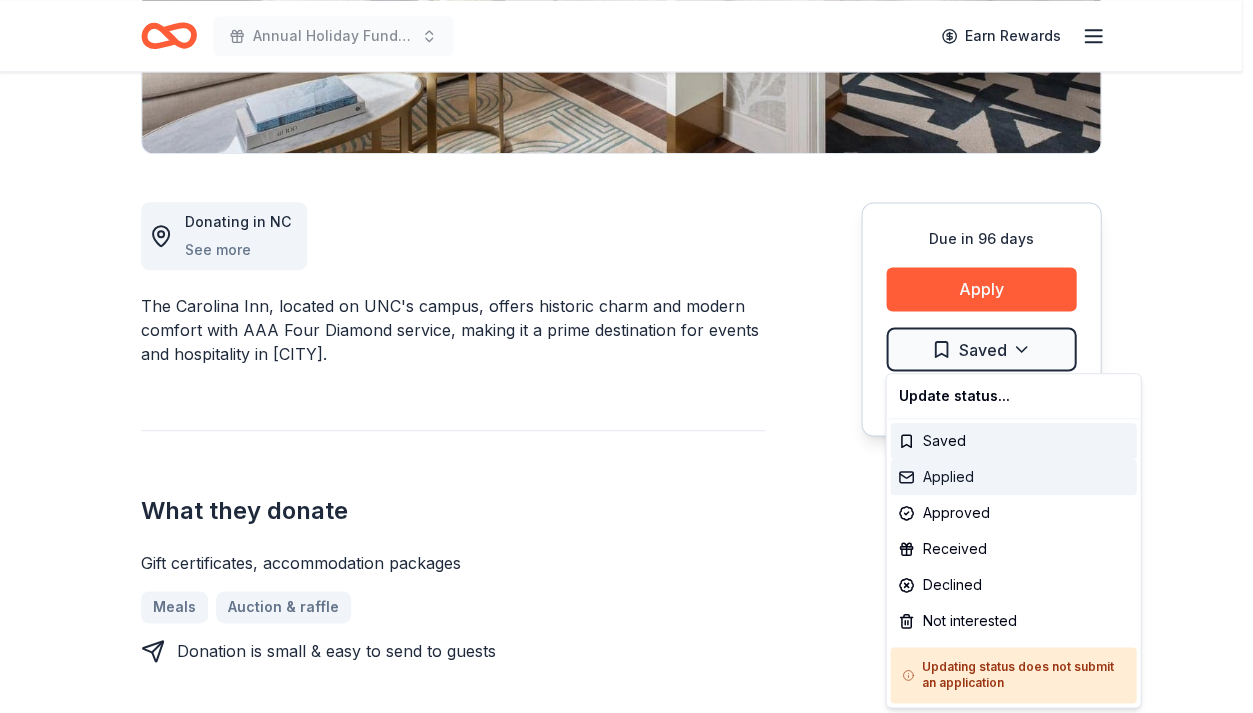 click on "Applied" at bounding box center [1013, 477] 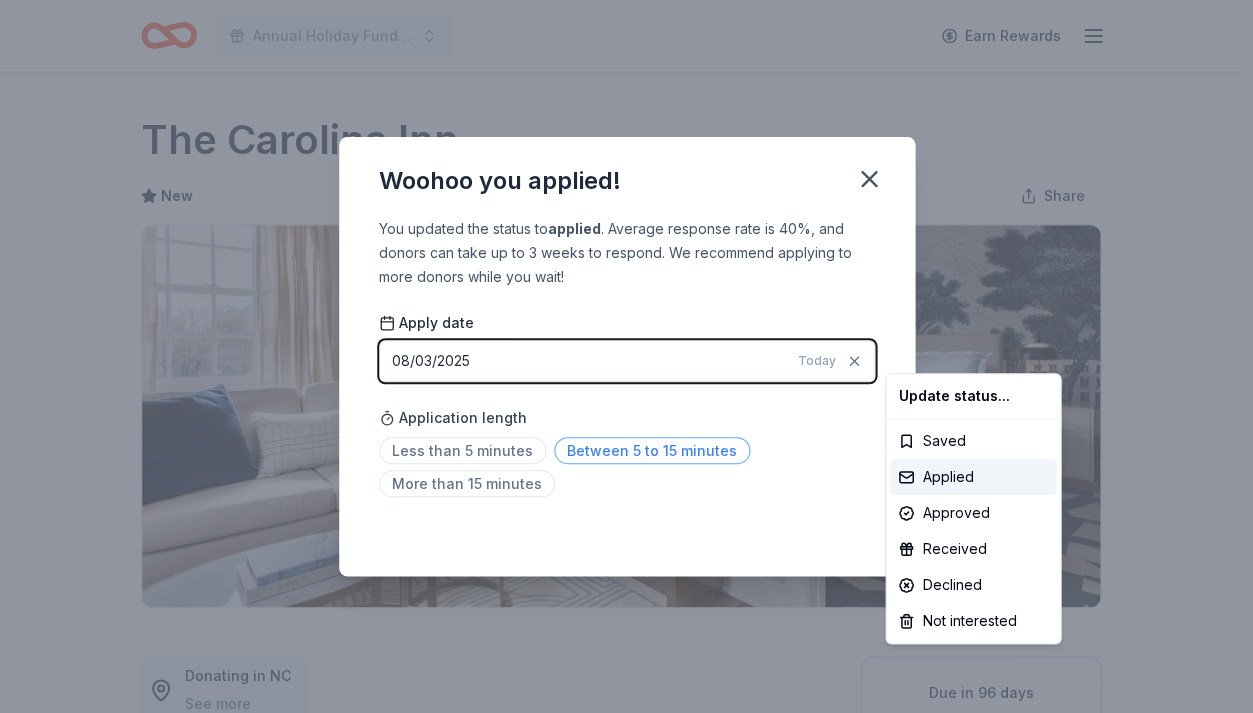 drag, startPoint x: 903, startPoint y: 471, endPoint x: 705, endPoint y: 449, distance: 199.21848 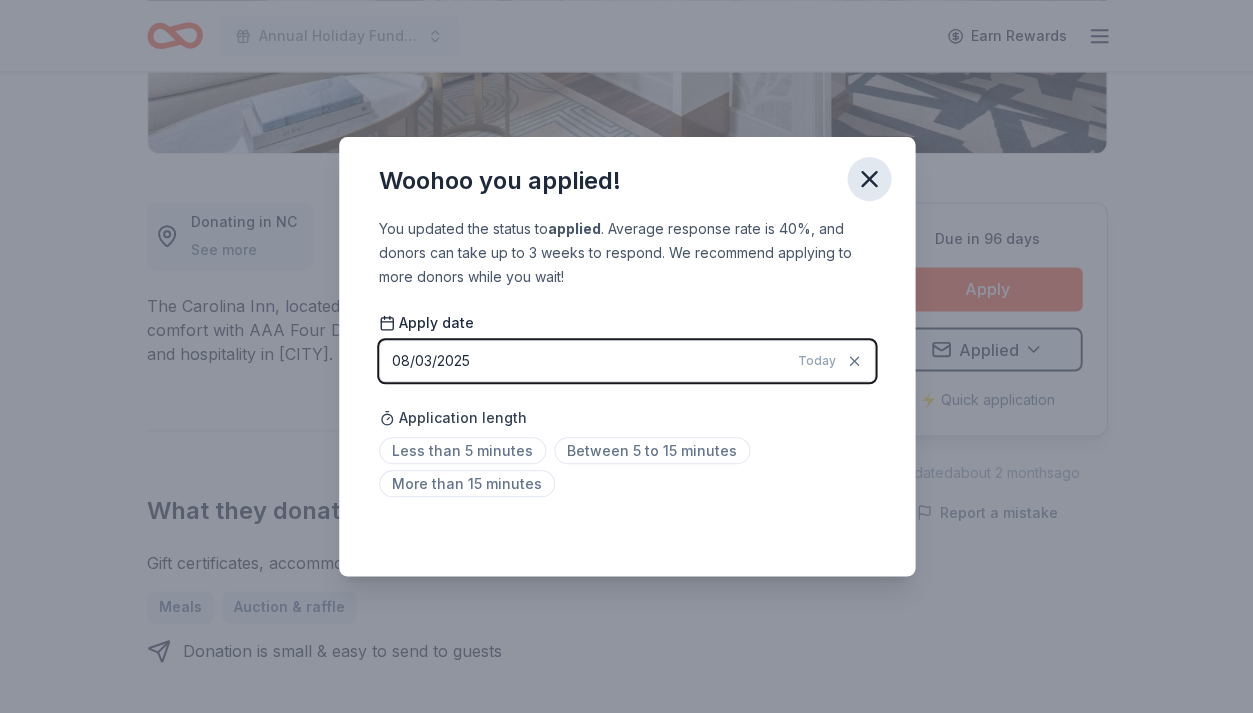 click 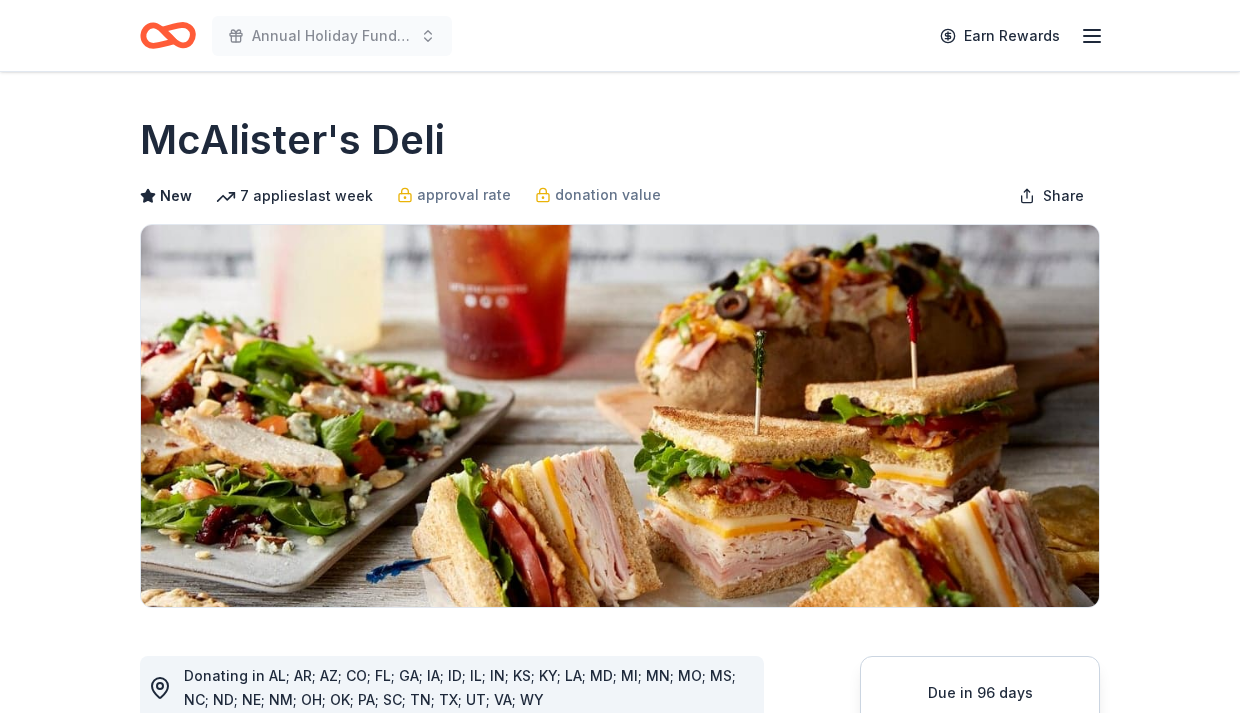 scroll, scrollTop: 0, scrollLeft: 0, axis: both 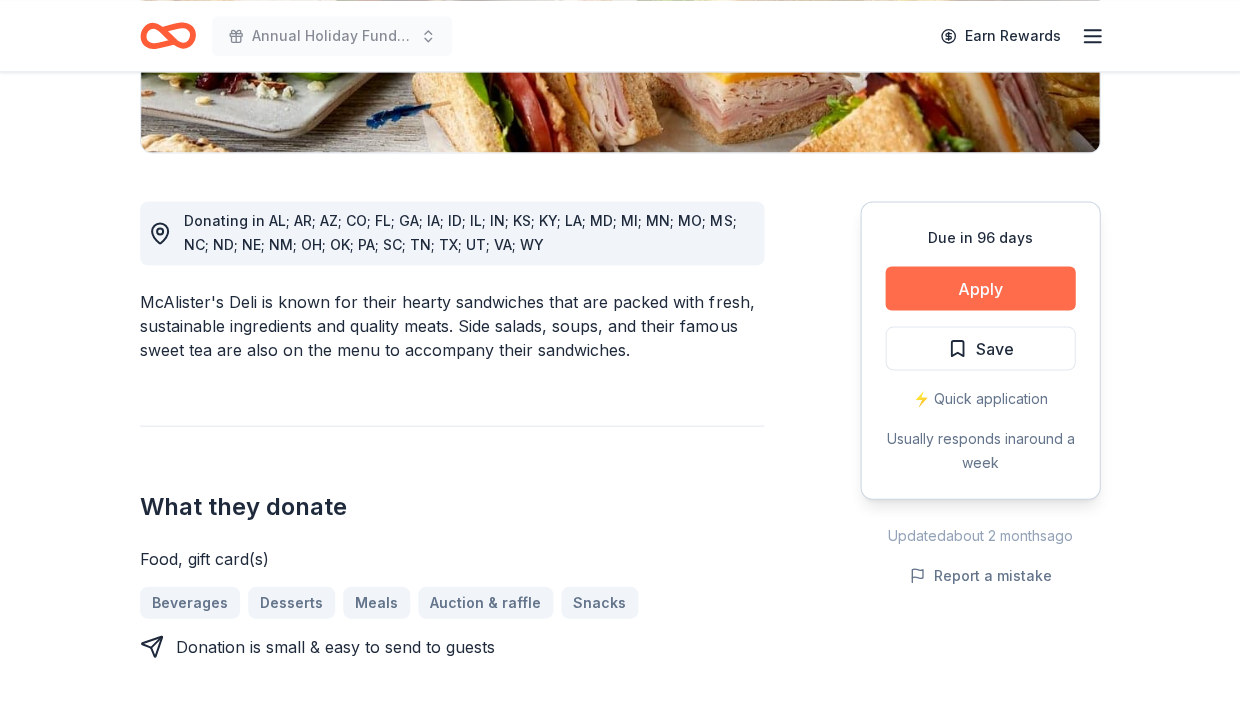 click on "Apply" at bounding box center [980, 288] 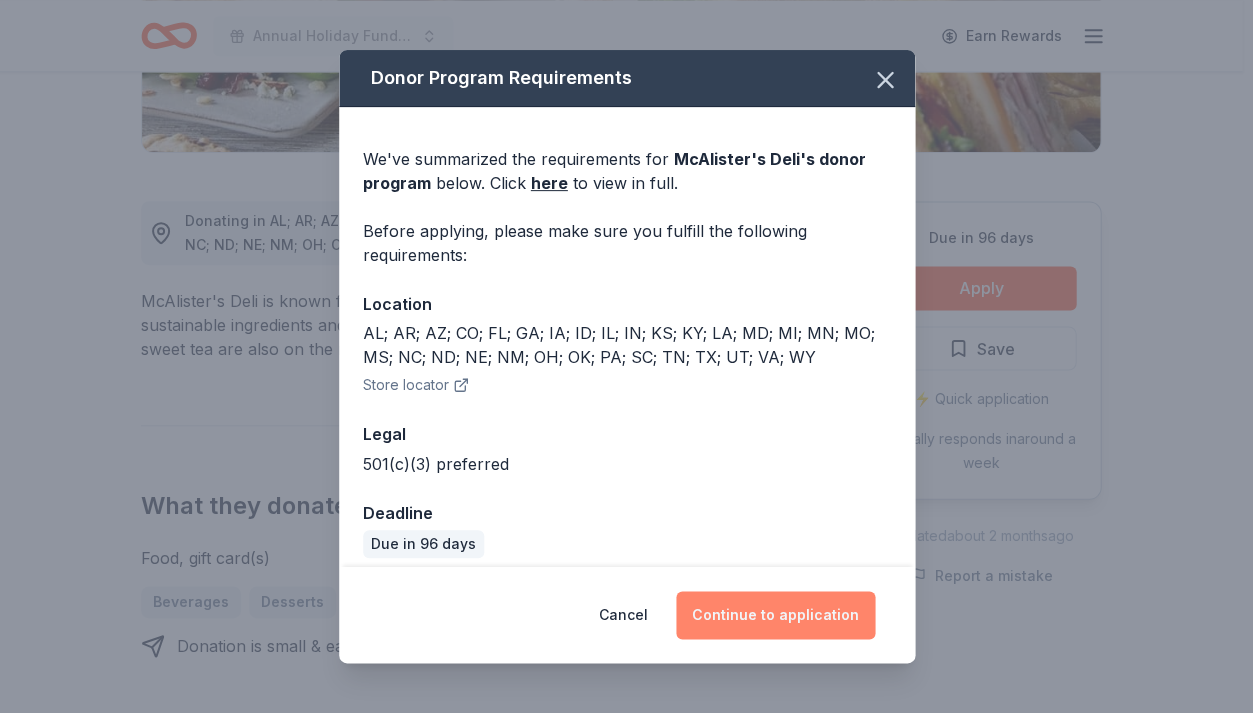 click on "Continue to application" at bounding box center [775, 615] 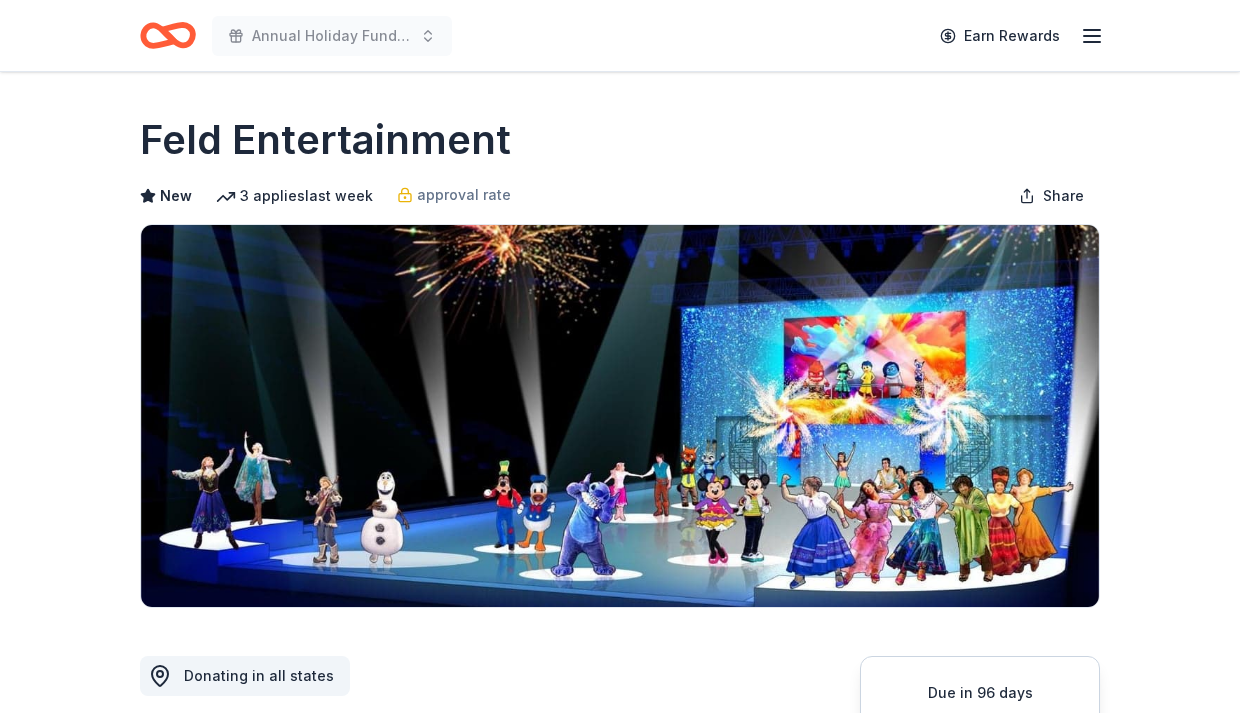 scroll, scrollTop: 0, scrollLeft: 0, axis: both 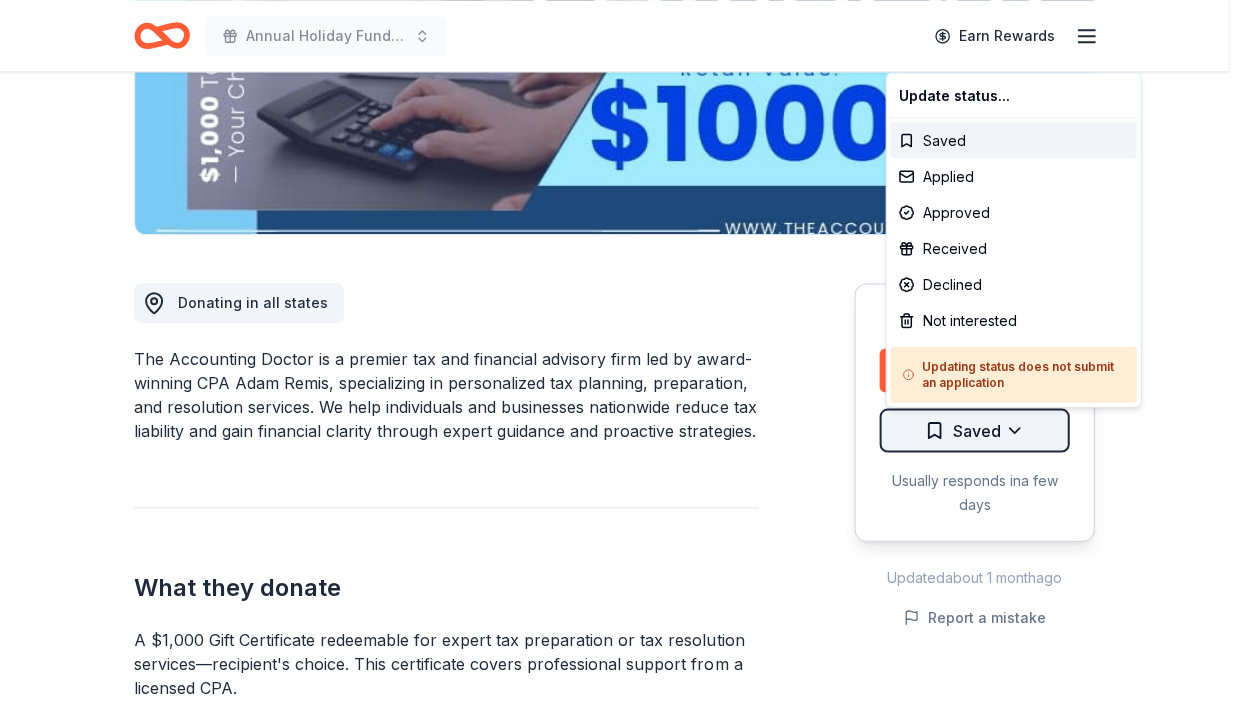 click on "Annual Holiday Fundraiser Earn Rewards Due in 119 days Share The Accounting Doctor New Share Donating in all states The Accounting Doctor is a premier tax and financial advisory firm led by award-winning CPA [NAME], specializing in personalized tax planning, preparation, and resolution services. We help individuals and businesses nationwide reduce tax liability and gain financial clarity through expert guidance and proactive strategies. What they donate A $1,000 Gift Certificate redeemable for expert tax preparation or tax resolution services—recipient's choice. This certificate covers professional support from a licensed CPA. Auction & raffle Donation is small & easy to send to guests Who they donate to Preferred Organizations that support underserved communities, including single parents, veterans, entrepreneurs, and individuals facing financial hardship. We also prioritize causes focused on financial literacy, education, and economic empowerment. Education Military Poverty & Hunger Social Justice 5" at bounding box center (620, -17) 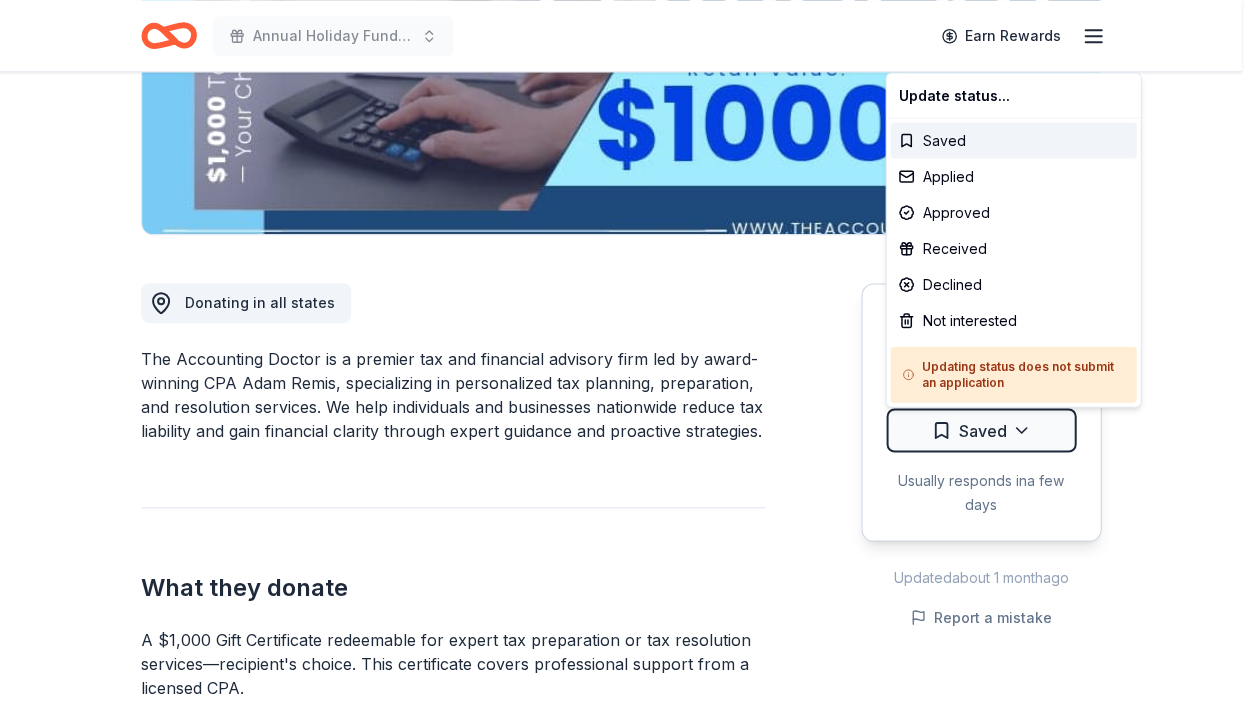drag, startPoint x: 993, startPoint y: 429, endPoint x: 1130, endPoint y: 426, distance: 137.03284 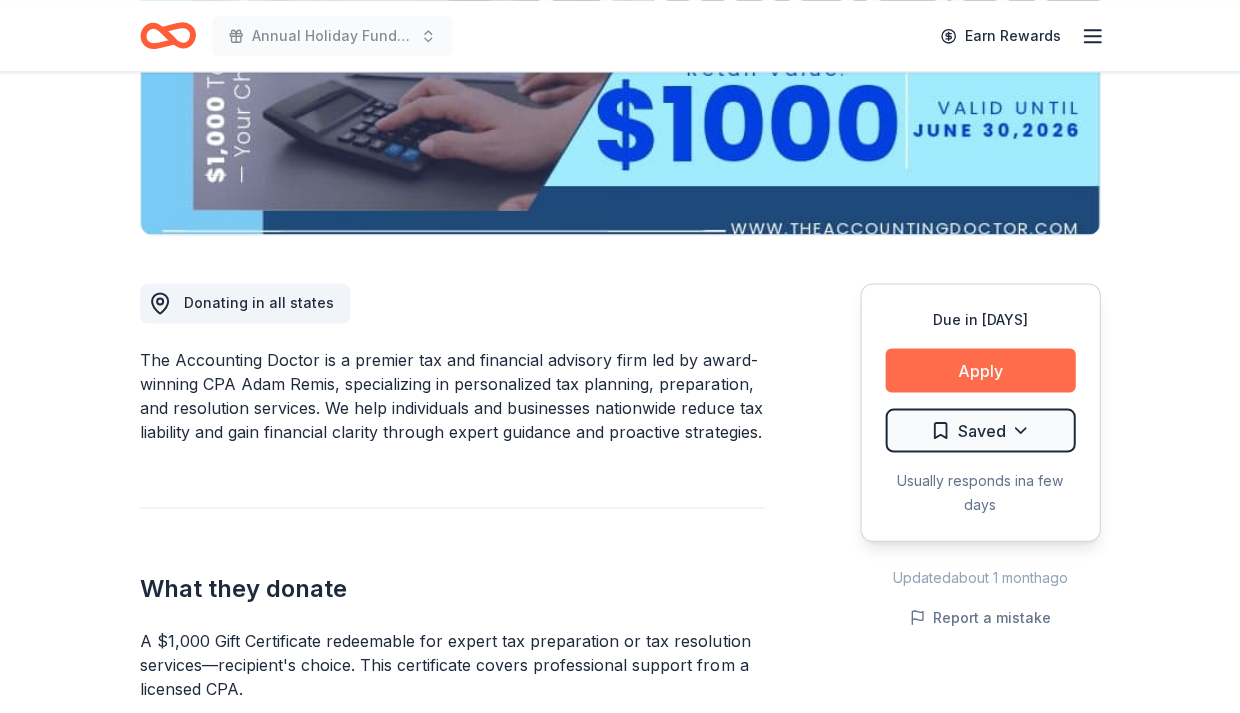 click on "Apply" at bounding box center [980, 370] 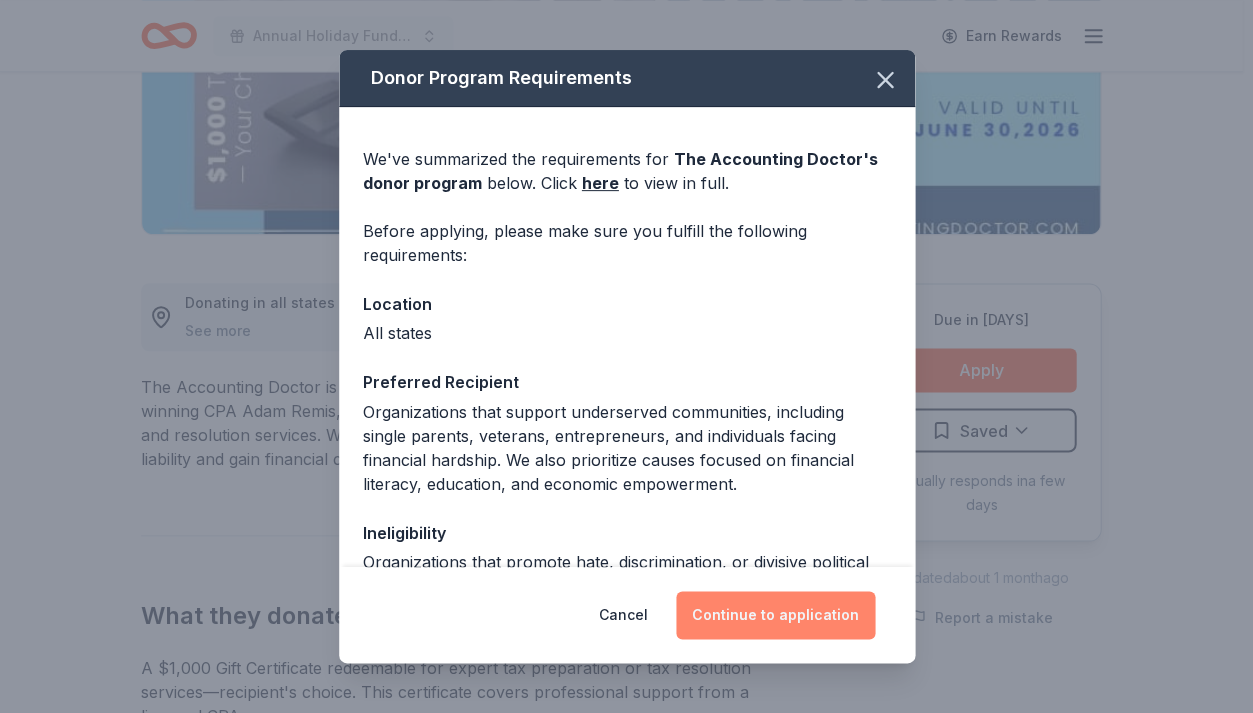 click on "Continue to application" at bounding box center [775, 615] 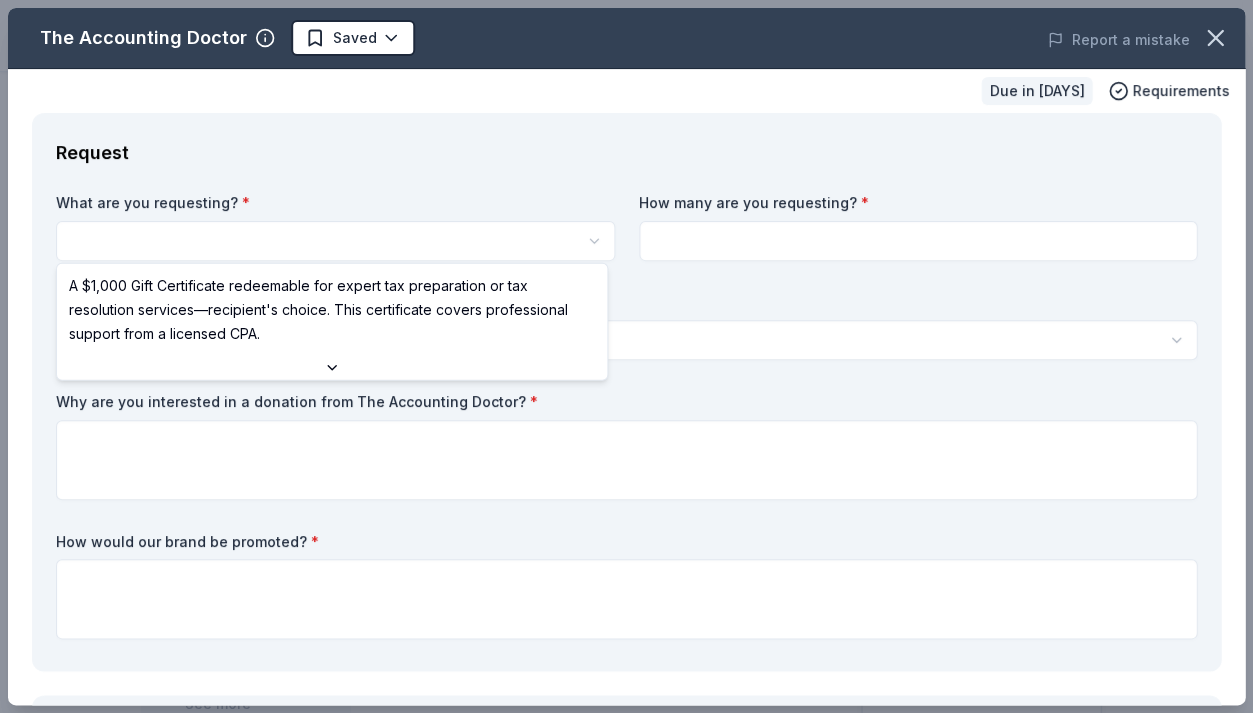 click on "Annual Holiday Fundraiser Earn Rewards Due in [DAYS] Share The Accounting Doctor New Share Donating in all states See more The Accounting Doctor is a premier tax and financial advisory firm led by award-winning CPA [NAME], specializing in personalized tax planning, preparation, and resolution services. We help individuals and businesses nationwide reduce tax liability and gain financial clarity through expert guidance and proactive strategies. What they donate A $[AMOUNT] Gift Certificate redeemable for expert tax preparation or tax resolution services—recipient's choice. This certificate covers professional support from a licensed CPA. Auction & raffle Donation is small & easy to send to guests Who they donate to Preferred Organizations that support underserved communities, including single parents, veterans, entrepreneurs, and individuals facing financial hardship. We also prioritize causes focused on financial literacy, education, and economic empowerment. Education Military Poverty & Hunger Apply 5" at bounding box center [626, 356] 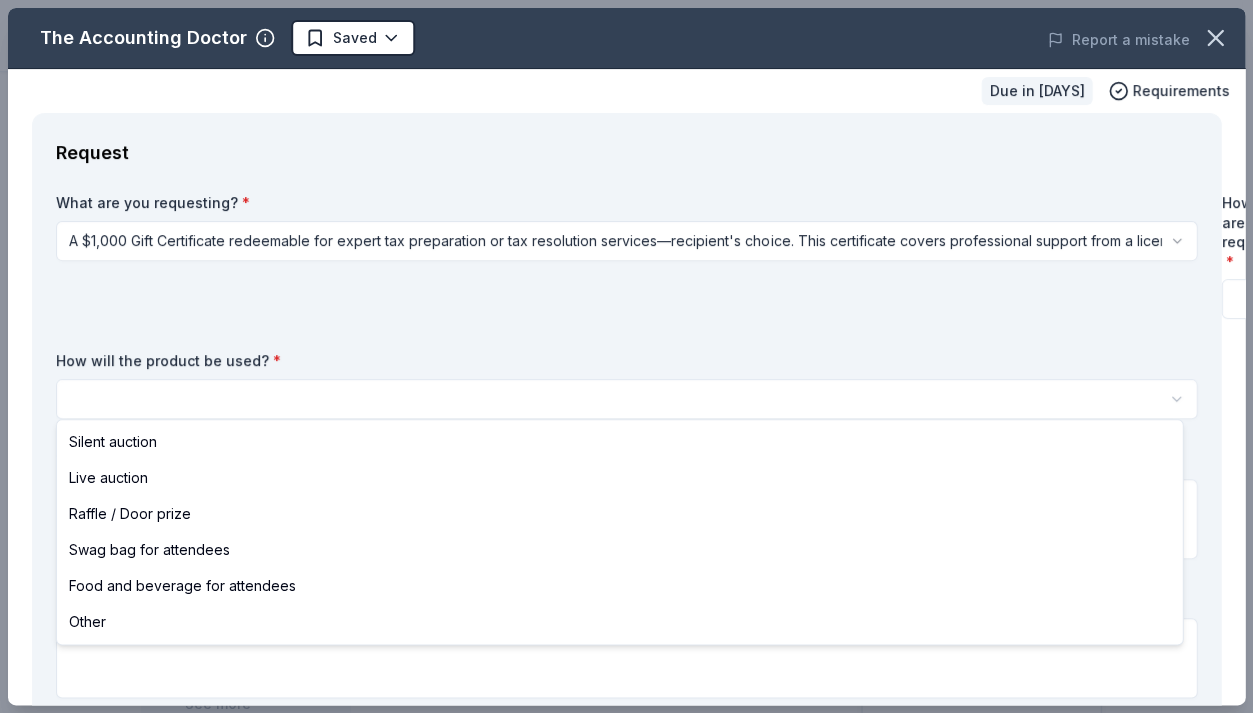 click on "Annual Holiday Fundraiser Saved Apply Due in 119 days Share The Accounting Doctor New Share Donating in all states See more The Accounting Doctor is a premier tax and financial advisory firm led by award-winning CPA Adam Remis, specializing in personalized tax planning, preparation, and resolution services. We help individuals and businesses nationwide reduce tax liability and gain financial clarity through expert guidance and proactive strategies. What they donate A $1,000 Gift Certificate redeemable for expert tax preparation or tax resolution services—recipient's choice. This certificate covers professional support from a licensed CPA. Auction & raffle Donation is small & easy to send to guests Who they donate to  Preferred Organizations that support underserved communities, including single parents, veterans, entrepreneurs, and individuals facing financial hardship. We also prioritize causes focused on financial literacy, education, and economic empowerment. Education Military Poverty & Hunger Apply New" at bounding box center (626, 356) 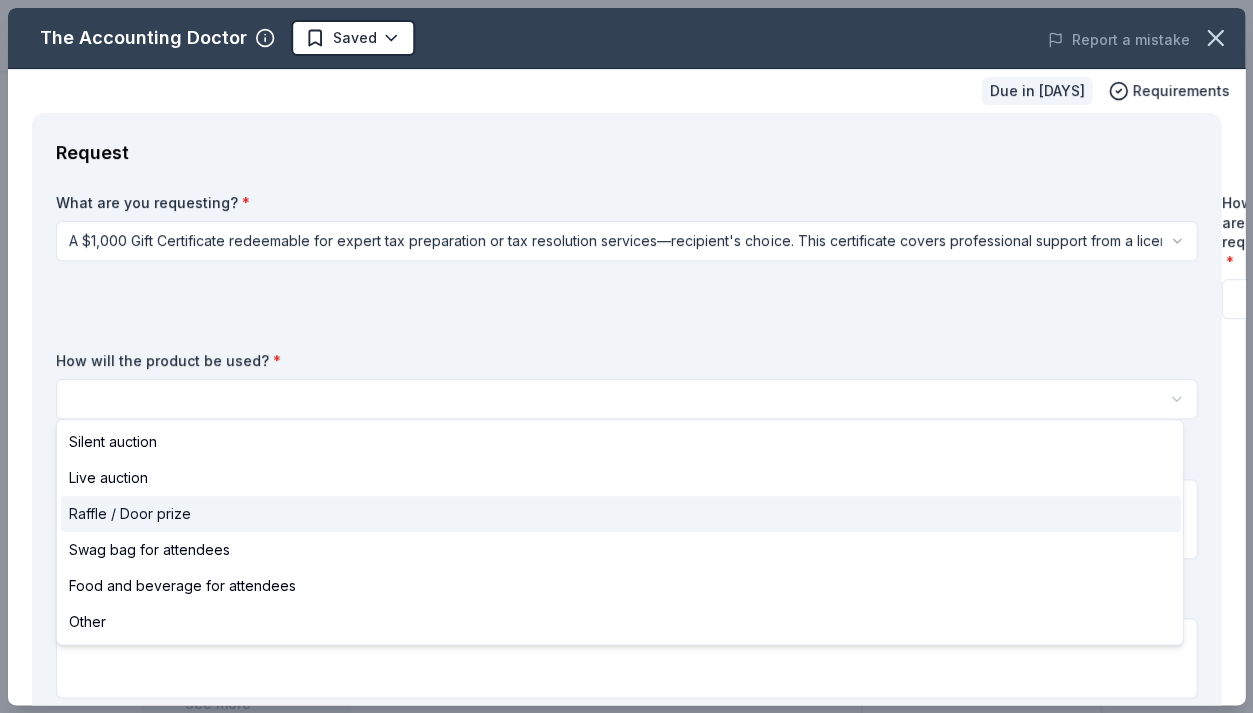 select on "raffleDoorPrize" 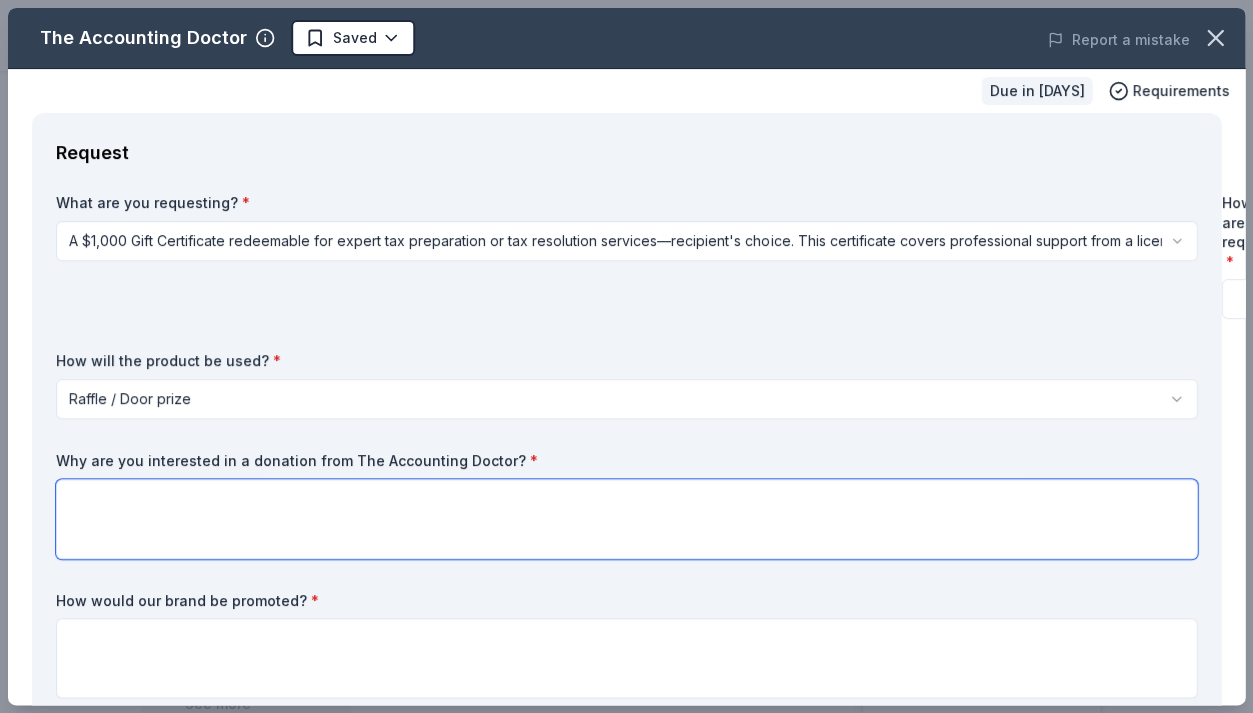 click at bounding box center [626, 519] 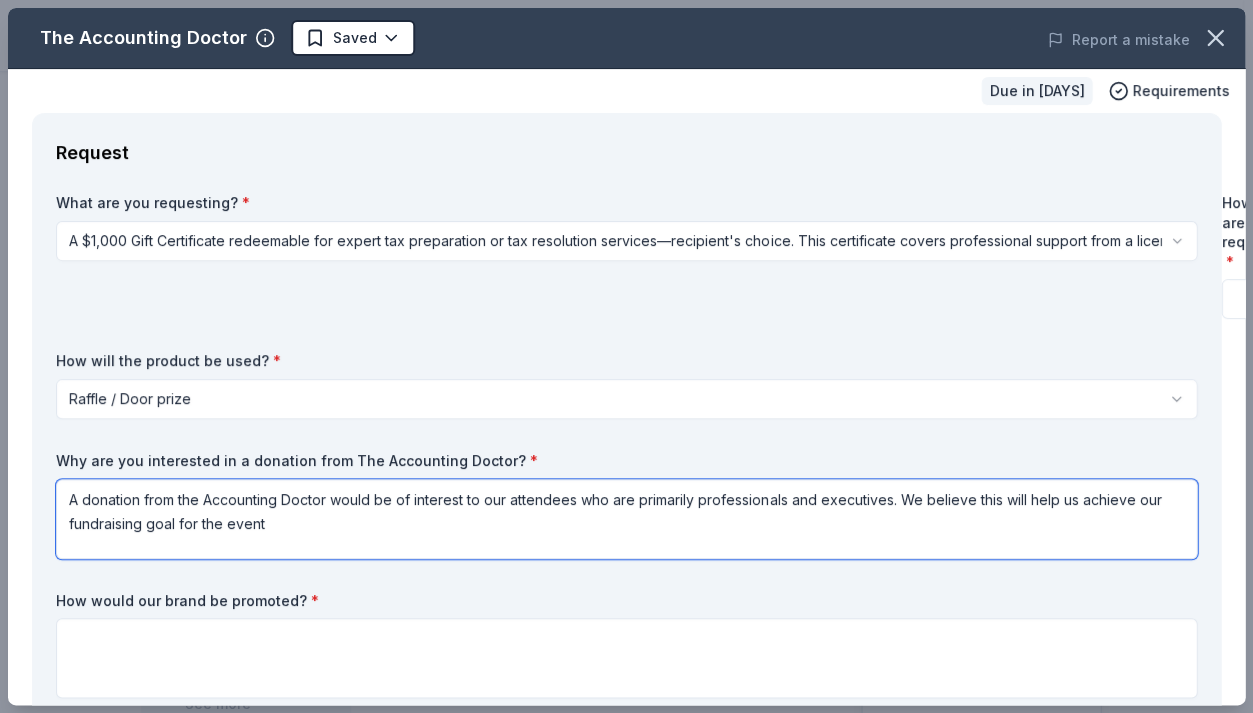 type on "A donation from the Accounting Doctor would be of interest to our attendees who are primarily professionals and executives. We believe this will help us achieve our fundraising goal for the event" 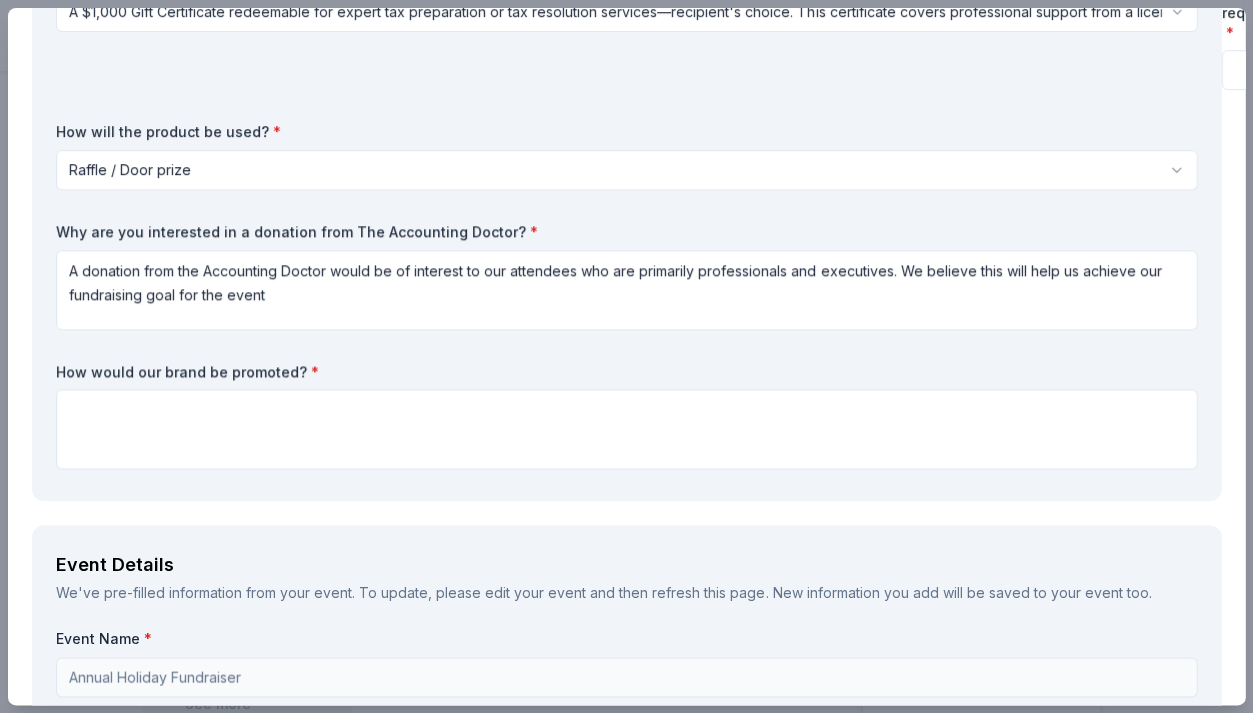 scroll, scrollTop: 240, scrollLeft: 0, axis: vertical 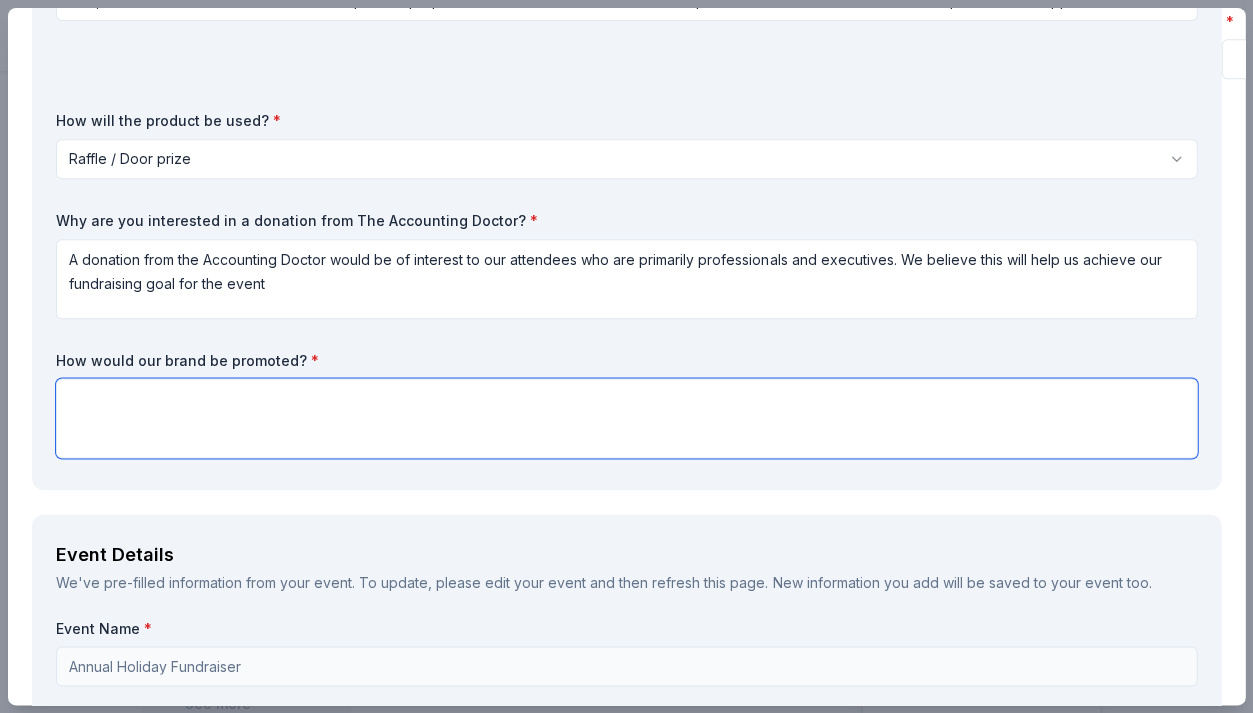 click at bounding box center [626, 418] 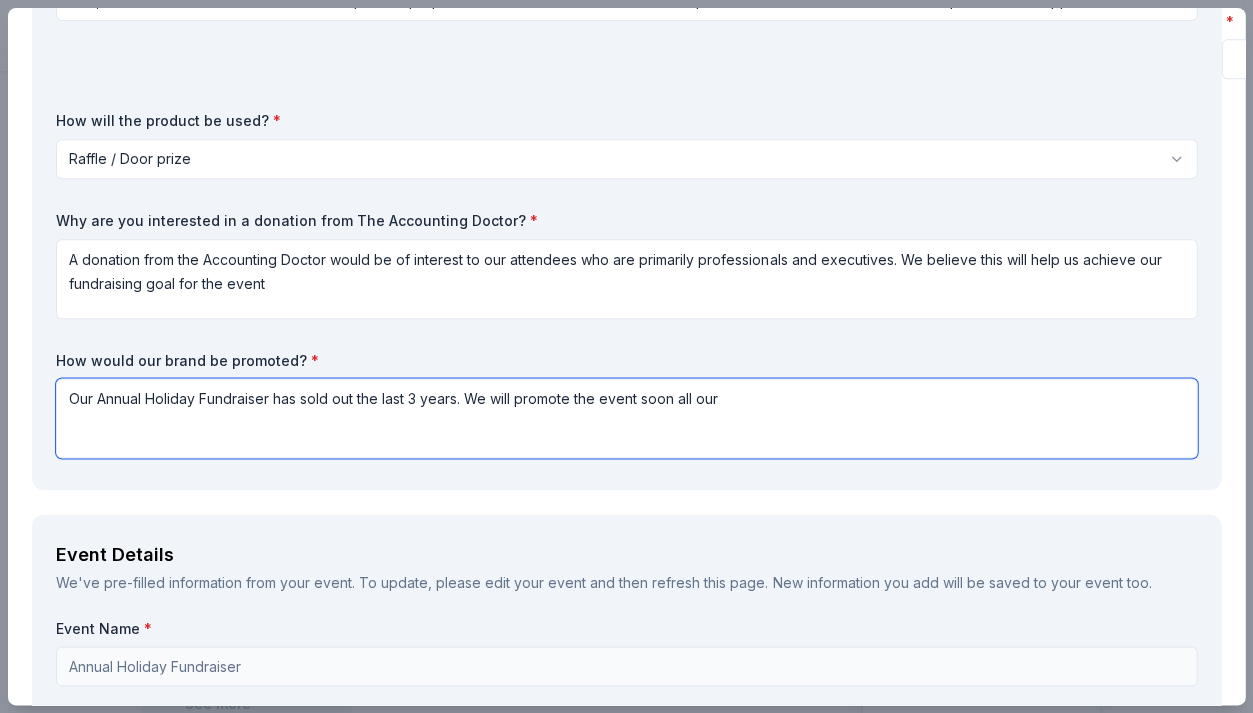 drag, startPoint x: 693, startPoint y: 393, endPoint x: 644, endPoint y: 393, distance: 49 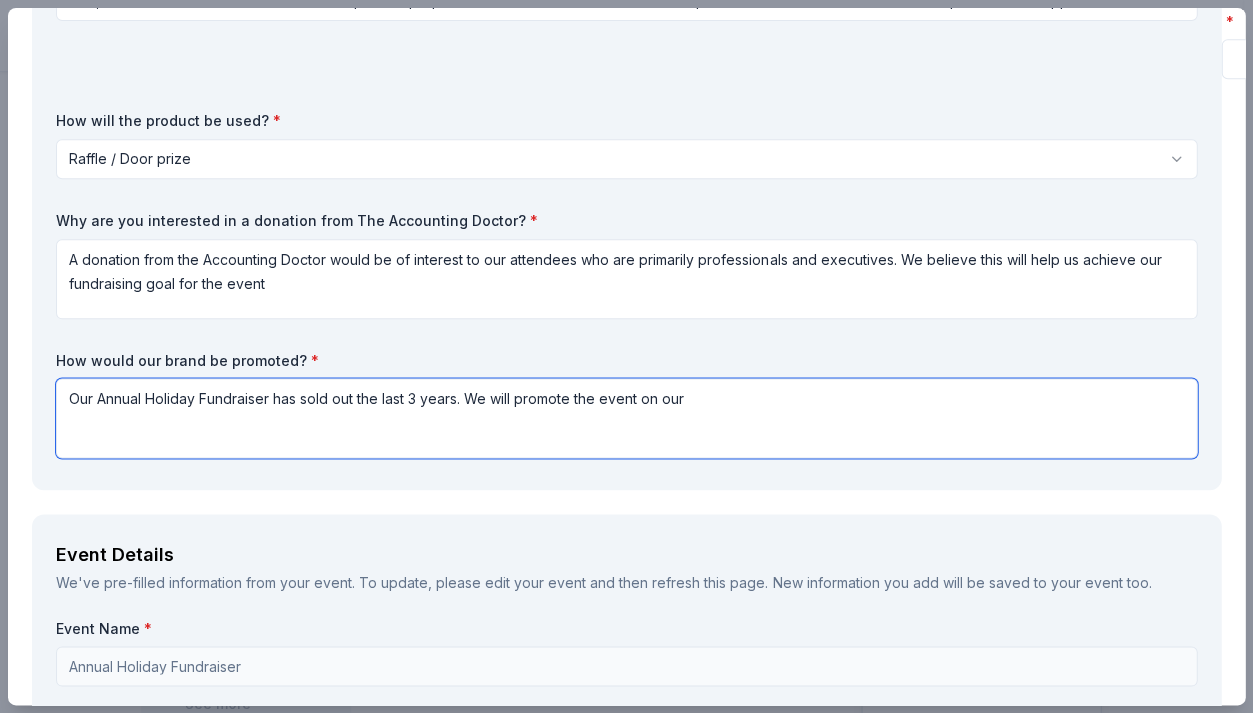 click on "Our Annual Holiday Fundraiser has sold out the last 3 years. We will promote the event on our" at bounding box center [626, 418] 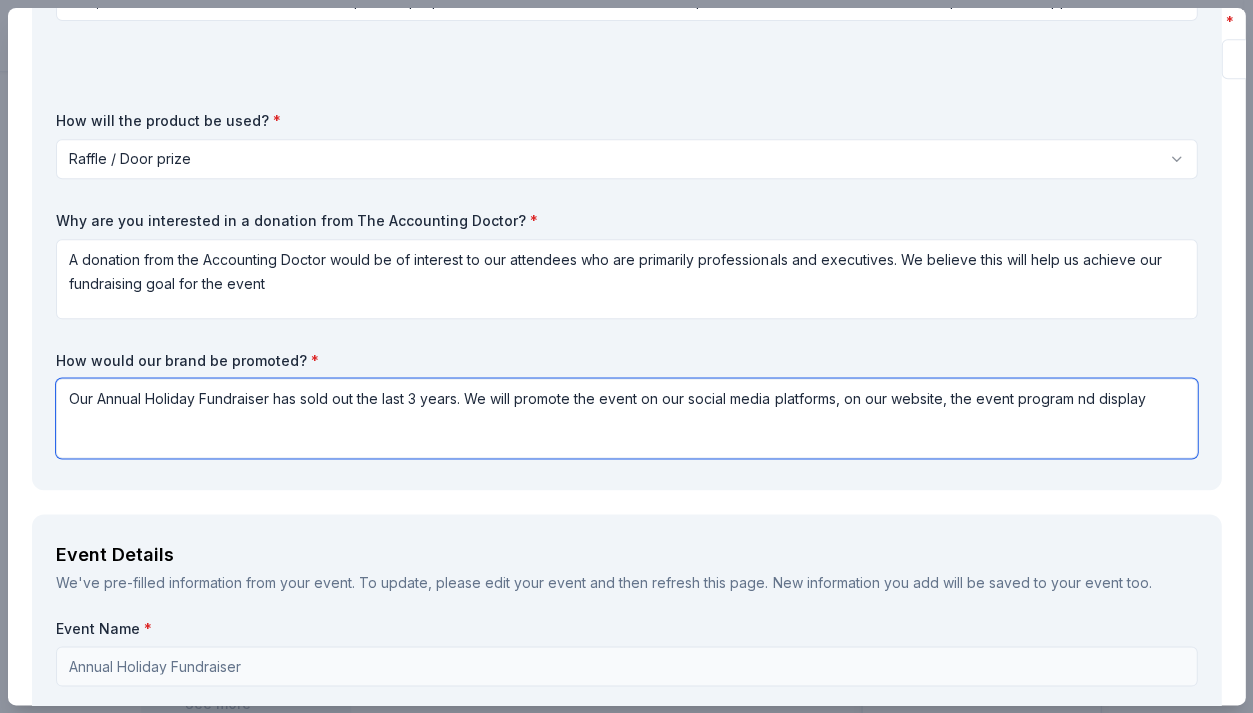 click on "Our Annual Holiday Fundraiser has sold out the last 3 years. We will promote the event on our social media platforms, on our website, the event program nd display" at bounding box center [626, 418] 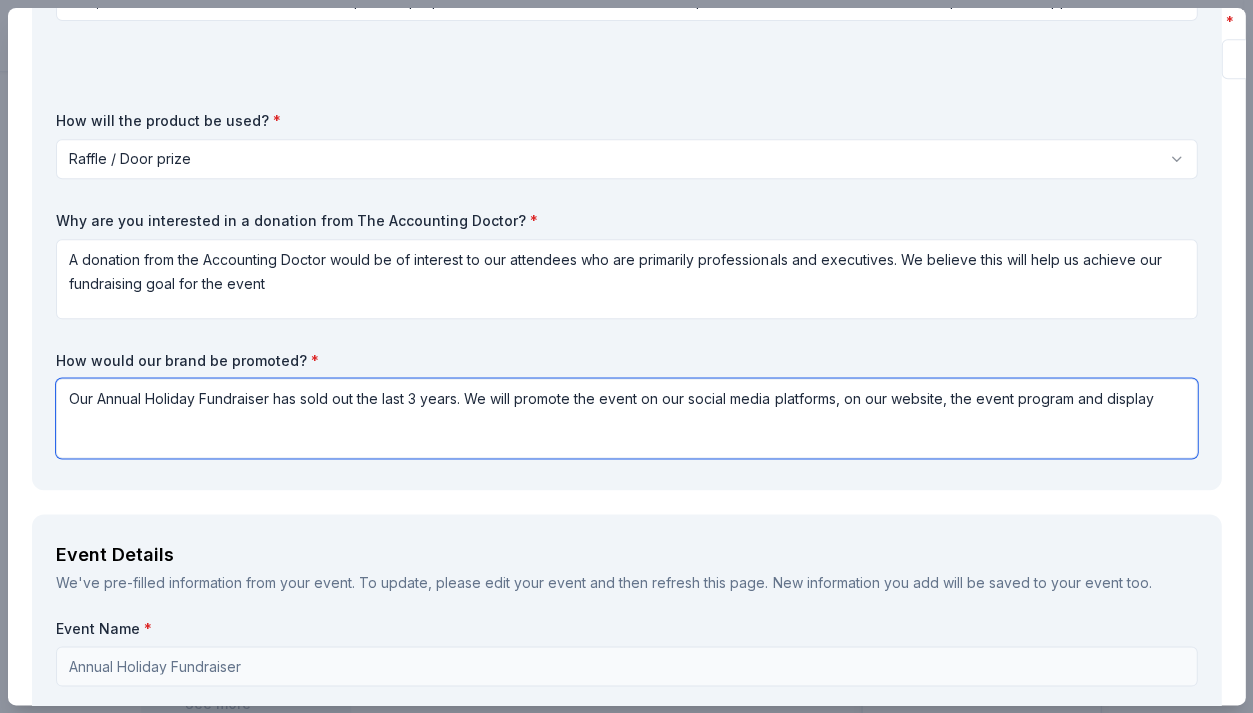 click on "Our Annual Holiday Fundraiser has sold out the last 3 years. We will promote the event on our social media platforms, on our website, the event program and display" at bounding box center (626, 418) 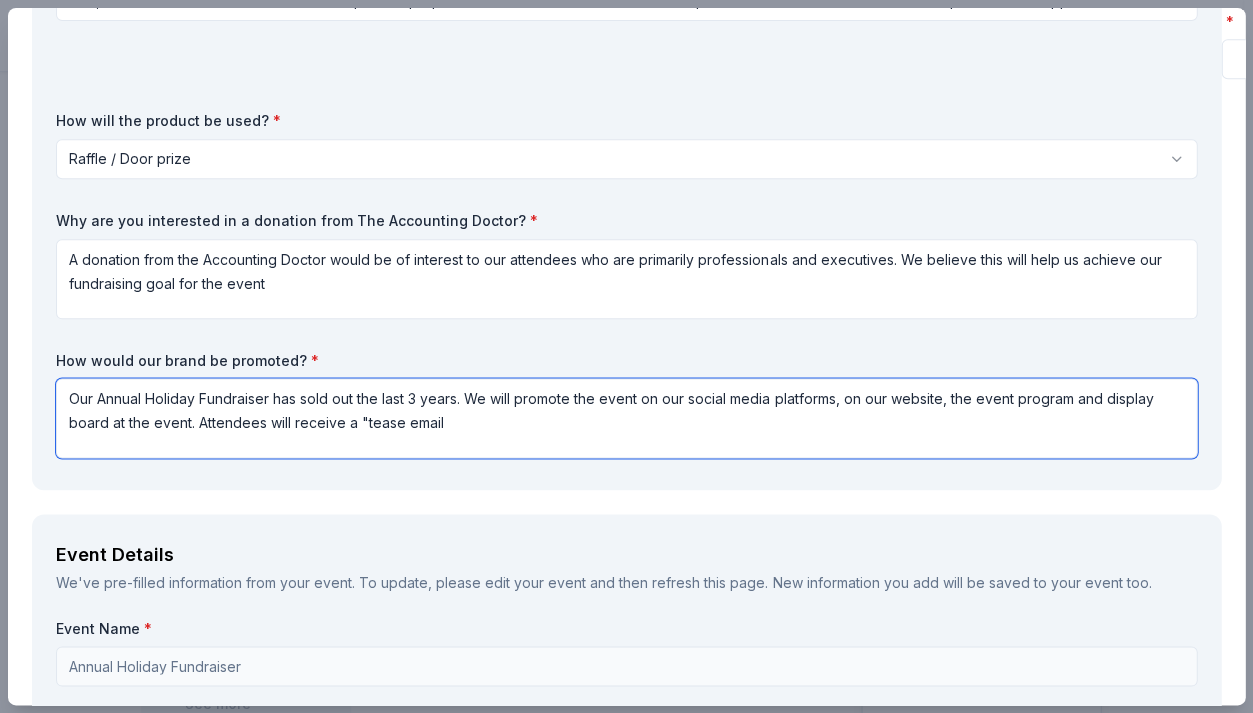 click on "Our Annual Holiday Fundraiser has sold out the last 3 years. We will promote the event on our social media platforms, on our website, the event program and display board at the event. Attendees will receive a "tease email" at bounding box center [626, 418] 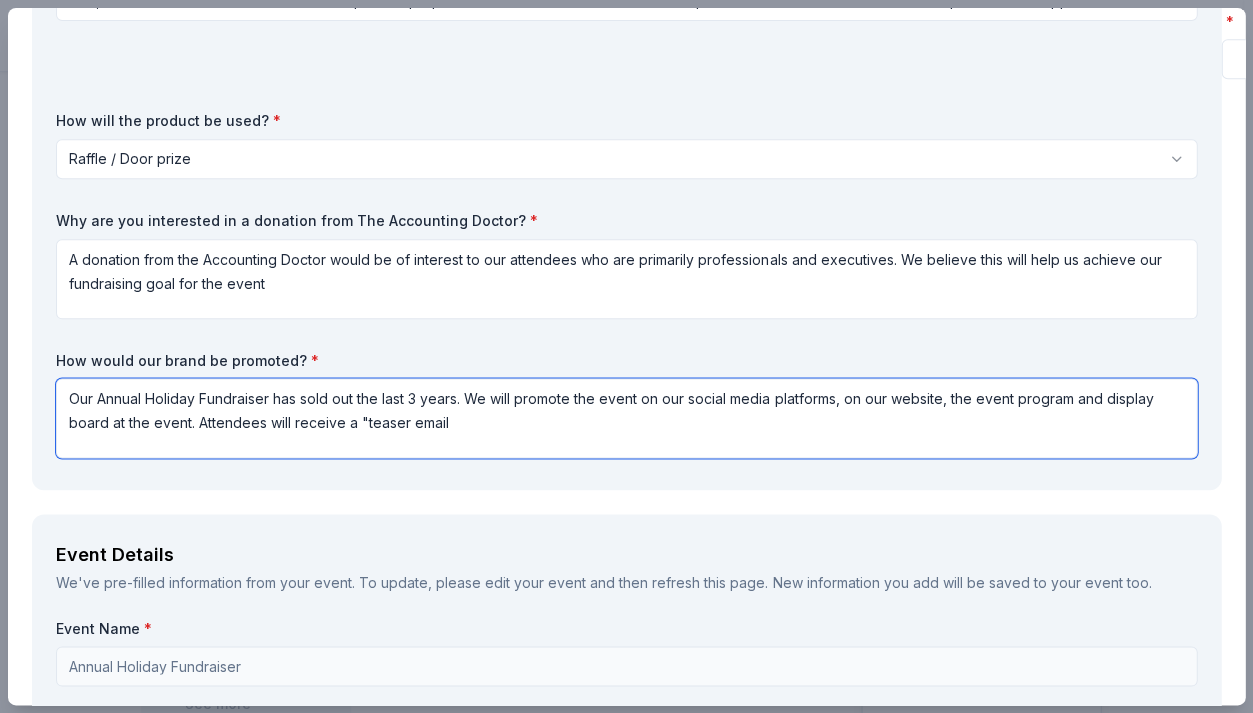 click on "Our Annual Holiday Fundraiser has sold out the last 3 years. We will promote the event on our social media platforms, on our website, the event program and display board at the event. Attendees will receive a "teaser email" at bounding box center (626, 418) 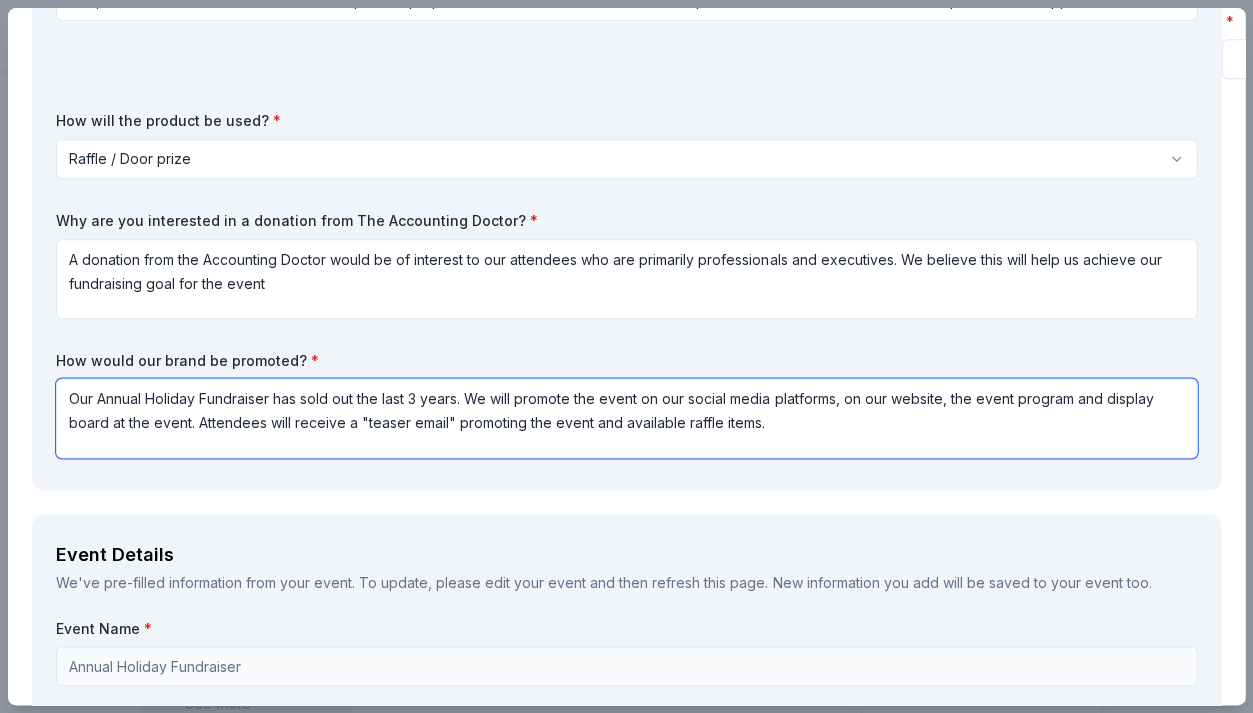 click on "Our Annual Holiday Fundraiser has sold out the last 3 years. We will promote the event on our social media platforms, on our website, the event program and display board at the event. Attendees will receive a "teaser email" promoting the event and available raffle items." at bounding box center (626, 418) 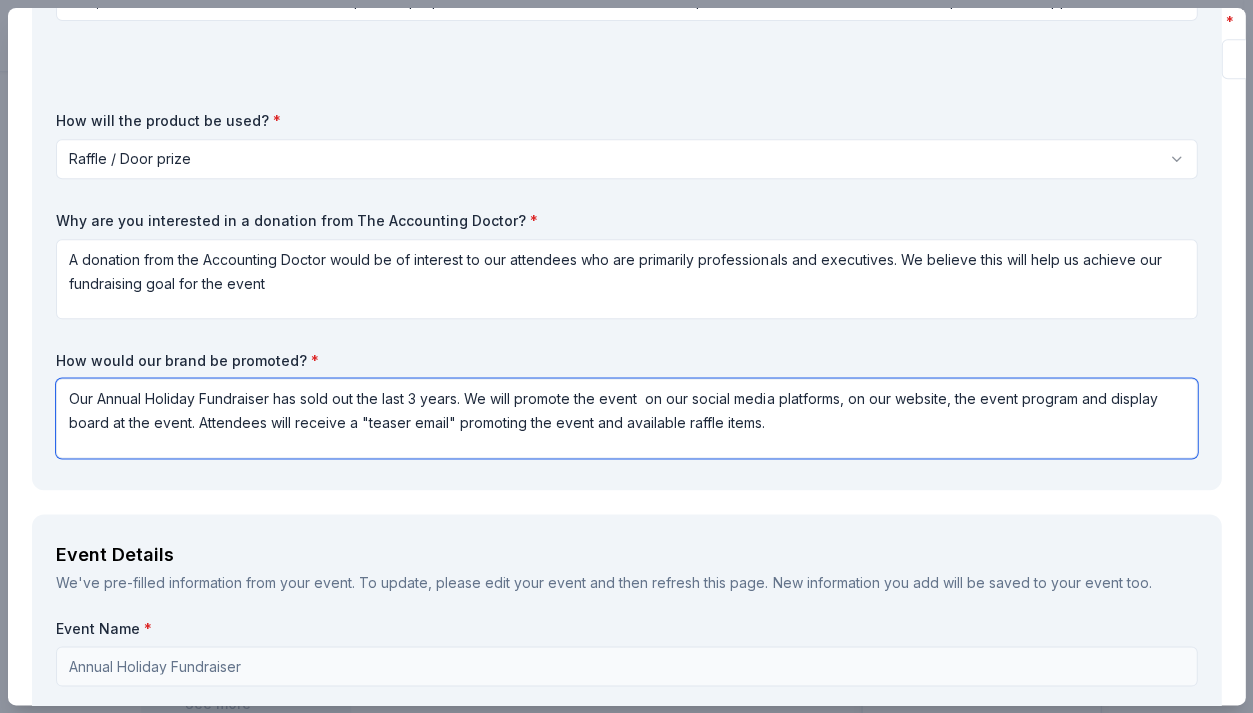 click on "Our Annual Holiday Fundraiser has sold out the last 3 years. We will promote the event  on our social media platforms, on our website, the event program and display board at the event. Attendees will receive a "teaser email" promoting the event and available raffle items." at bounding box center (626, 418) 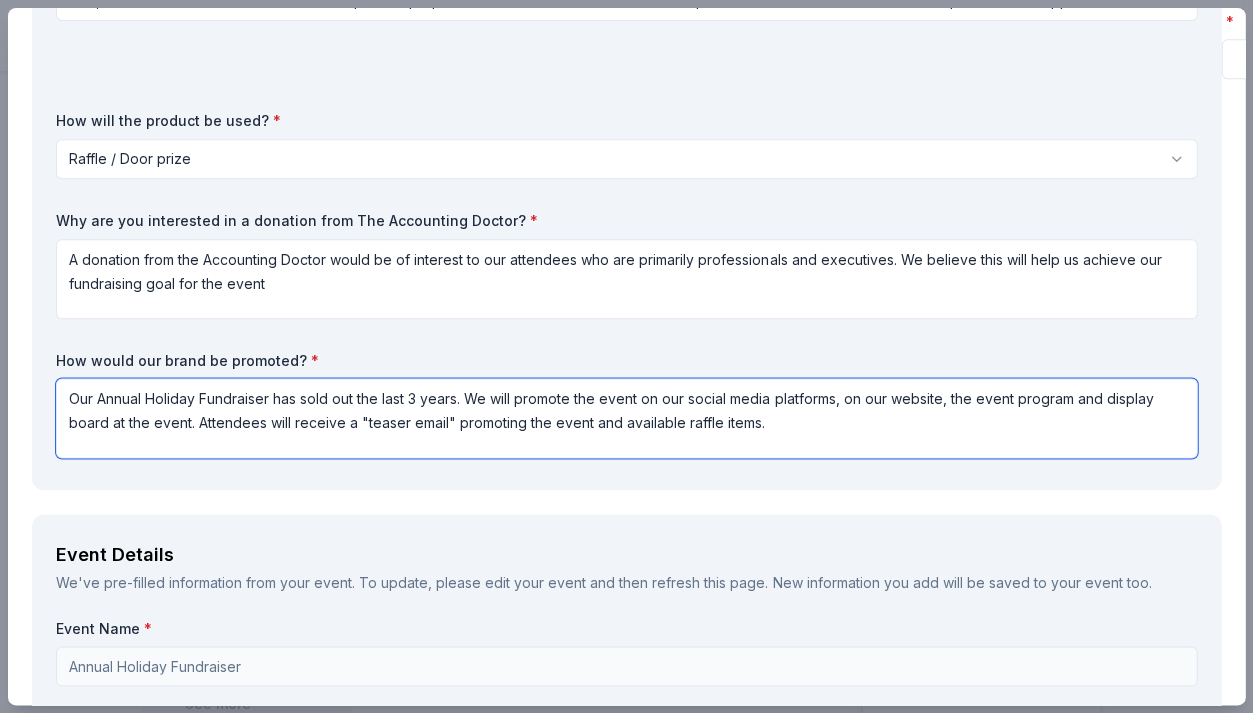 click on "Our Annual Holiday Fundraiser has sold out the last 3 years. We will promote the event  on our social media platforms, on our website, the event program and display board at the event.  Attendees will receive a "teaser email" promoting the event and available raffle items." at bounding box center (626, 418) 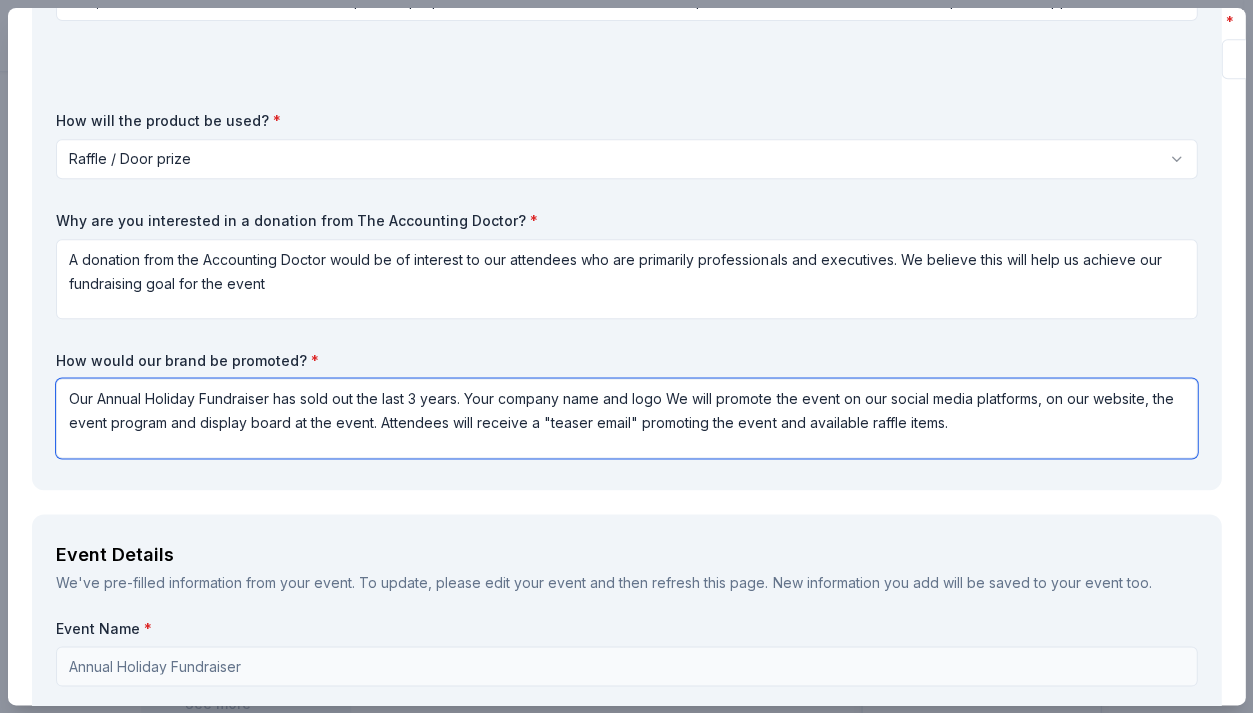 click on "Our Annual Holiday Fundraiser has sold out the last 3 years. Your company name and logo We will promote the event  on our social media platforms, on our website, the event program and display board at the event.  Attendees will receive a "teaser email" promoting the event and available raffle items." at bounding box center (626, 418) 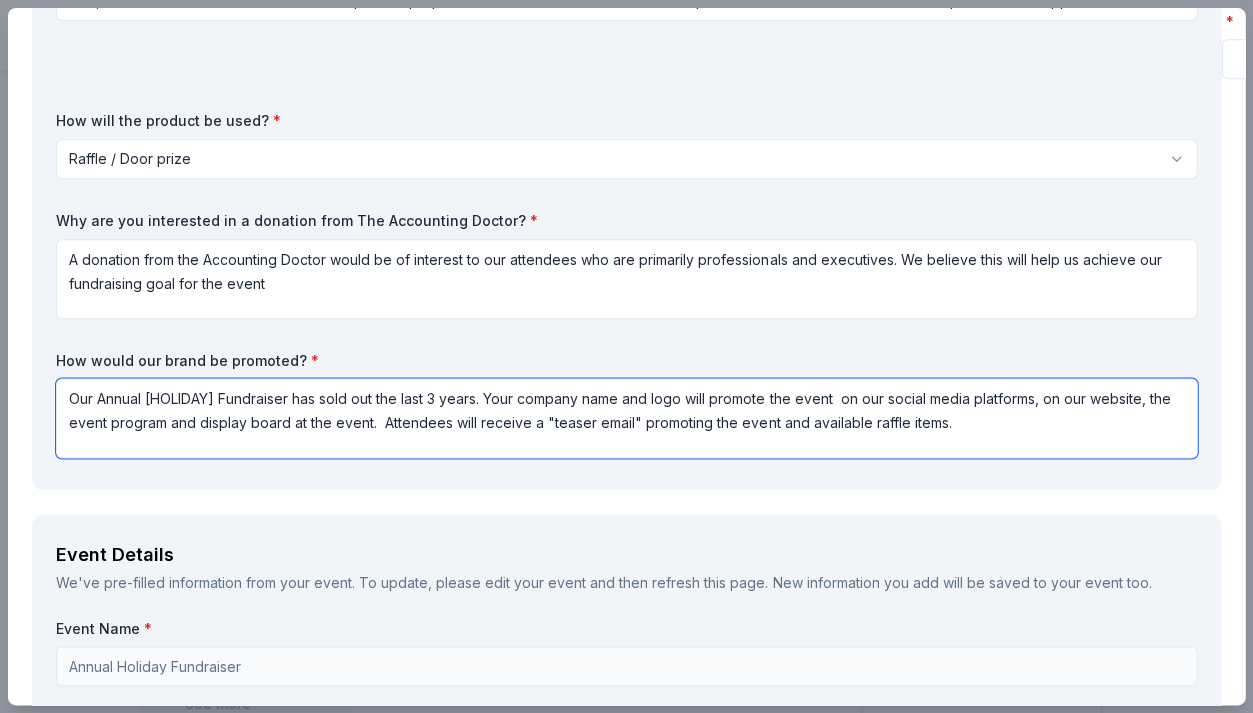 click on "Our Annual Holiday Fundraiser has sold out the last 3 years. Your company name and logo will promote the event  on our social media platforms, on our website, the event program and display board at the event.  Attendees will receive a "teaser email" promoting the event and available raffle items." at bounding box center [626, 418] 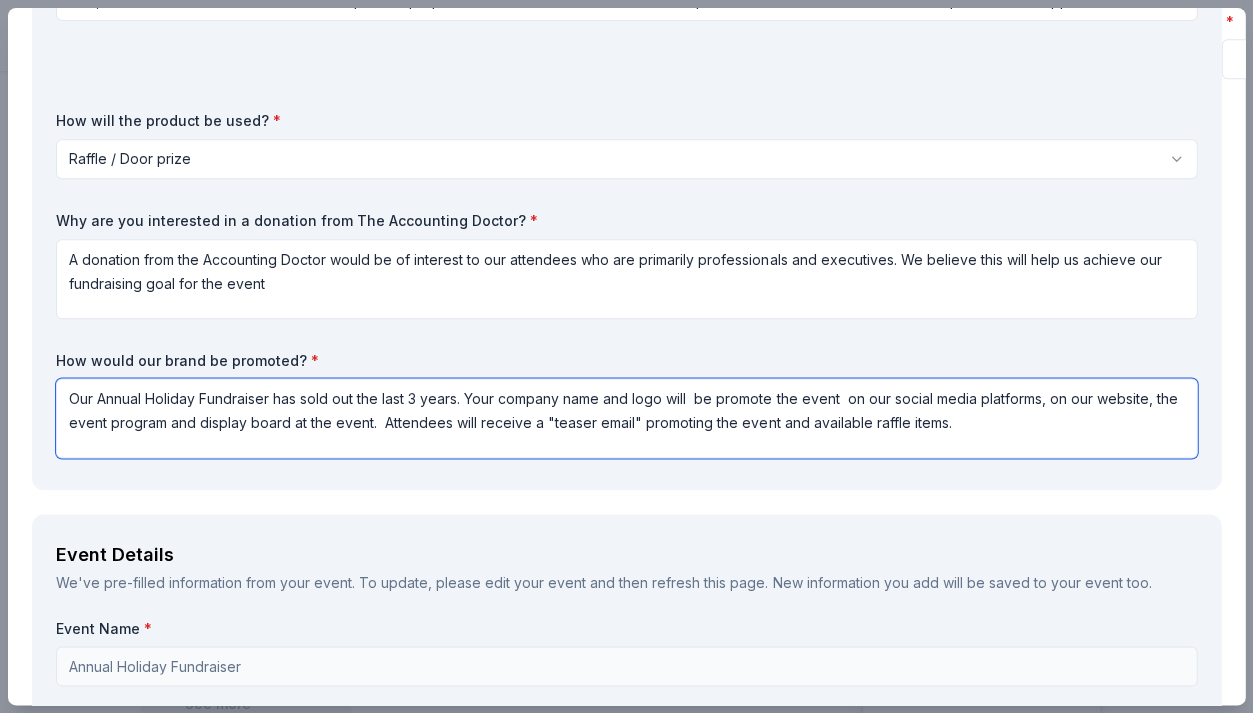 click on "Our Annual Holiday Fundraiser has sold out the last 3 years. Your company name and logo will  be promote the event  on our social media platforms, on our website, the event program and display board at the event.  Attendees will receive a "teaser email" promoting the event and available raffle items." at bounding box center (626, 418) 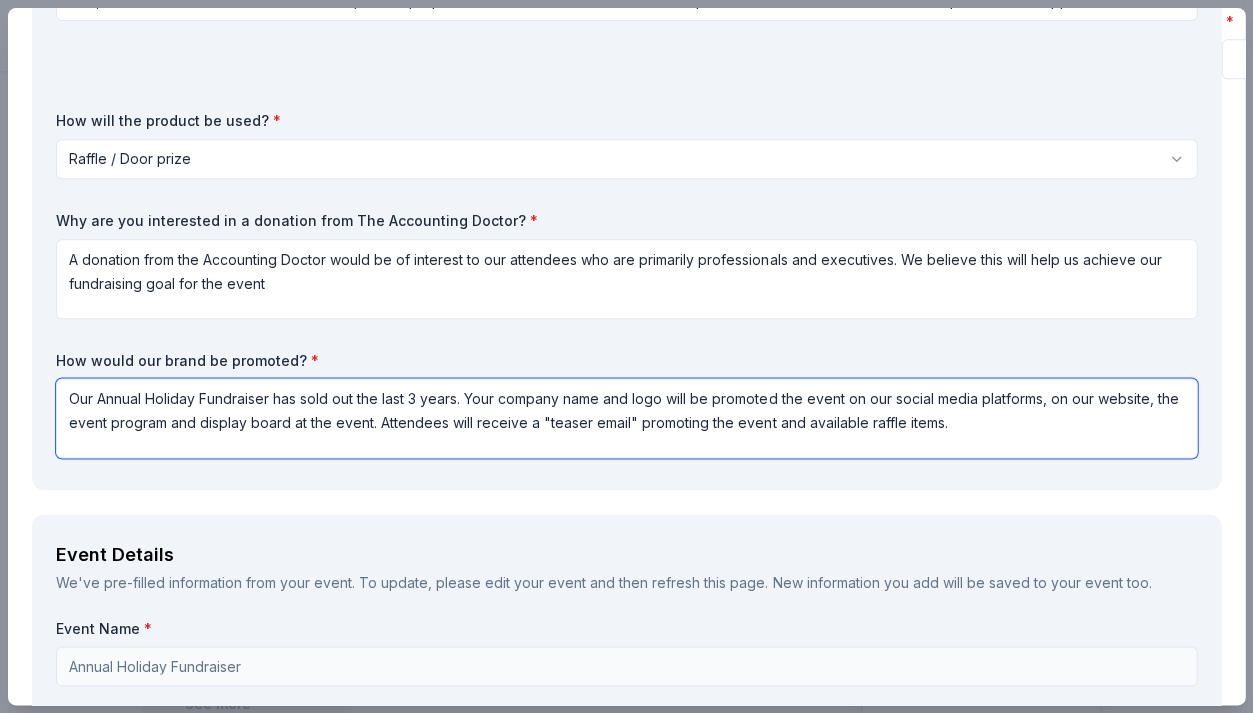 drag, startPoint x: 853, startPoint y: 393, endPoint x: 786, endPoint y: 394, distance: 67.00746 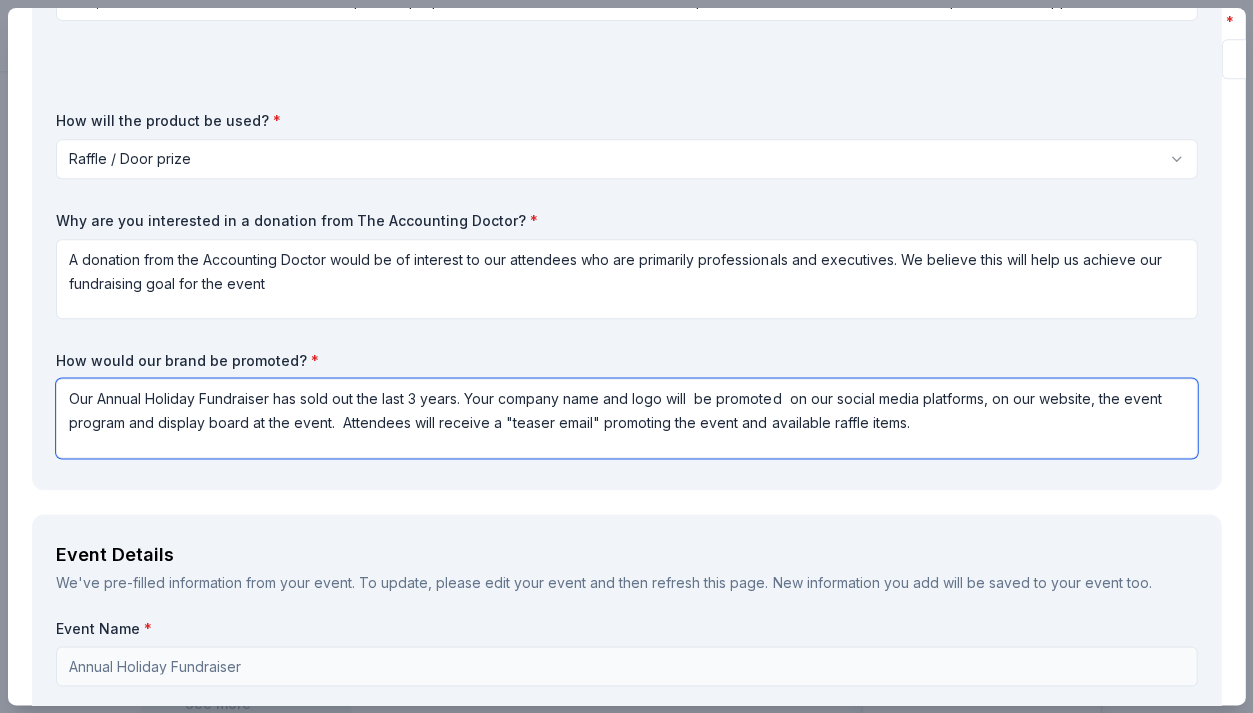 type on "Our Annual Holiday Fundraiser has sold out the last 3 years. Your company name and logo will  be promoted  on our social media platforms, on our website, the event program and display board at the event.  Attendees will receive a "teaser email" promoting the event and available raffle items." 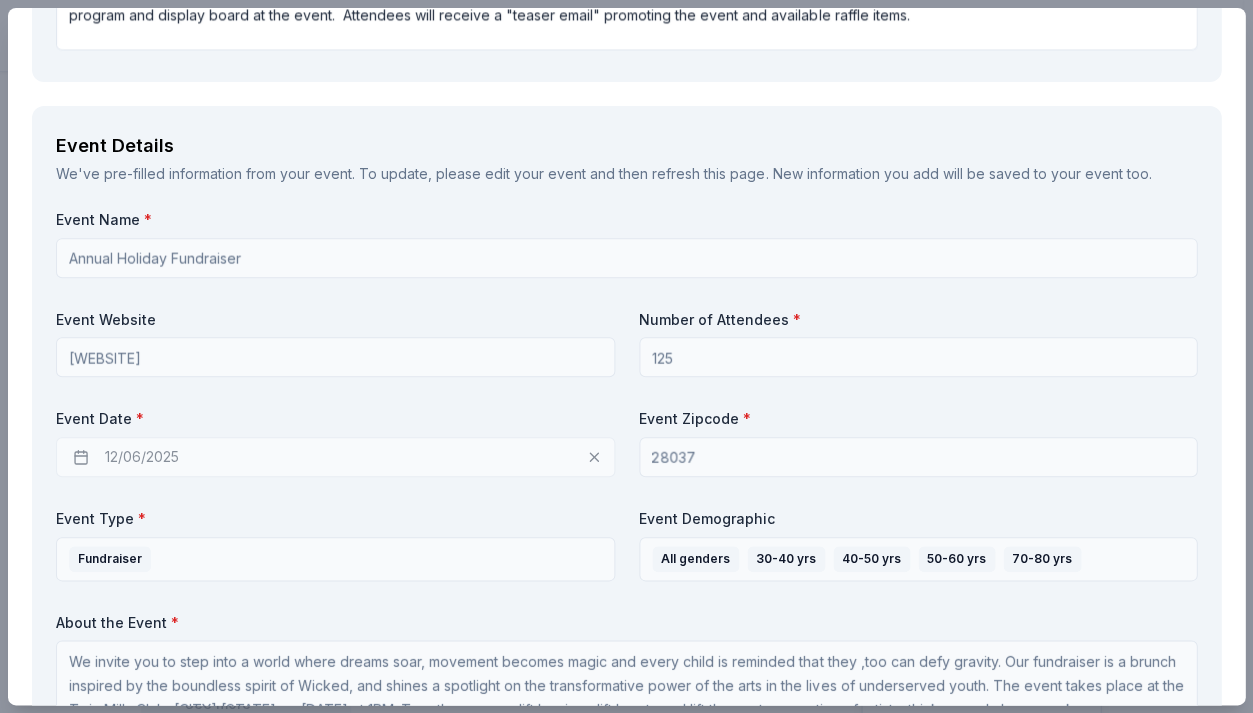 scroll, scrollTop: 652, scrollLeft: 0, axis: vertical 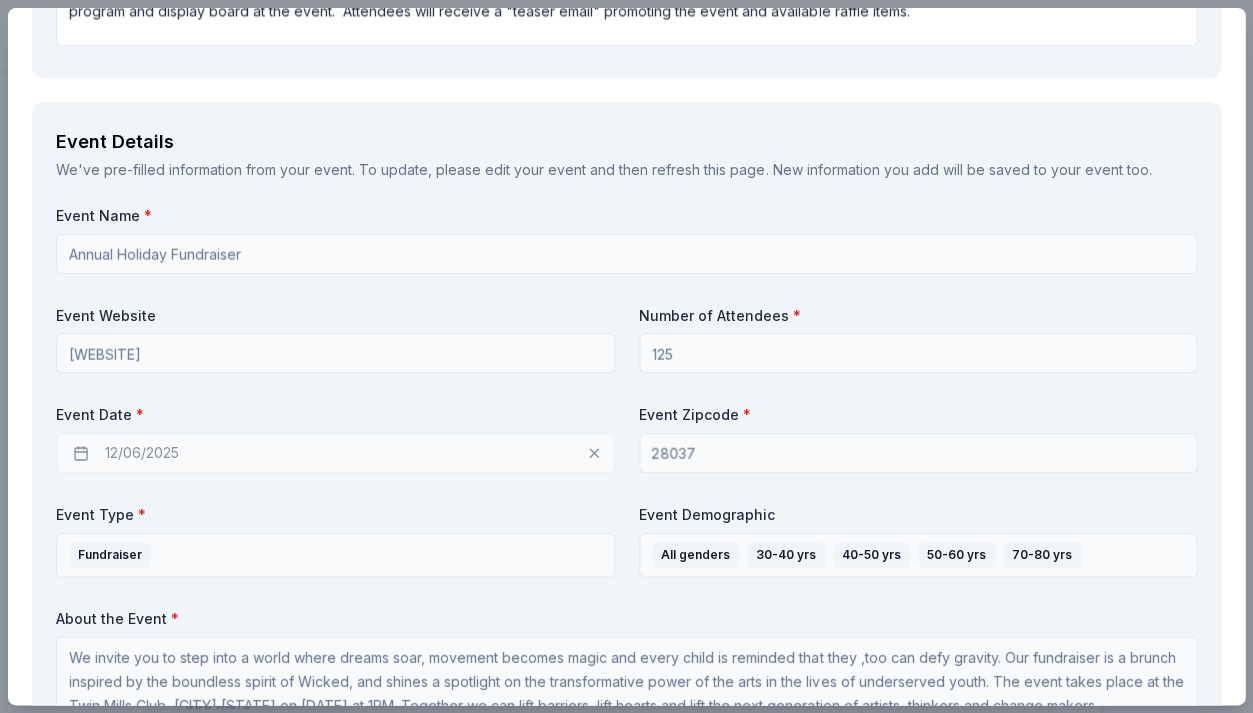 click on "12/06/2025" at bounding box center (335, 453) 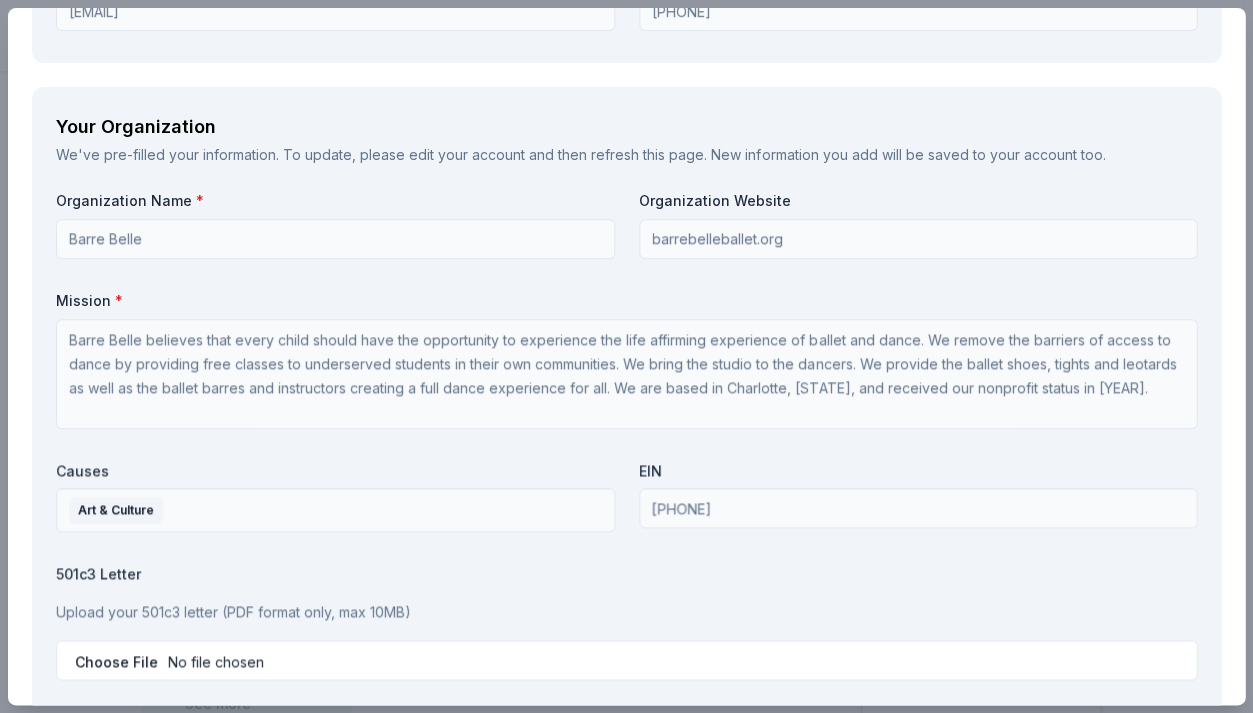 scroll, scrollTop: 1699, scrollLeft: 0, axis: vertical 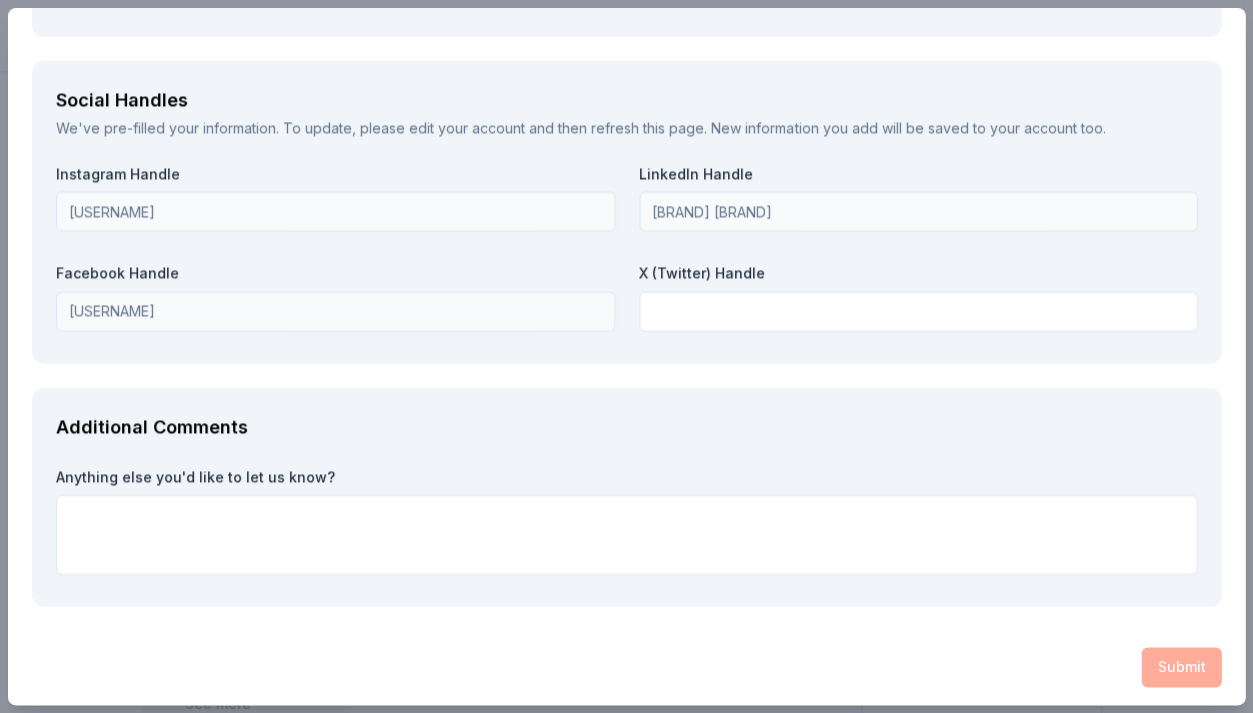 click on "Submit" at bounding box center (626, 667) 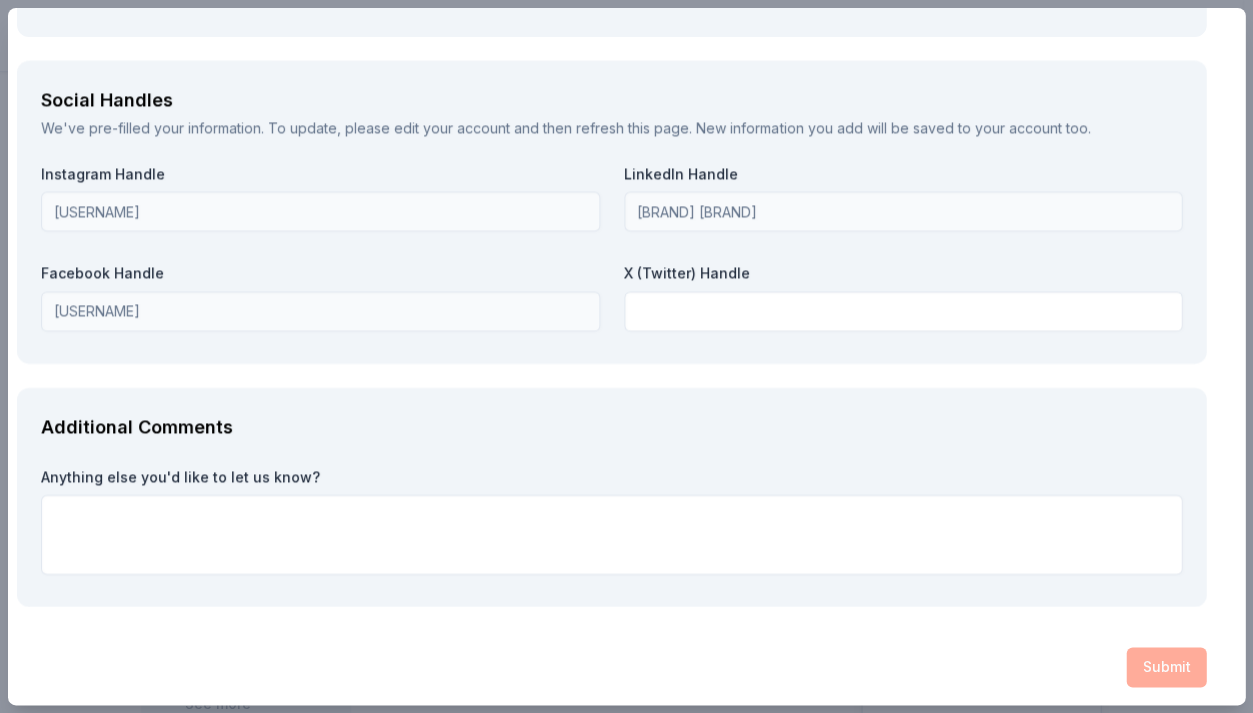 scroll, scrollTop: 2369, scrollLeft: 16, axis: both 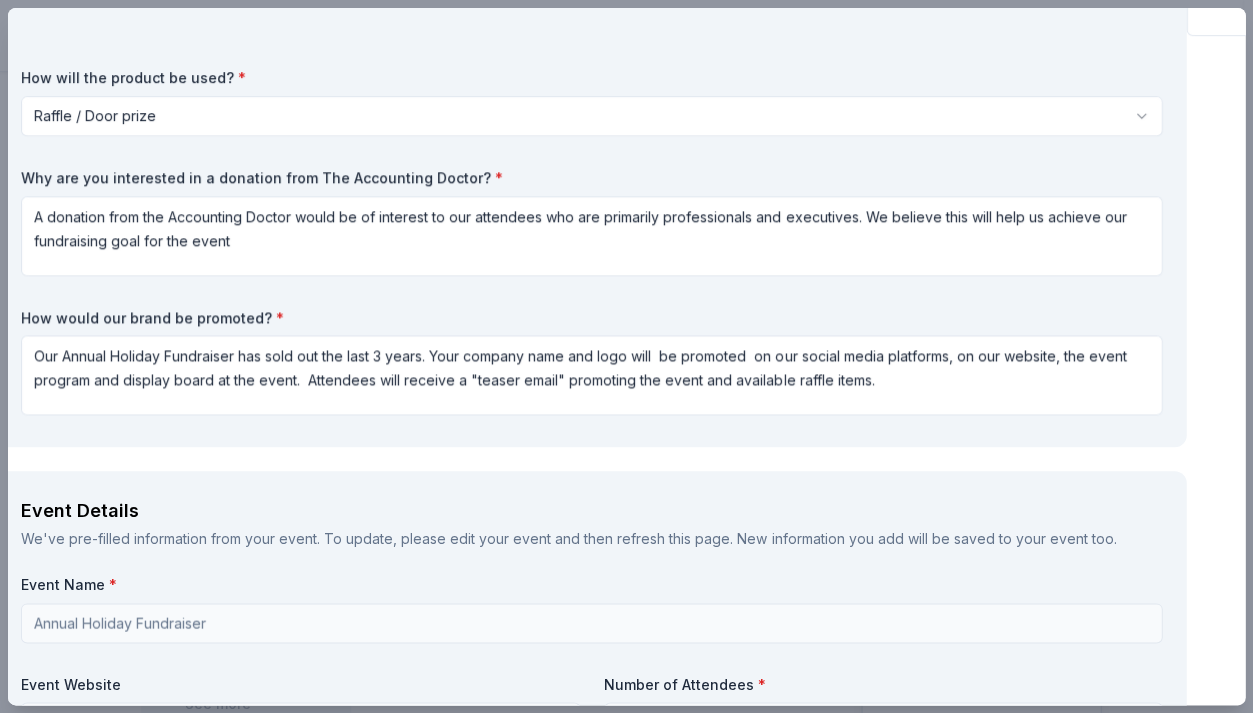 drag, startPoint x: 1230, startPoint y: 193, endPoint x: 1212, endPoint y: 102, distance: 92.76314 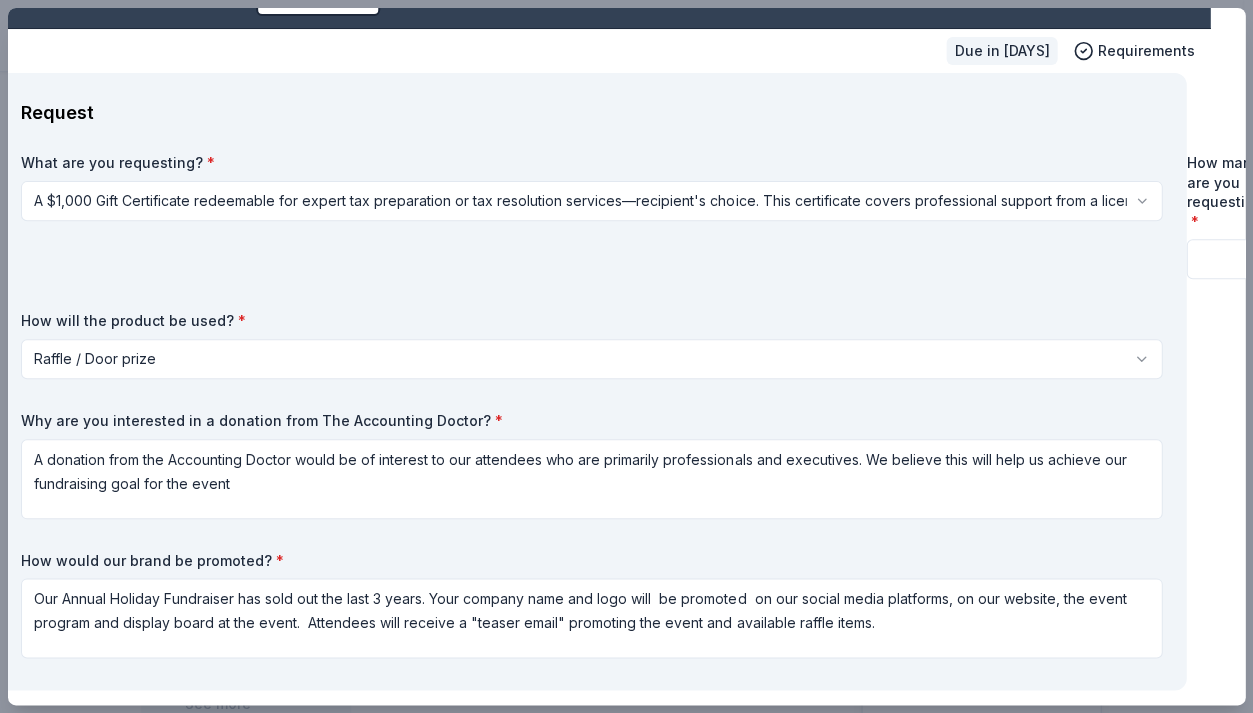 scroll, scrollTop: 0, scrollLeft: 35, axis: horizontal 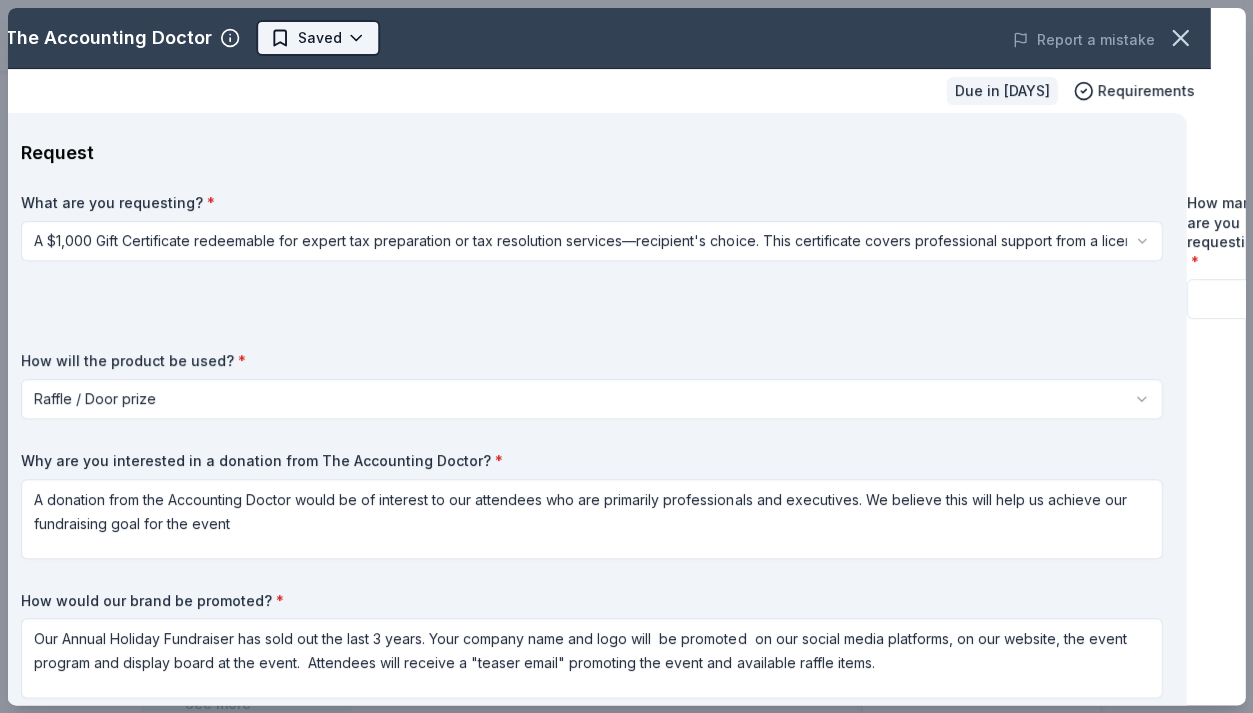 click on "Annual Holiday Fundraiser Saved Apply Due in 119 days Share The Accounting Doctor New Share Donating in all states See more The Accounting Doctor is a premier tax and financial advisory firm led by award-winning CPA Adam Remis, specializing in personalized tax planning, preparation, and resolution services. We help individuals and businesses nationwide reduce tax liability and gain financial clarity through expert guidance and proactive strategies. What they donate A $1,000 Gift Certificate redeemable for expert tax preparation or tax resolution services—recipient's choice. This certificate covers professional support from a licensed CPA. Auction & raffle Donation is small & easy to send to guests Who they donate to  Preferred Organizations that support underserved communities, including single parents, veterans, entrepreneurs, and individuals facing financial hardship. We also prioritize causes focused on financial literacy, education, and economic empowerment. Education Military Poverty & Hunger Apply New" at bounding box center (621, 356) 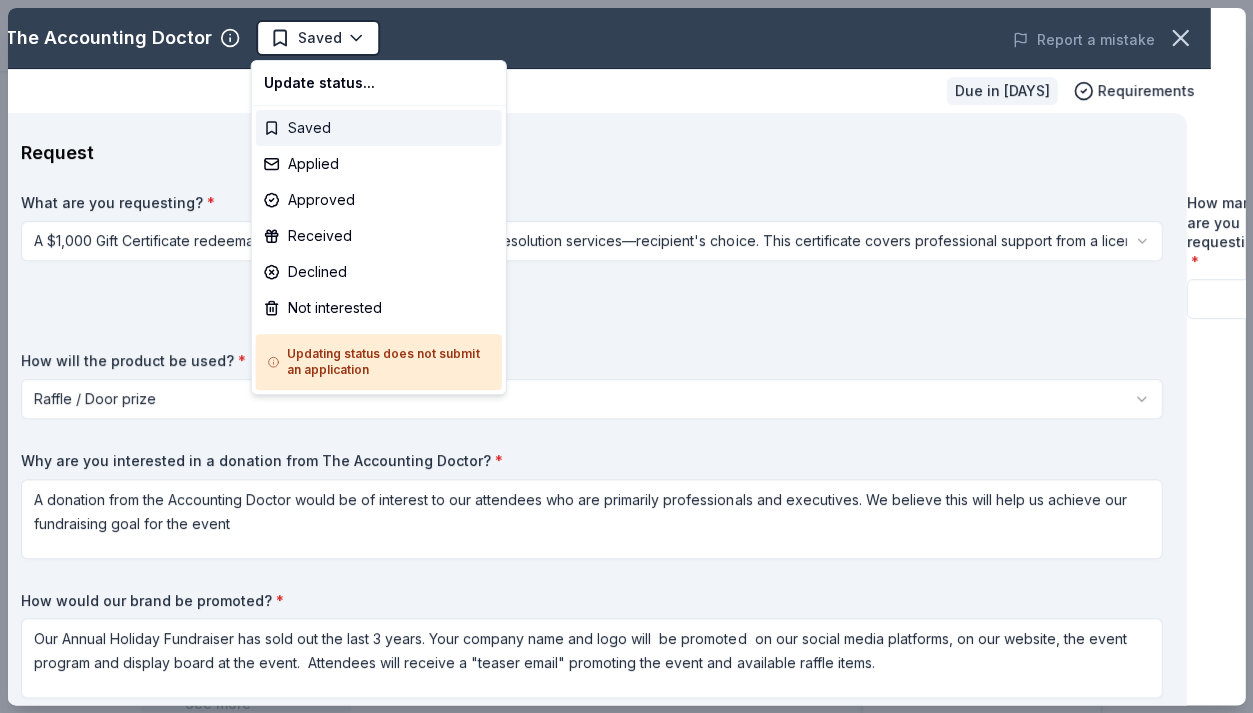 click on "Saved" at bounding box center [379, 128] 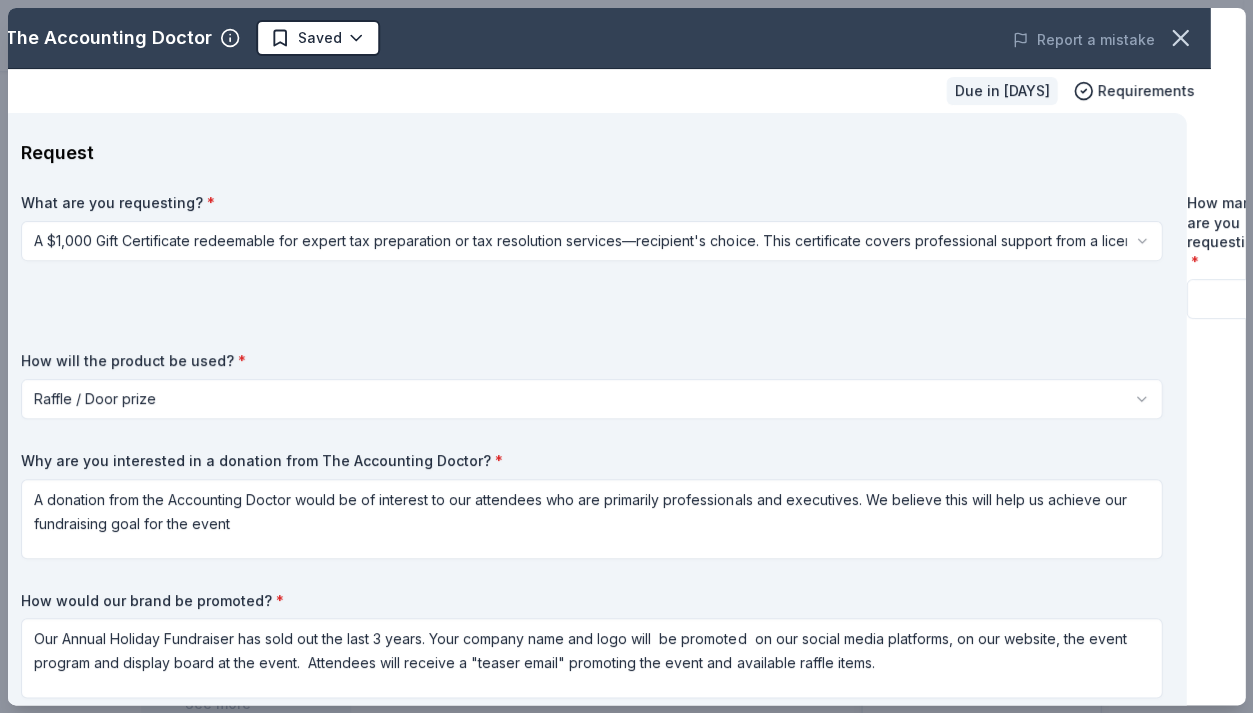 click on "Request" at bounding box center (591, 153) 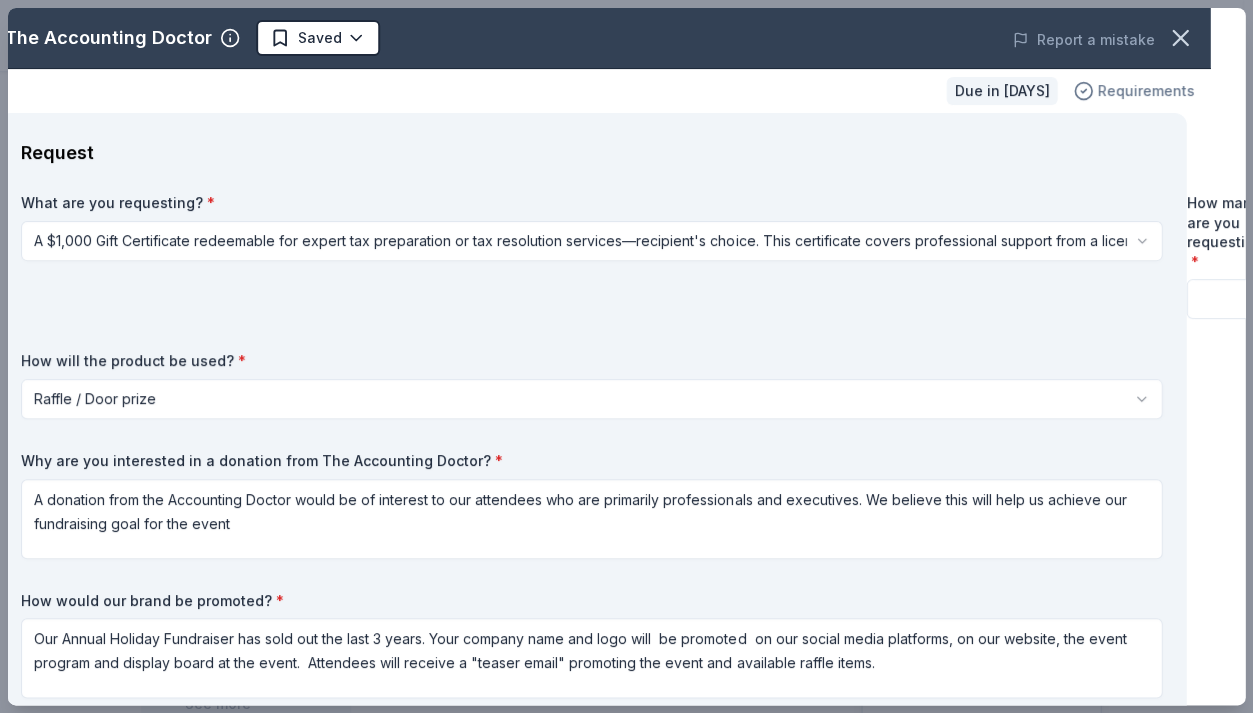 click 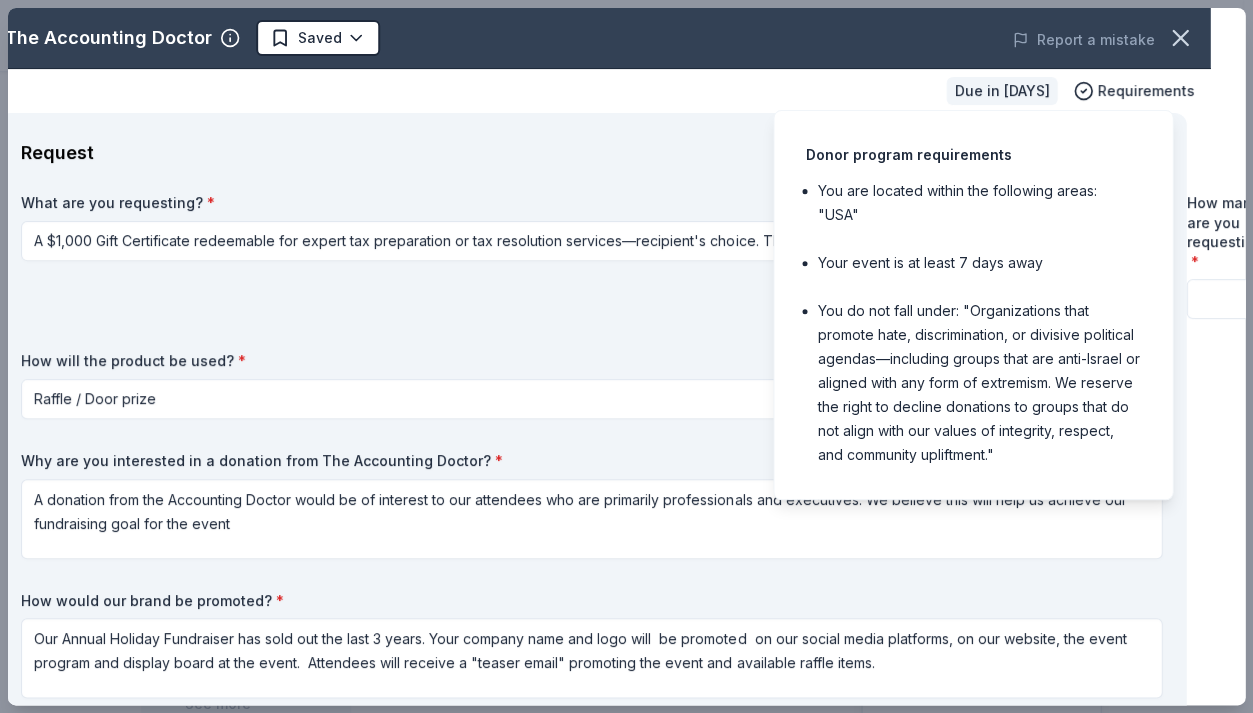 click on "Request What are you requesting? * A $1,000 Gift Certificate redeemable for expert tax preparation or tax resolution services—recipient's choice. This certificate covers professional support from a licensed CPA. A $1,000 Gift Certificate redeemable for expert tax preparation or tax resolution services—recipient's choice. This certificate covers professional support from a licensed CPA. How many are you requesting? * How will the product be used? * Raffle / Door prize Silent auction Live auction Raffle / Door prize Swag bag for attendees Food and beverage for attendees Other Why are you interested in a donation from The Accounting Doctor? * A donation from the Accounting Doctor would be of interest to our attendees who are primarily professionals and executives. We believe this will help us achieve our fundraising goal for the event How would our brand be promoted? *" at bounding box center [591, 421] 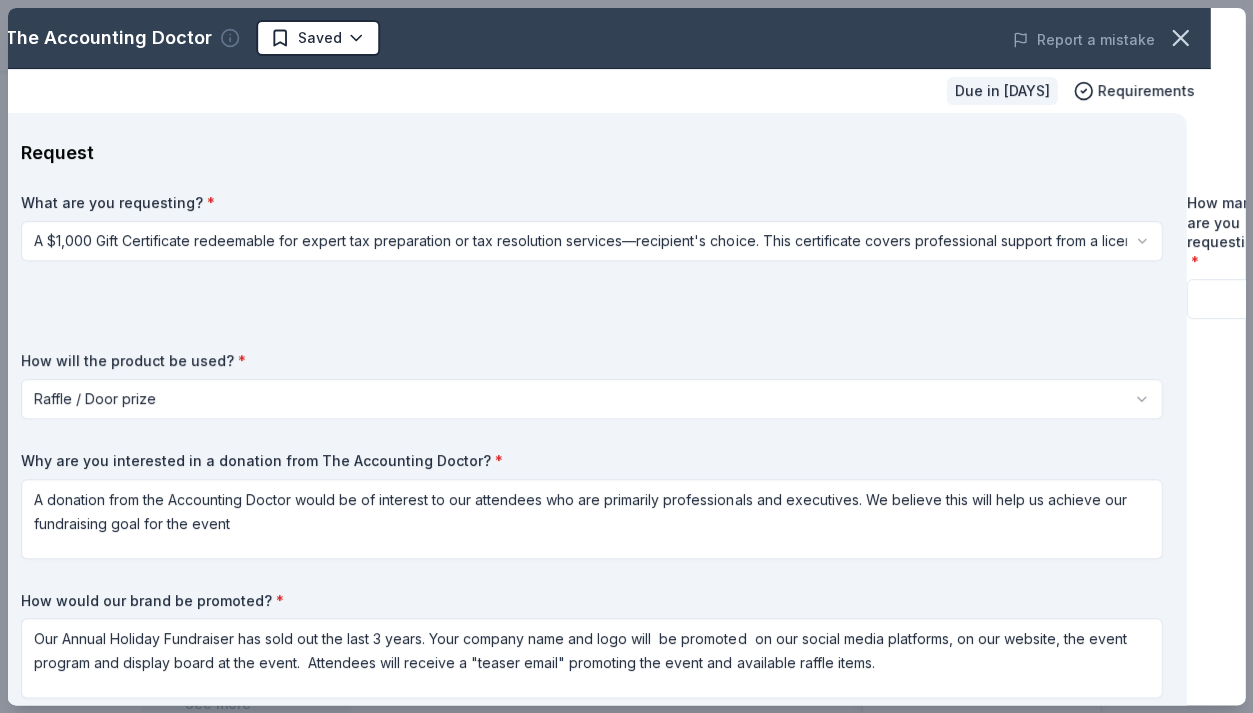 click 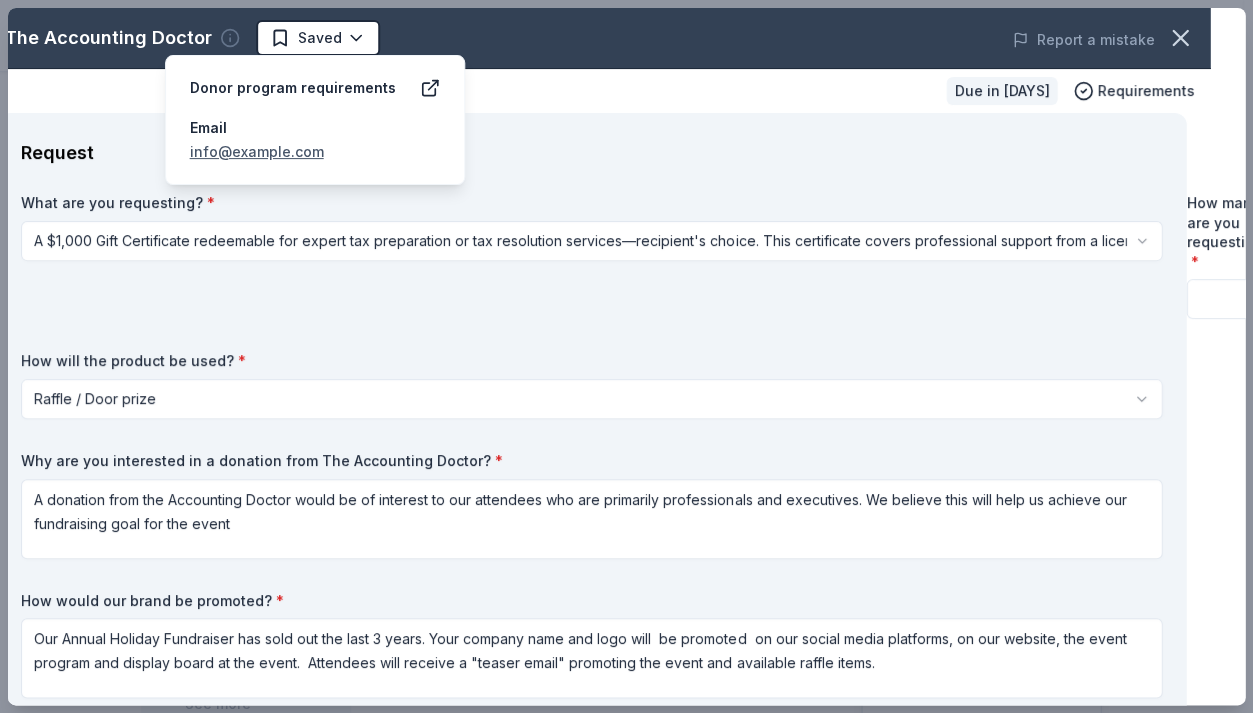 click 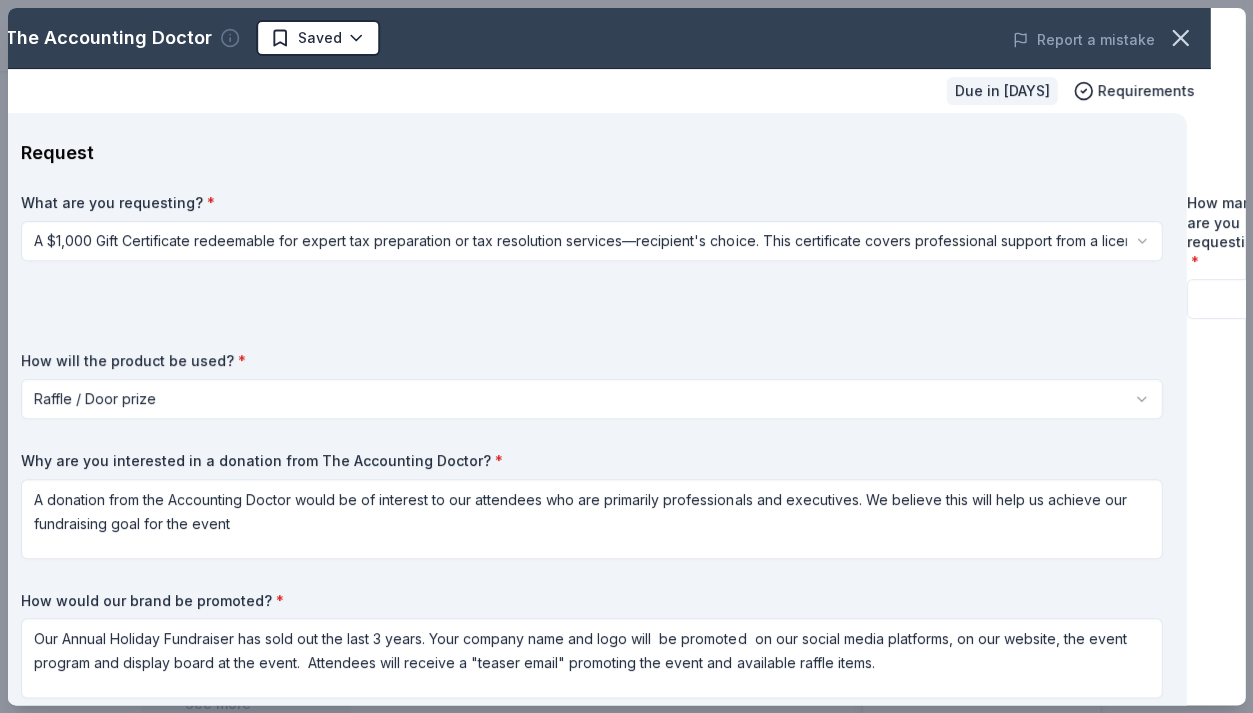 click 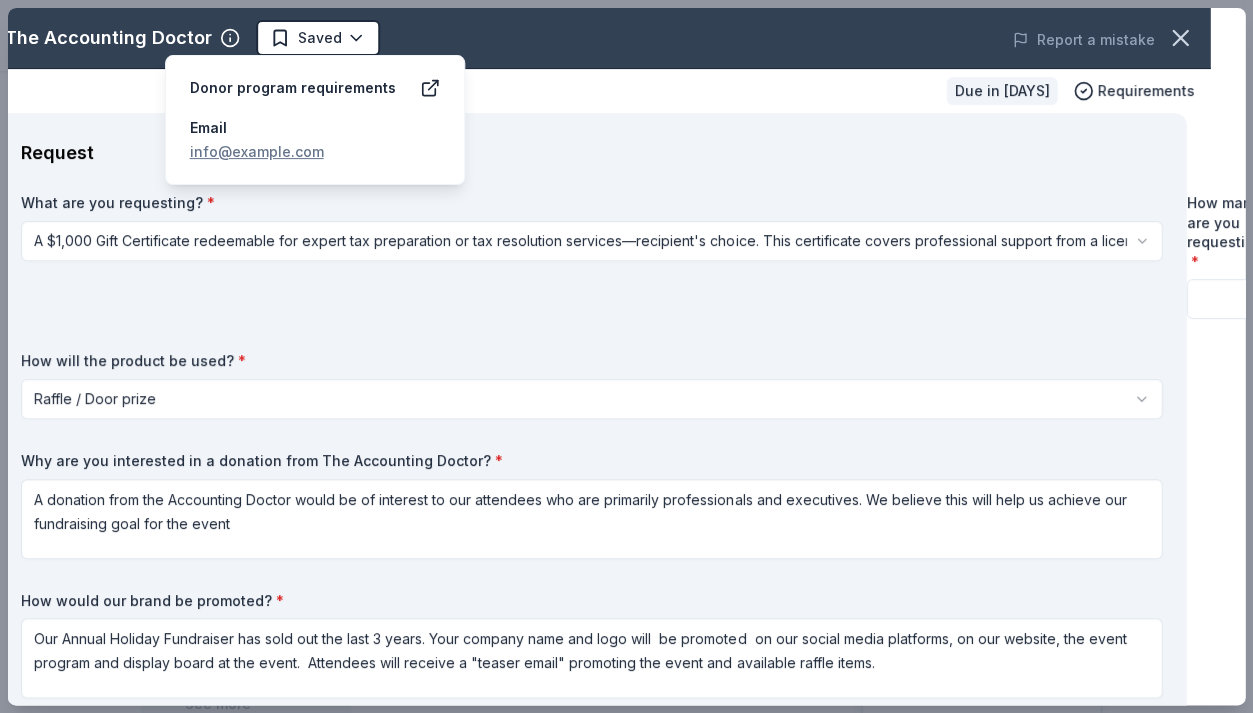 click on "info@theaccountingdoctor.com" at bounding box center [257, 151] 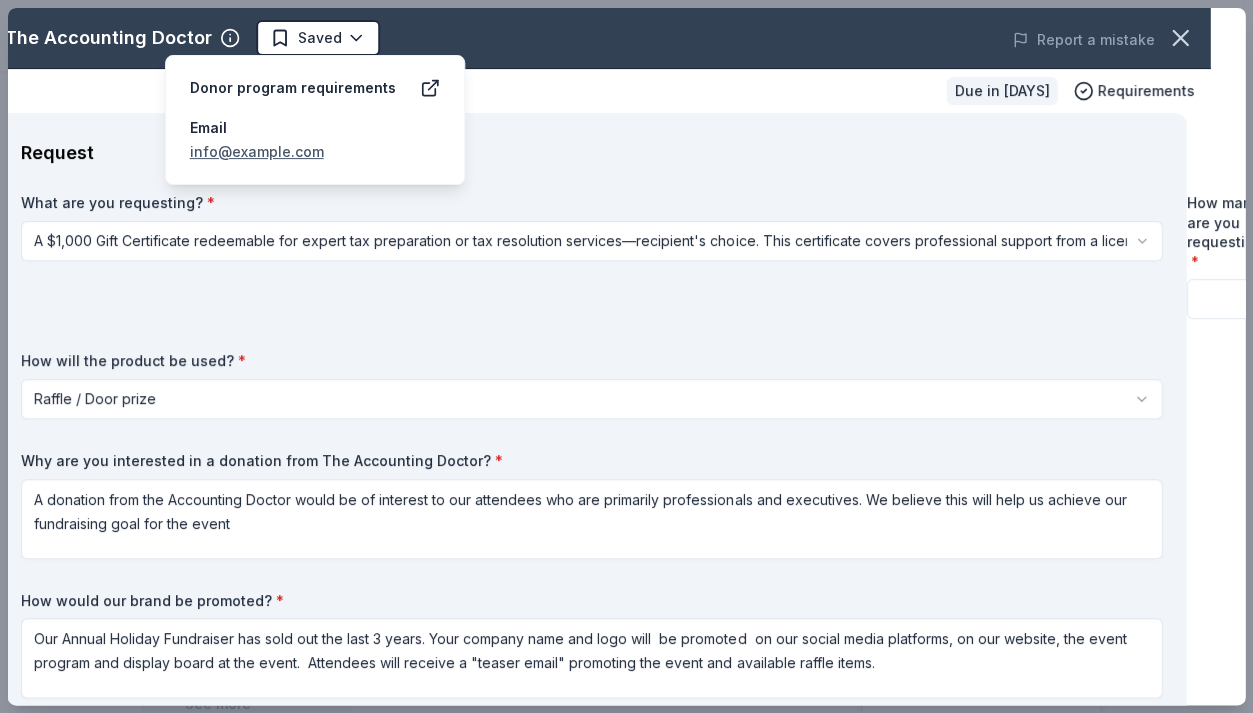 click on "What are you requesting? * A $1,000 Gift Certificate redeemable for expert tax preparation or tax resolution services—recipient's choice. This certificate covers professional support from a licensed CPA. A $1,000 Gift Certificate redeemable for expert tax preparation or tax resolution services—recipient's choice. This certificate covers professional support from a licensed CPA. How many are you requesting? * How will the product be used? * Raffle / Door prize Silent auction Live auction Raffle / Door prize Swag bag for attendees Food and beverage for attendees Other Why are you interested in a donation from The Accounting Doctor? * A donation from the Accounting Doctor would be of interest to our attendees who are primarily professionals and executives. We believe this will help us achieve our fundraising goal for the event How would our brand be promoted? *" at bounding box center (591, 449) 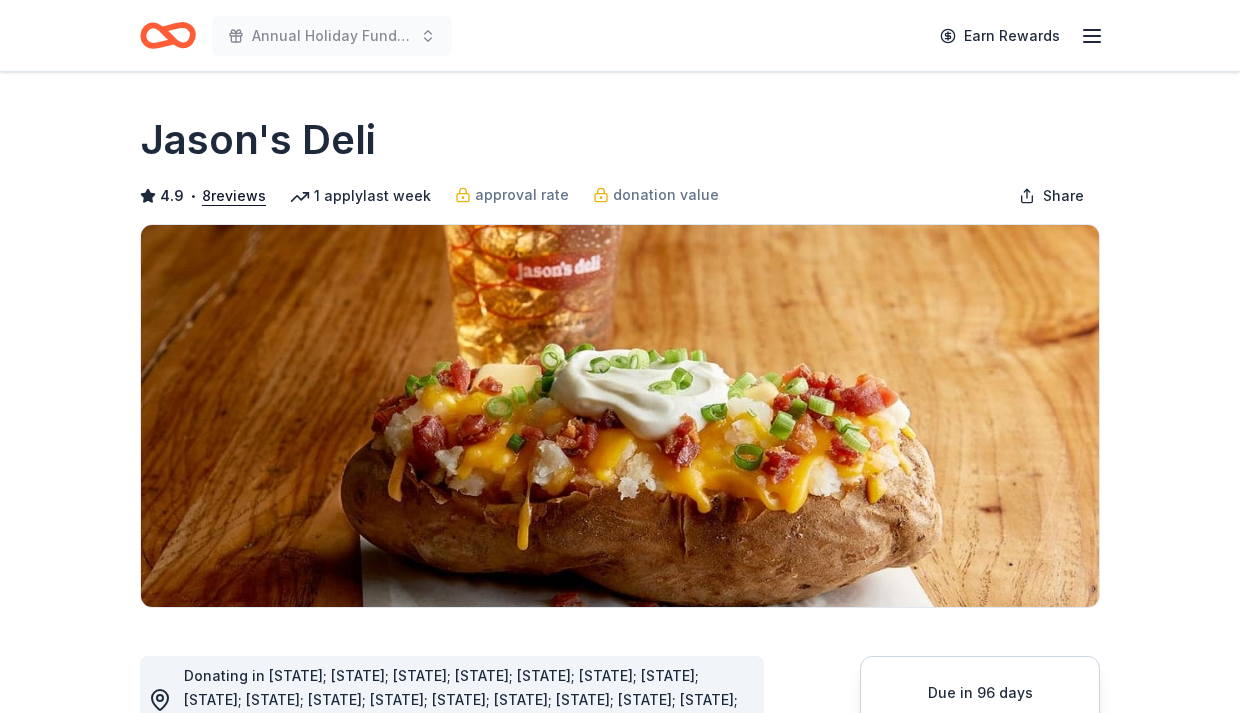 scroll, scrollTop: 0, scrollLeft: 0, axis: both 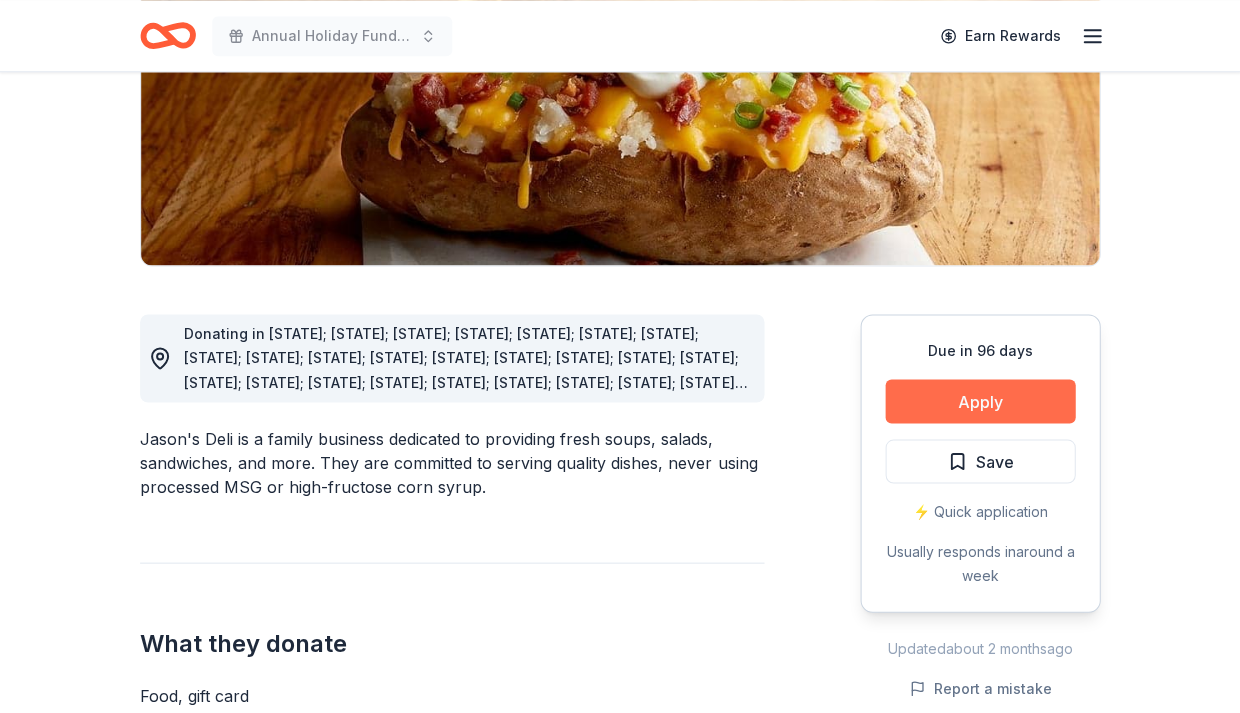 click on "Apply" at bounding box center (980, 401) 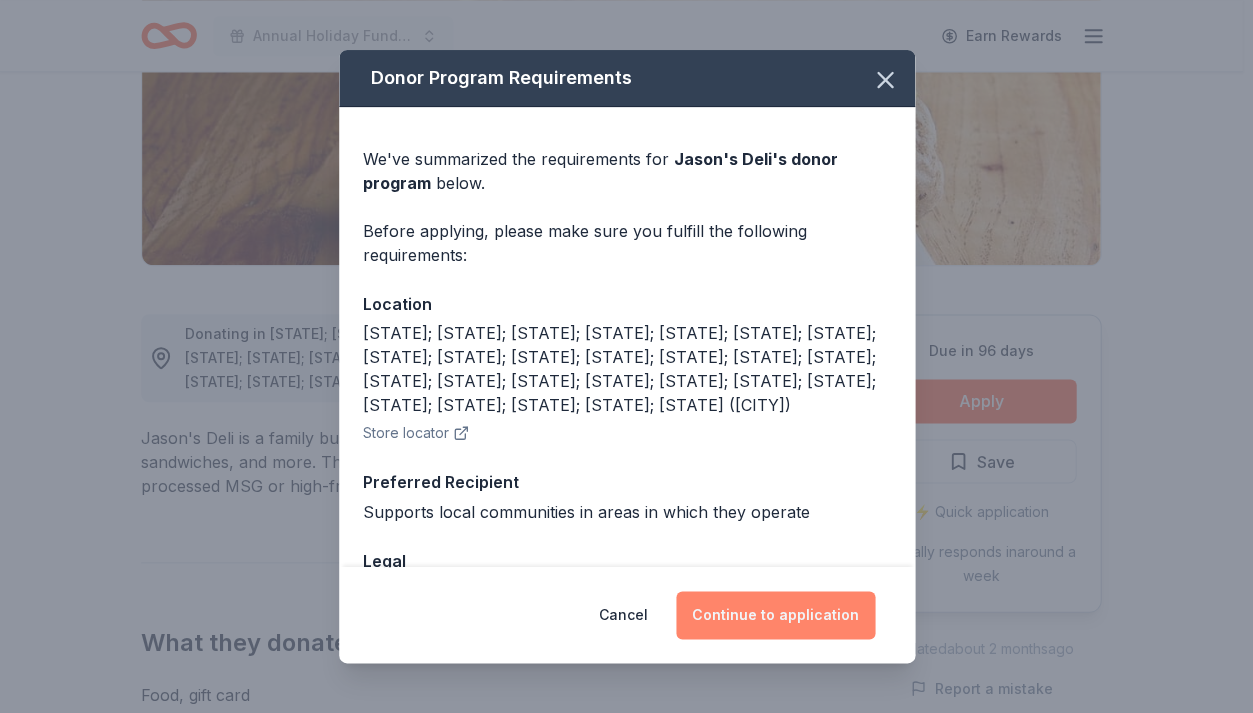 click on "Continue to application" at bounding box center [775, 615] 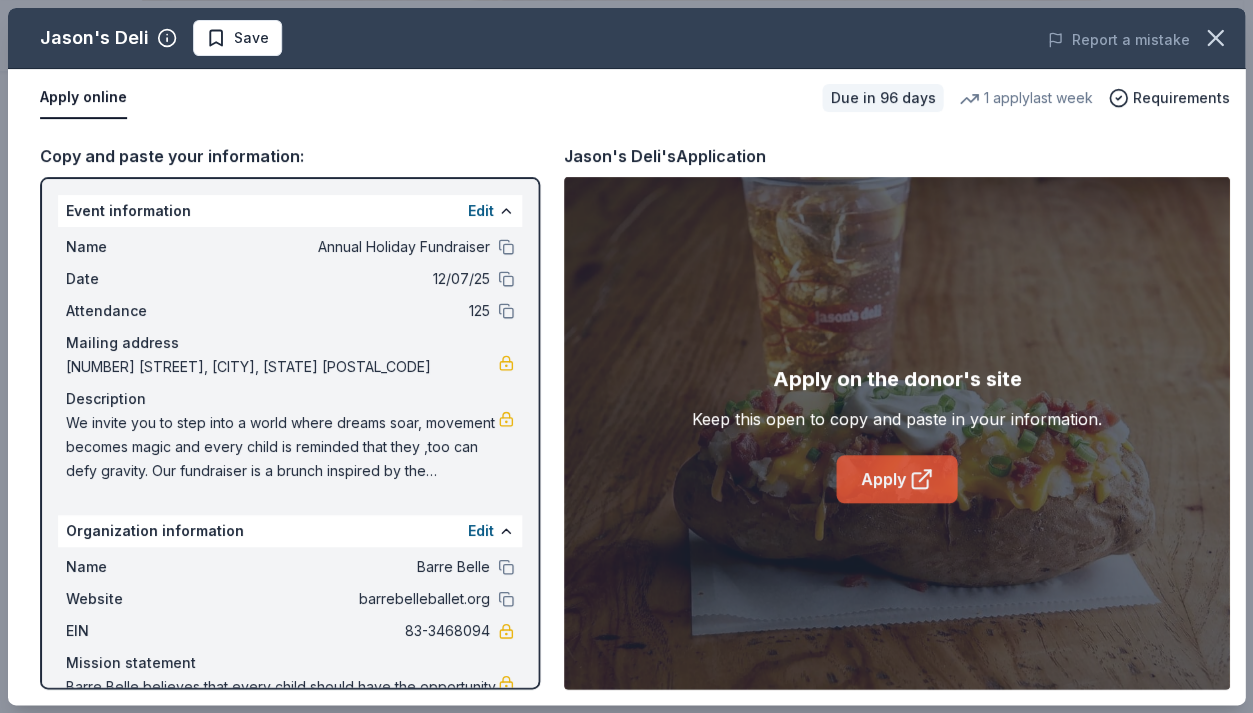 click on "Apply" at bounding box center (896, 479) 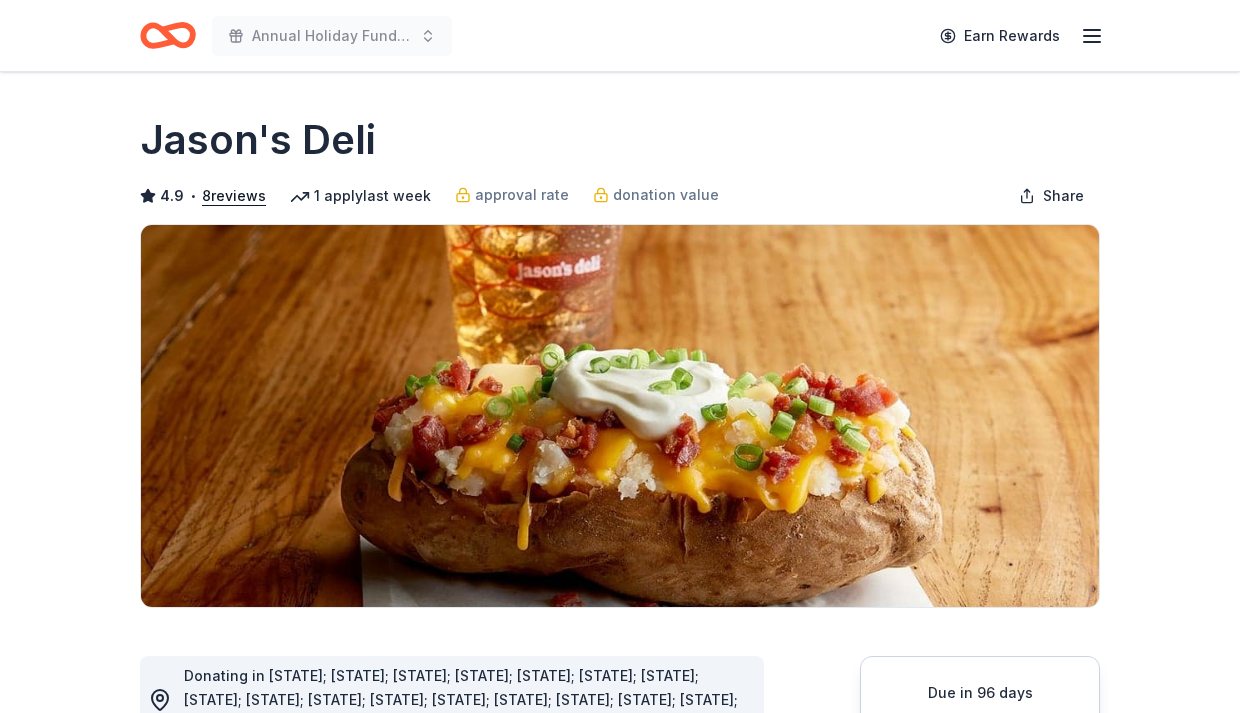 scroll, scrollTop: 0, scrollLeft: 0, axis: both 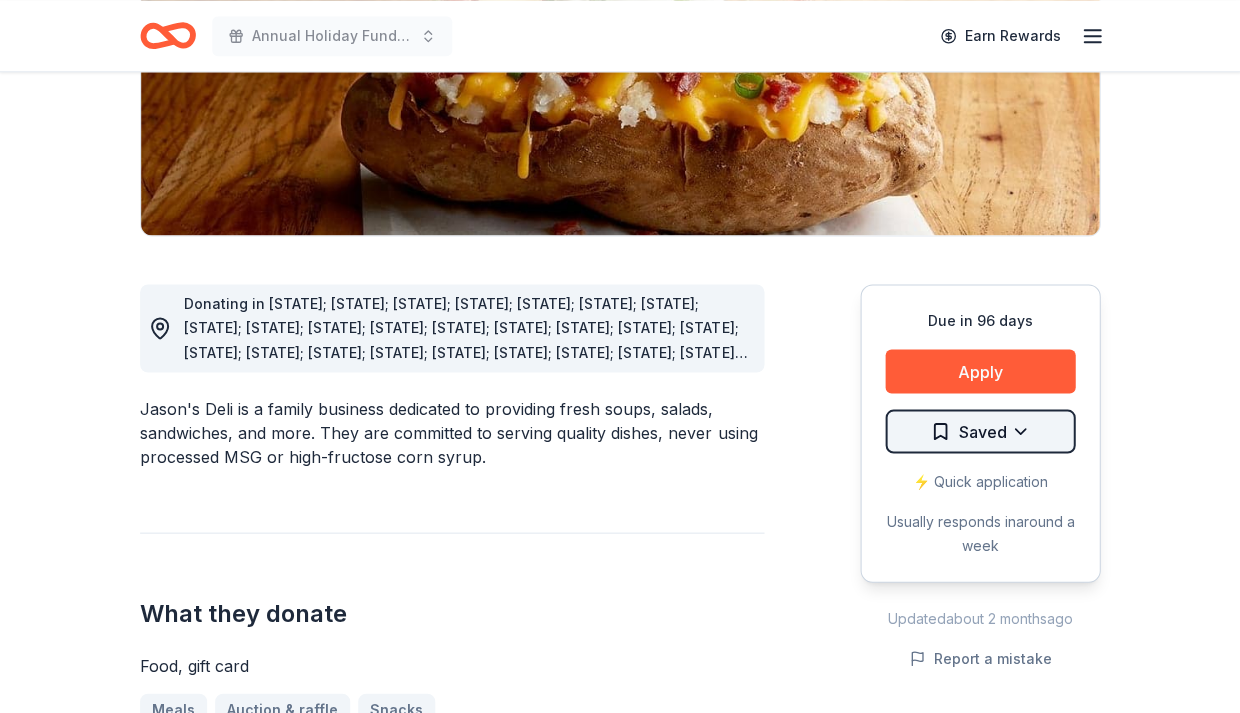 click on "Donating in [STATE]; [STATE]; [STATE]; [STATE]; [STATE]; [STATE]; [STATE]; [STATE]; [STATE]; [STATE]; [STATE]; [STATE]; [STATE]; [STATE]; [STATE]; [STATE]; [STATE]; [STATE]; [STATE]; [STATE]; [STATE]; [STATE]; [STATE]; [STATE]; [STATE]; [STATE]; ([CITY])" at bounding box center [620, -16] 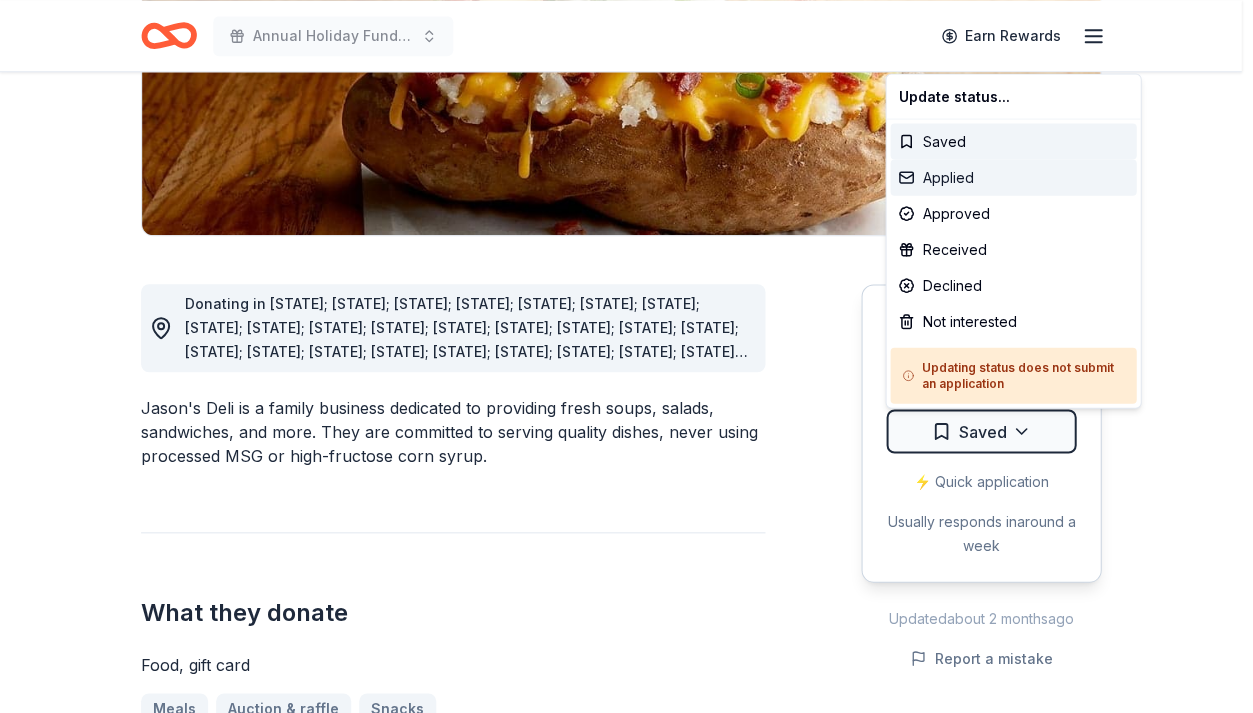 click on "Applied" at bounding box center [1013, 178] 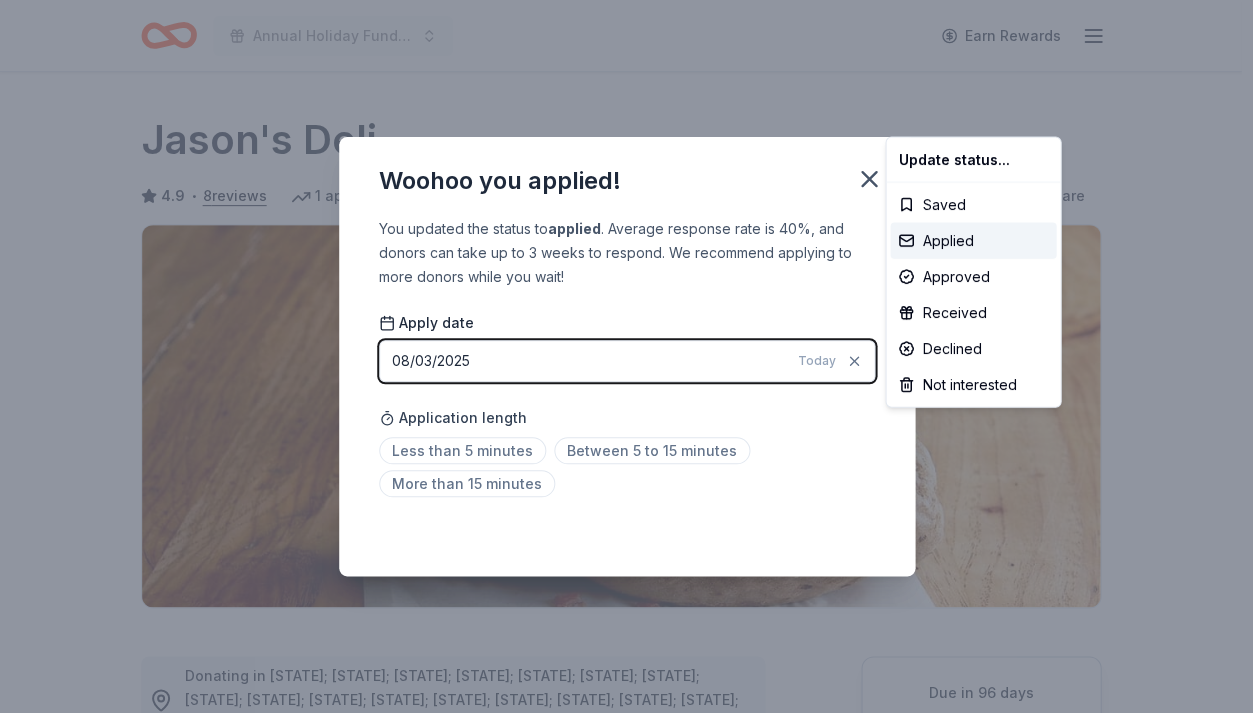 click on "Annual Holiday Fundraiser Earn Rewards Due in 96 days Share Jason's Deli 4.9 • 8  reviews 1   apply  last week approval rate donation value Share Donating in AL; AR; AZ; CO; FL; GA; IA; IL; IN; KS; KY; LA; MD; MO; MS; NC; NE; NM; NV; OH; OK; PA; SC; TN; TX; VA; WI (Madison) Jason's Deli is a family business dedicated to providing fresh soups, salads, sandwiches, and more. They are committed to serving quality dishes, never using processed MSG or high-fructose corn syrup. What they donate Food, gift card Meals Auction & raffle Snacks Donation can be shipped to you Donation is small & easy to send to guests Who they donate to  Preferred Supports local communities in areas in which they operate 501(c)(3) preferred Due in 96 days Apply Applied ⚡️ Quick application Usually responds in  around a week Updated  about 2 months  ago Report a mistake approval rate 20 % approved 30 % declined 50 % no response donation value (average) 20% 70% 0% 10% $xx - $xx $xx - $xx $xx - $xx $xx - $xx Upgrade to Pro 4.9 • 8 8" at bounding box center [626, 356] 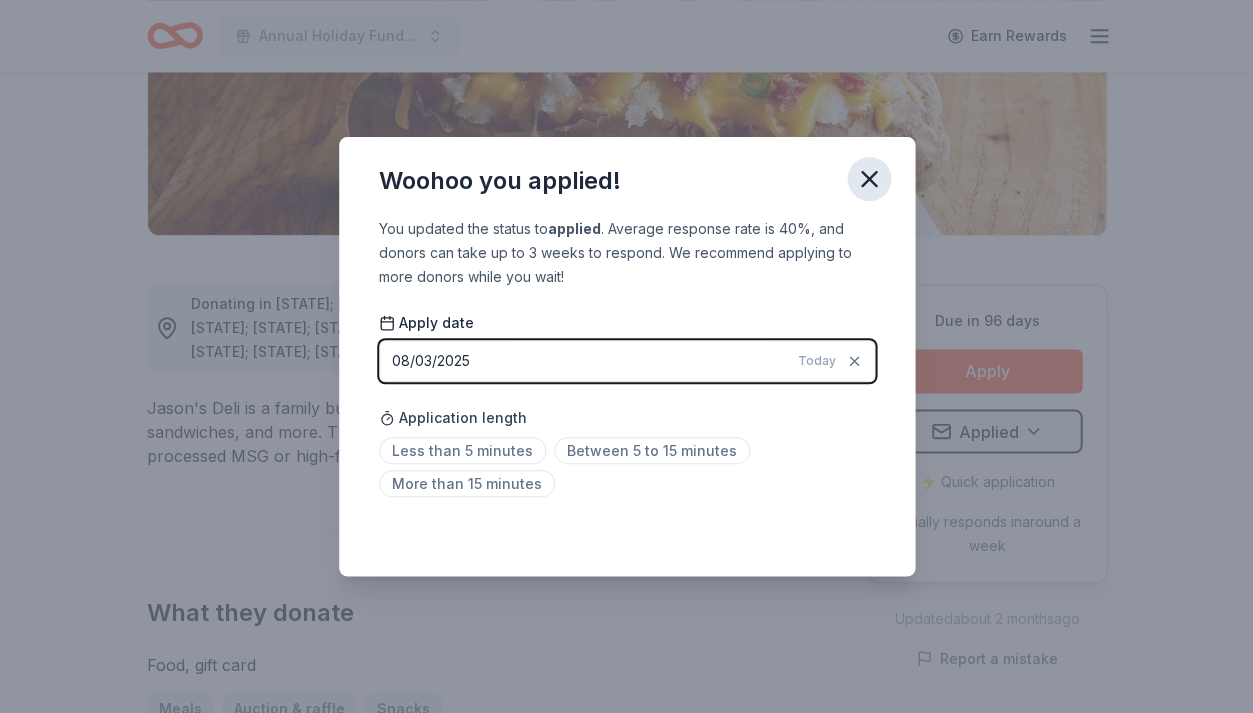 click 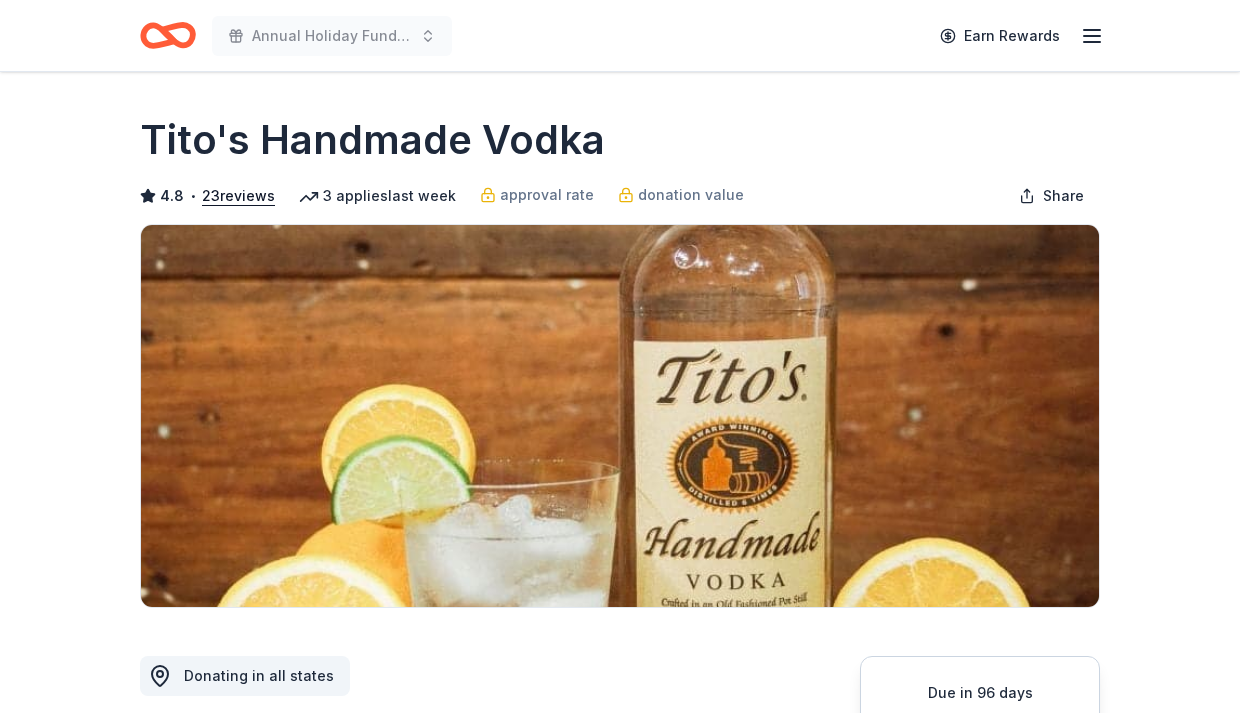 scroll, scrollTop: 0, scrollLeft: 0, axis: both 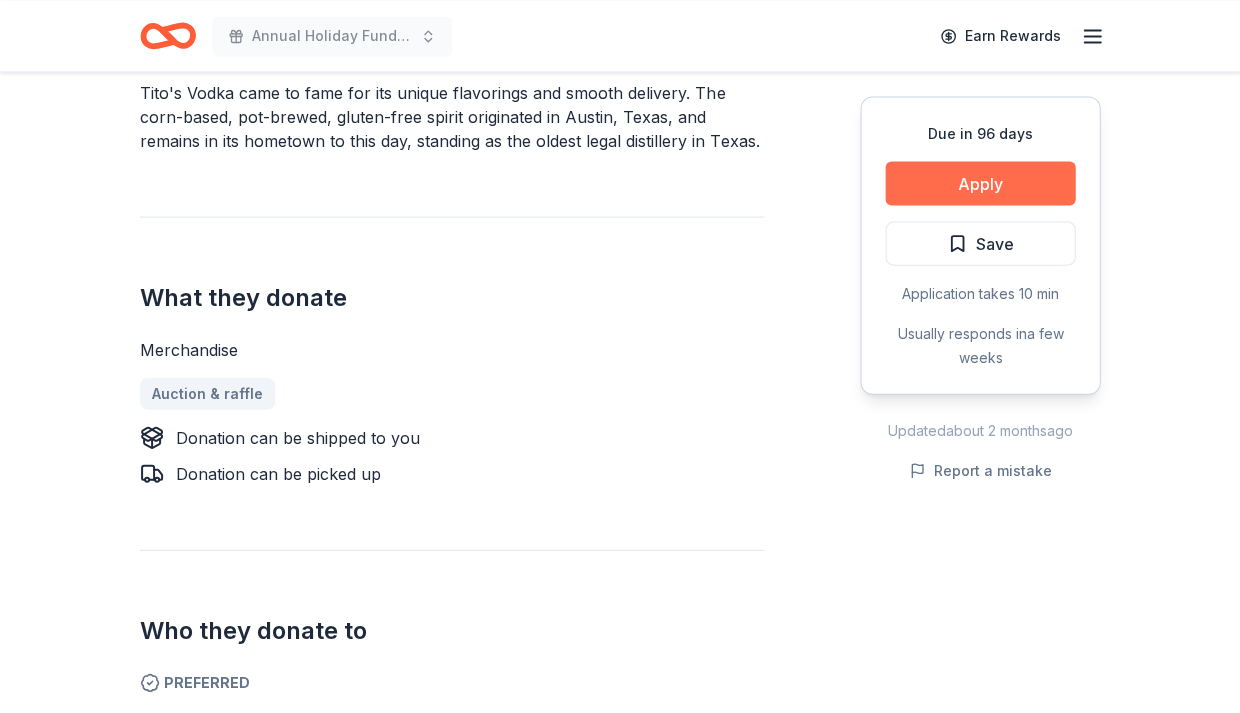 click on "Apply" at bounding box center [980, 183] 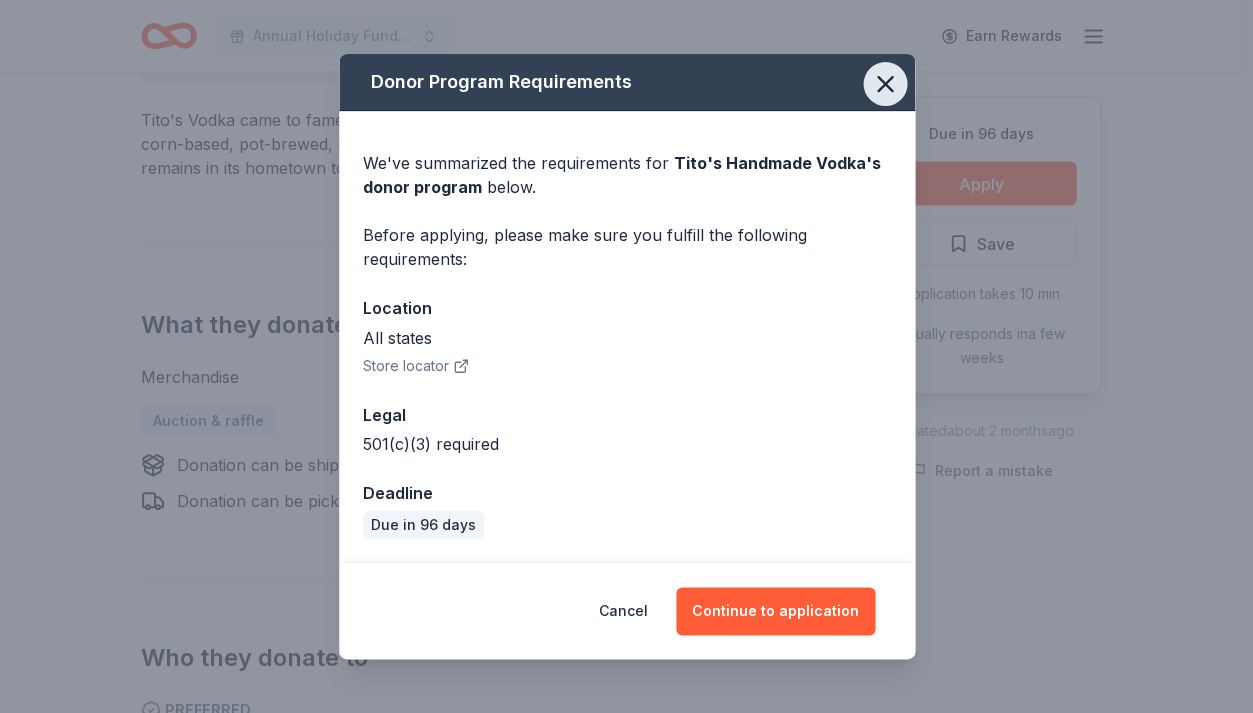click 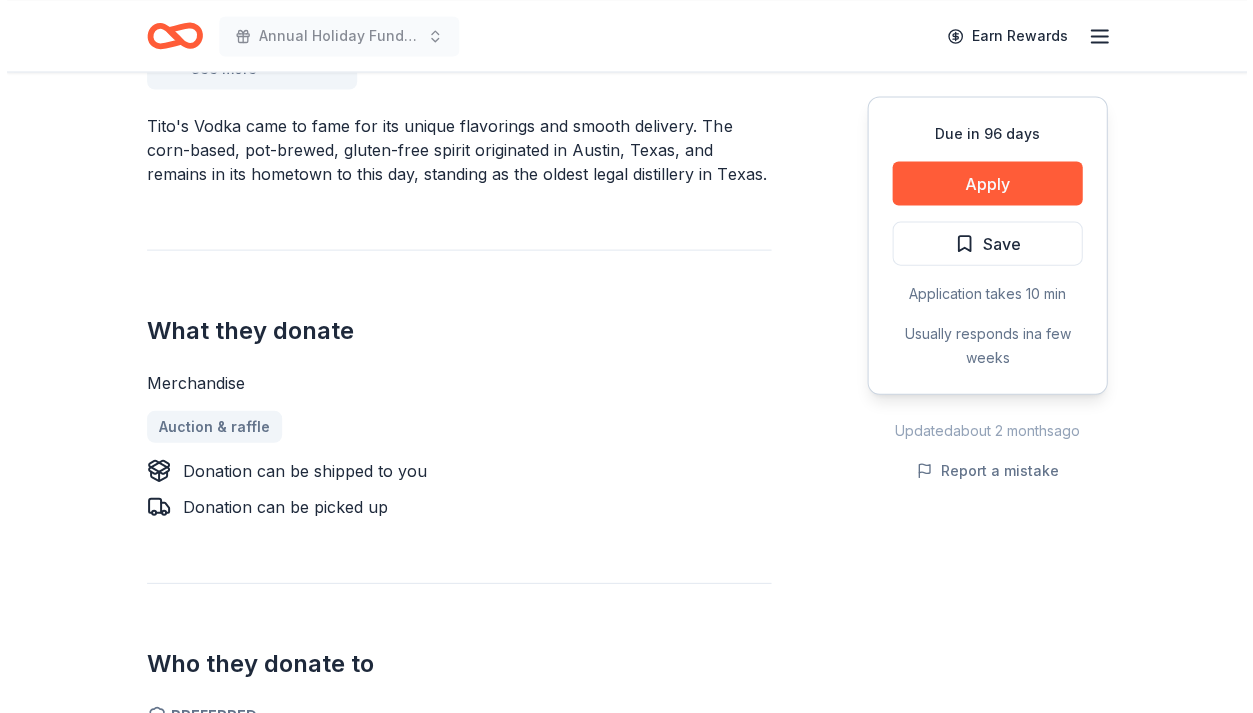 scroll, scrollTop: 602, scrollLeft: 0, axis: vertical 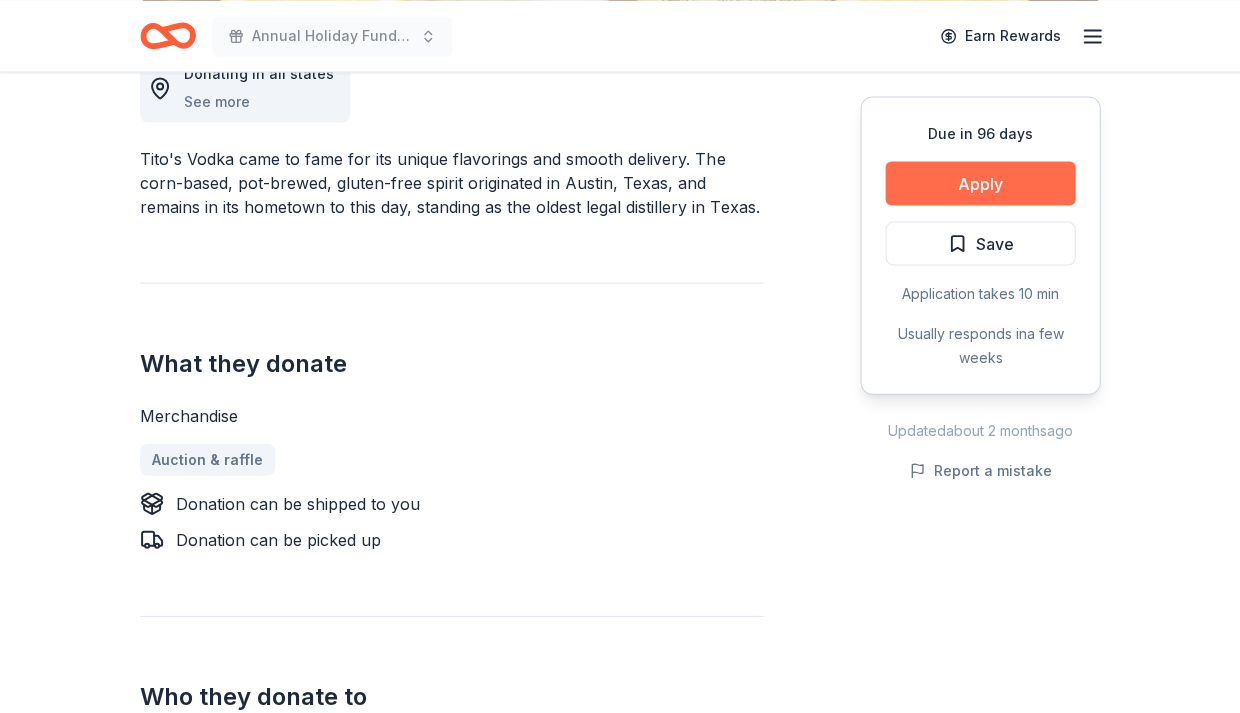 click on "Apply" at bounding box center (980, 183) 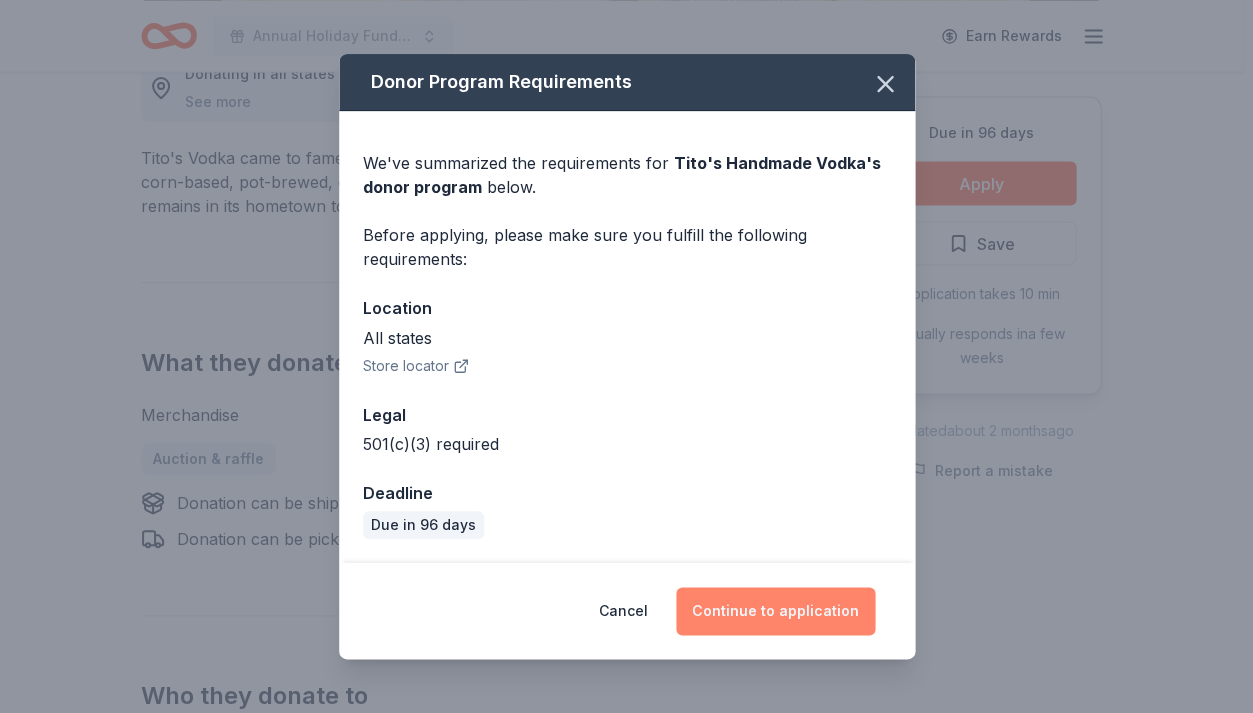 click on "Continue to application" at bounding box center (775, 611) 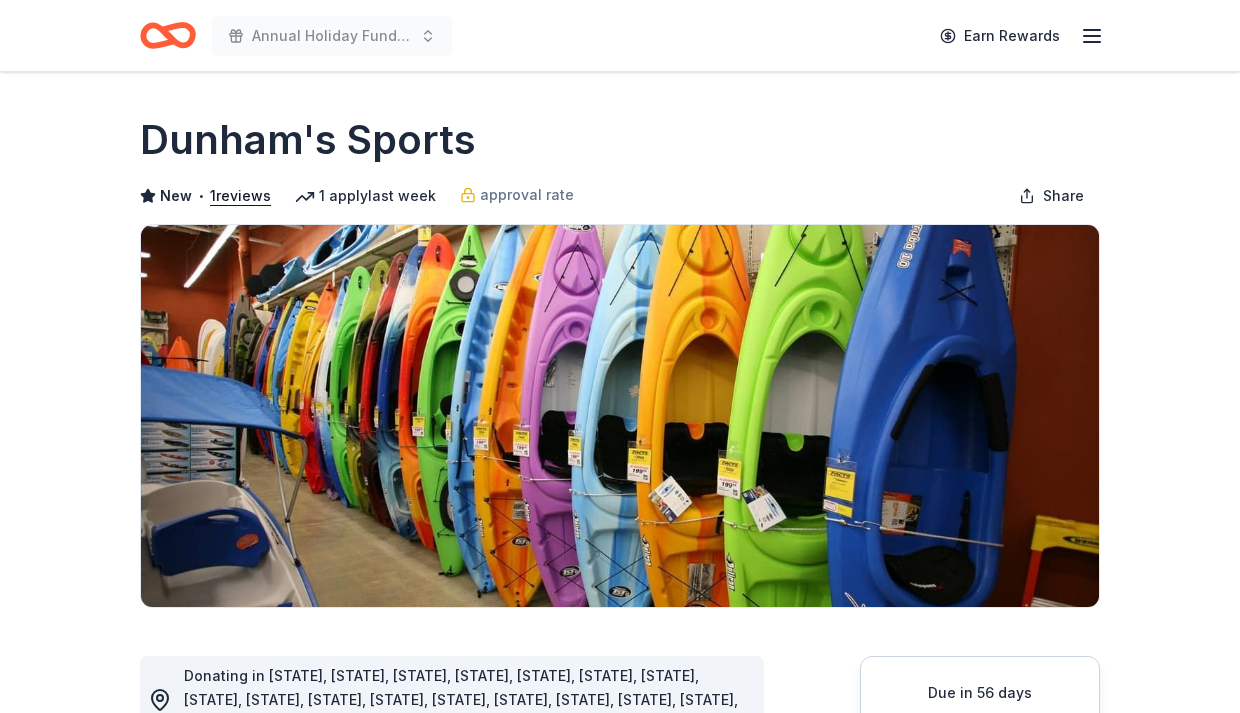 scroll, scrollTop: 0, scrollLeft: 0, axis: both 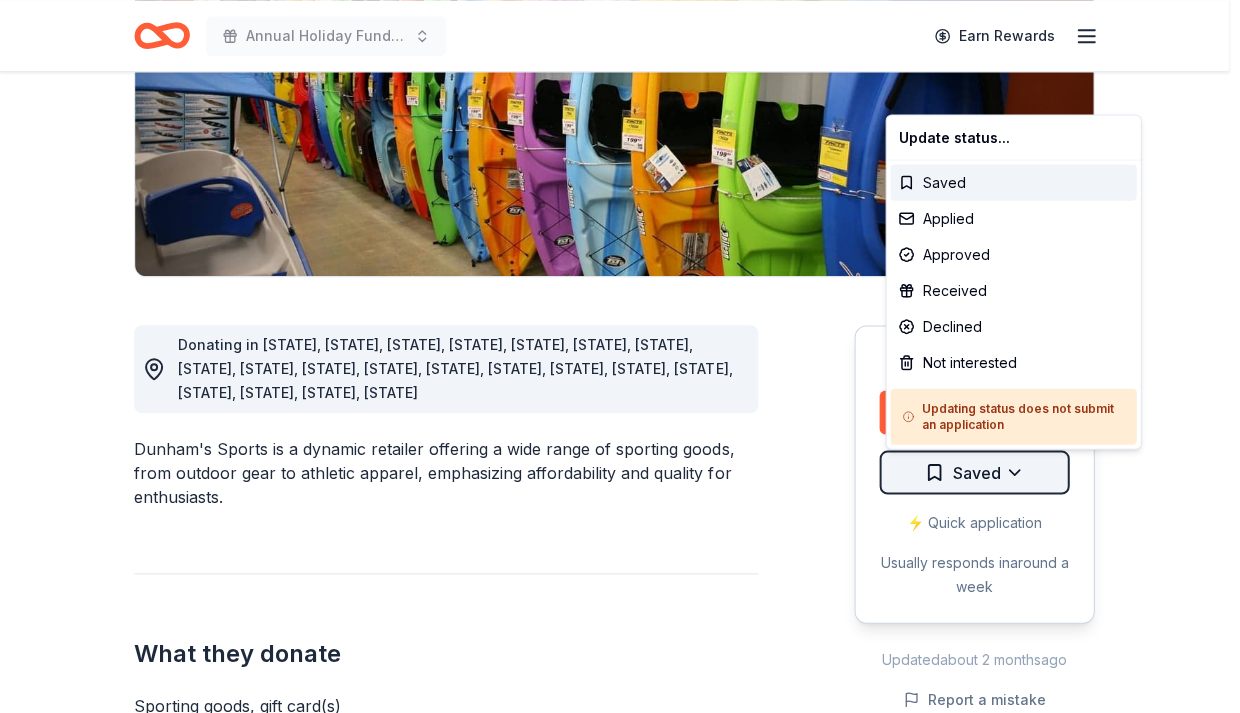 click on "Annual Holiday Fundraiser Earn Rewards Due in 56 days Share Dunham's Sports New • 1  reviews 1   apply  last week approval rate Share Donating in [STATE], [STATE], [STATE], [STATE], [STATE], [STATE], [STATE], [STATE], [STATE], [STATE], [STATE], [STATE], [STATE], [STATE], [STATE], [STATE], [STATE], [STATE], [STATE], [STATE] Dunham's Sports is a dynamic retailer offering a wide range of sporting goods, from outdoor gear to athletic apparel, emphasizing affordability and quality for enthusiasts. What they donate Sporting goods, gift card(s) Auction & raffle Donation is small & easy to send to guests Who they donate to Preferred Prioritizes teams and organized sports leagues as well as organizations that participate in outdoor activities, as well as local charities that encourage an active and healthy lifestyle. Health Wellness & Fitness 501(c)(3) required Ineligible For-Profit ventures; Individuals (fellowships, scholarships, stipends etc.); Political causes or campaigns; Religious groups for religious purposes For profit Individuals Political Religious approval rate 20 % approved 30 % declined 50 % Apply" at bounding box center (620, 25) 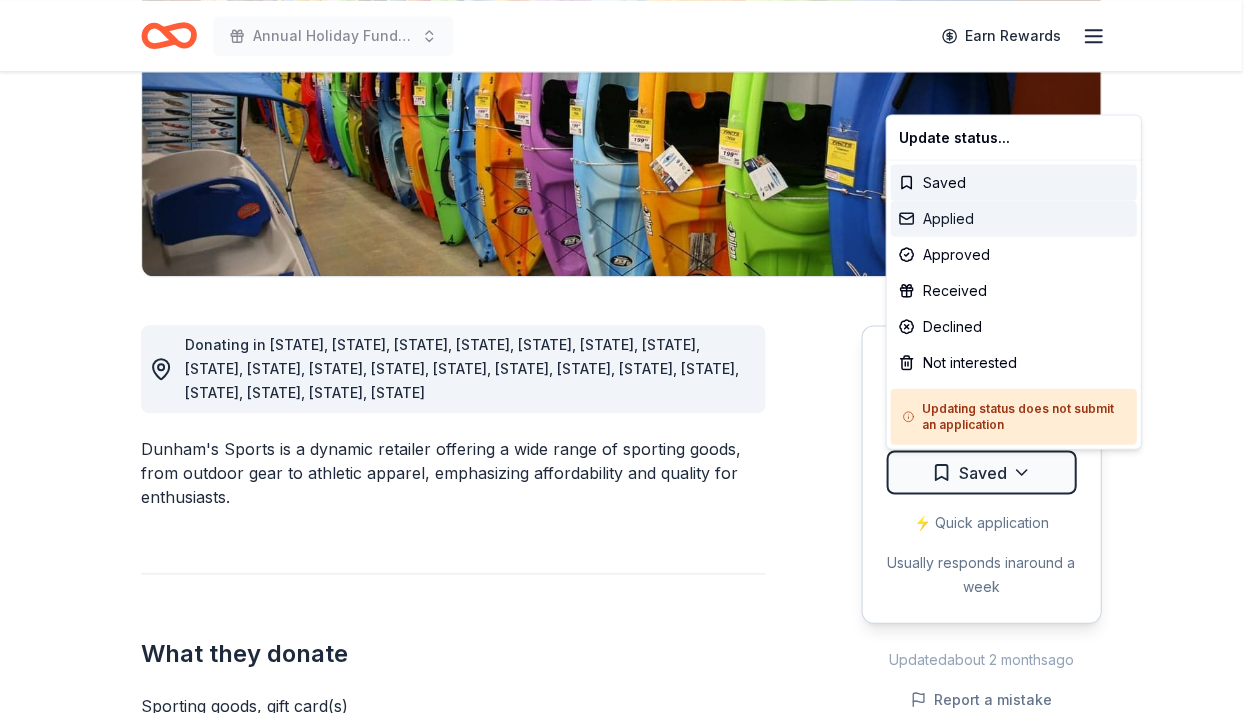 click on "Applied" at bounding box center (1013, 219) 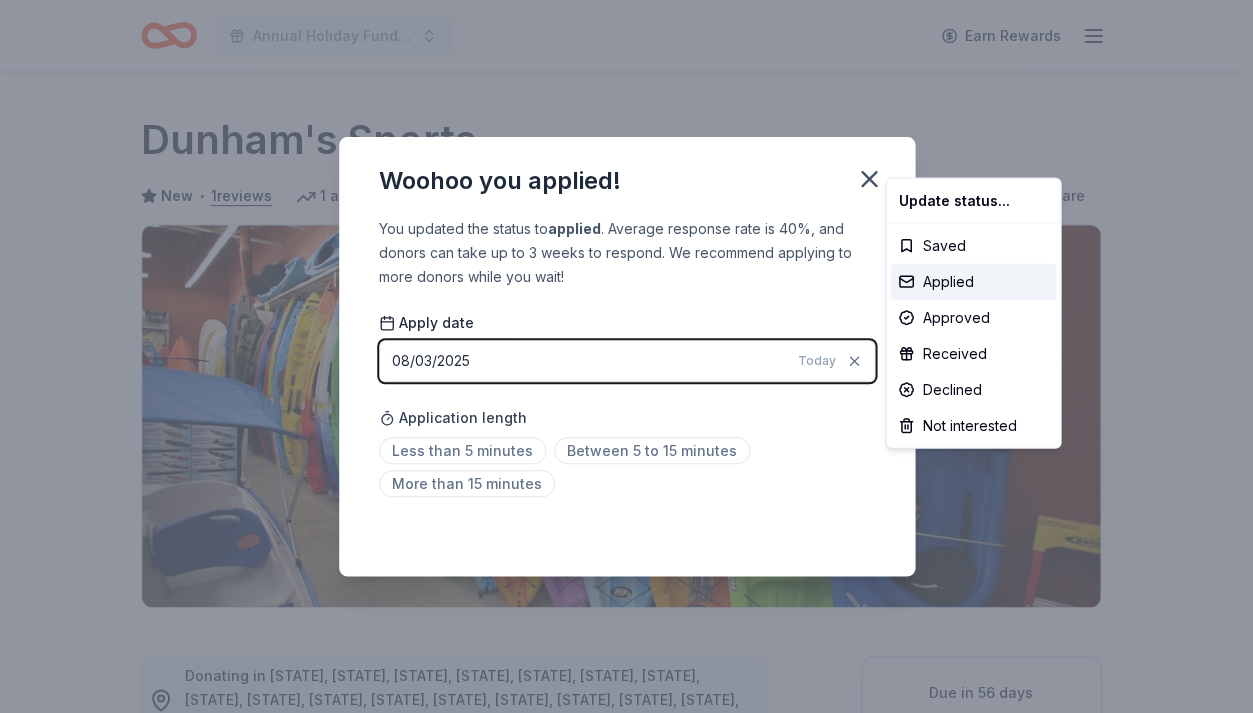 click on "Annual Holiday Fundraiser Earn Rewards Due in 56 days Share Dunham's Sports New • 1  reviews 1   apply  last week approval rate Share Donating in [STATE], [STATE], [STATE], [STATE], [STATE], [STATE], [STATE], [STATE], [STATE], [STATE], [STATE], [STATE], [STATE], [STATE], [STATE], [STATE], [STATE], [STATE], [STATE], [STATE] Dunham's Sports is a dynamic retailer offering a wide range of sporting goods, from outdoor gear to athletic apparel, emphasizing affordability and quality for enthusiasts. What they donate Sporting goods, gift card(s) Auction & raffle Donation is small & easy to send to guests Who they donate to Preferred Prioritizes teams and organized sports leagues as well as organizations that participate in outdoor activities, as well as local charities that encourage an active and healthy lifestyle. Health Wellness & Fitness 501(c)(3) required Ineligible For-Profit ventures; Individuals (fellowships, scholarships, stipends etc.); Political causes or campaigns; Religious groups for religious purposes For profit Individuals Political Religious approval rate 20 % approved 30 % declined 50 % Apply" at bounding box center [626, 356] 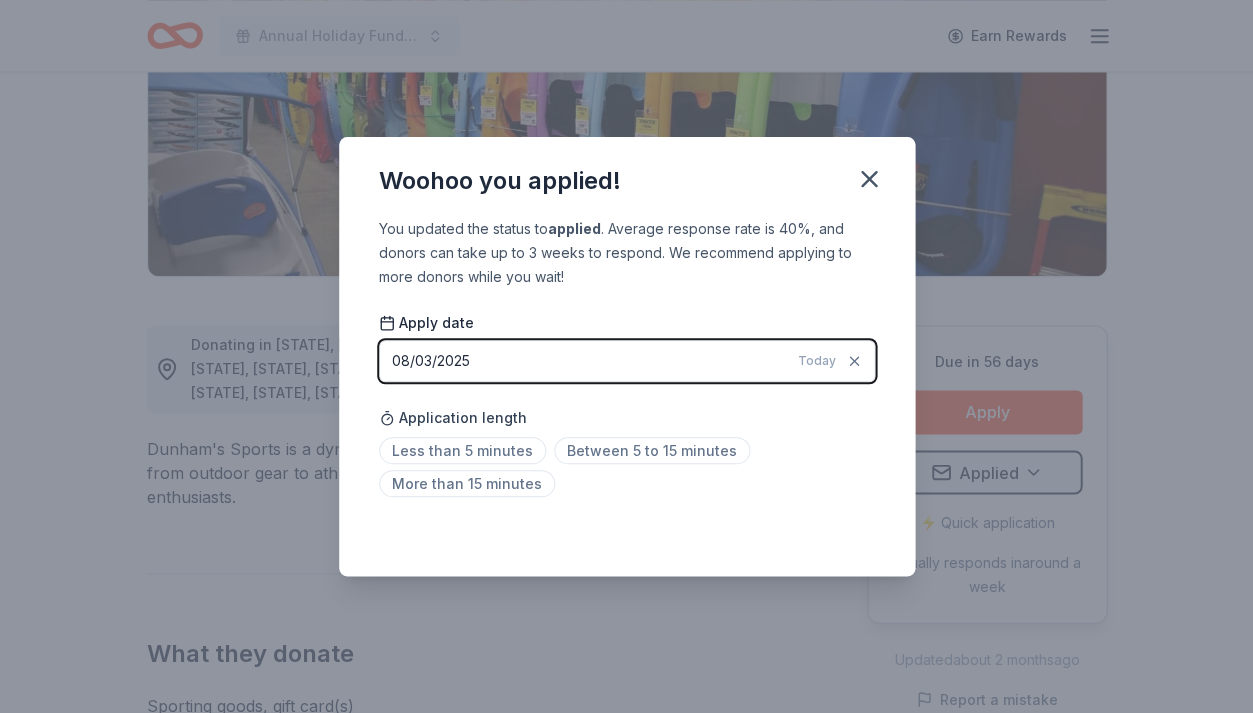 click on "08/03/2025" at bounding box center (431, 361) 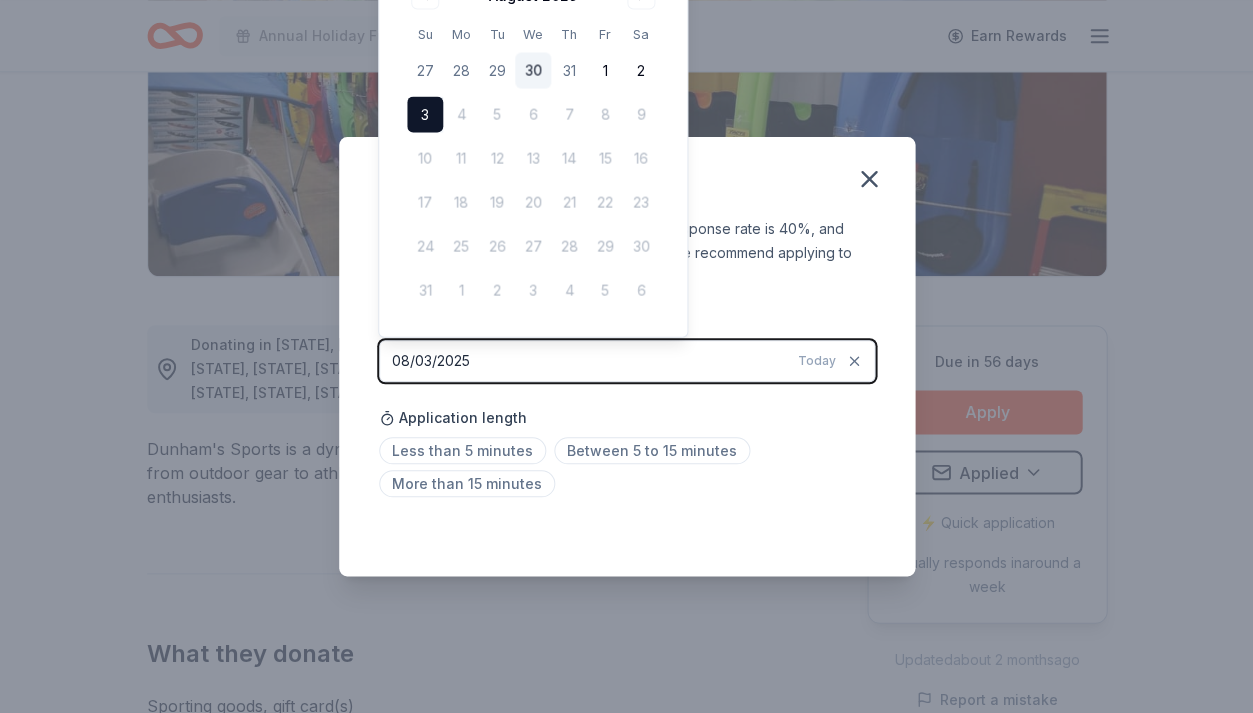 click on "30" at bounding box center (533, 71) 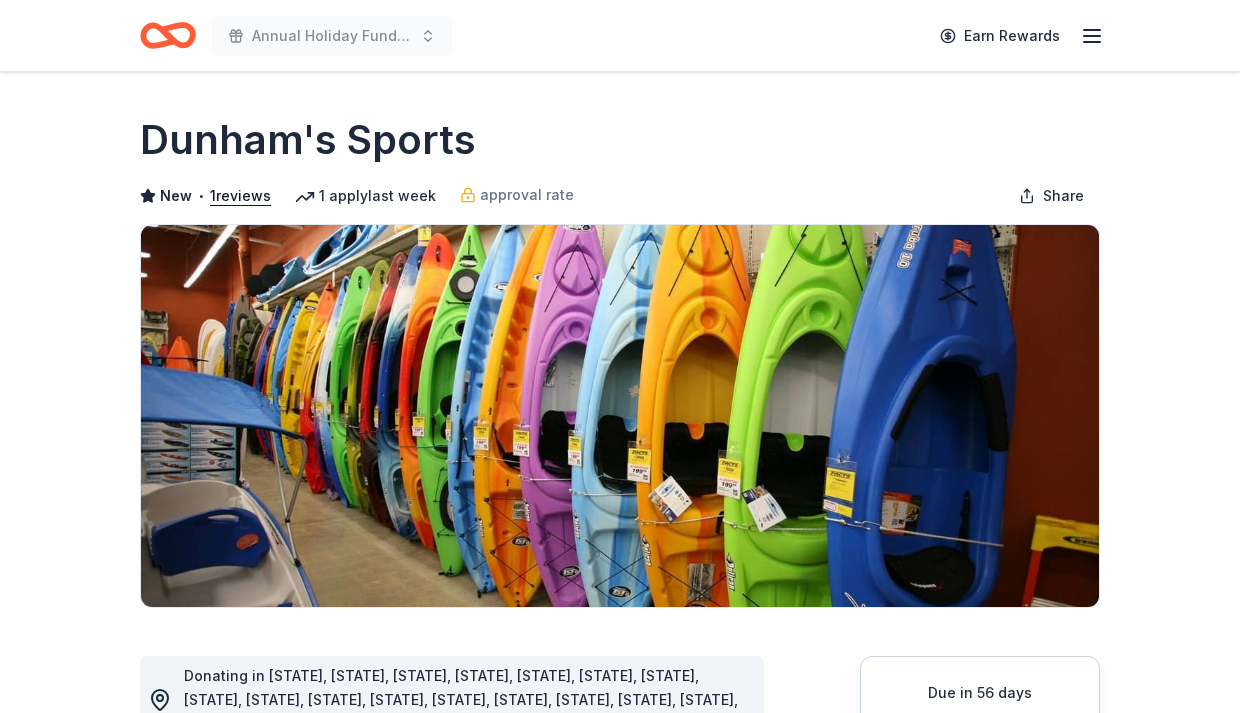 scroll, scrollTop: 0, scrollLeft: 0, axis: both 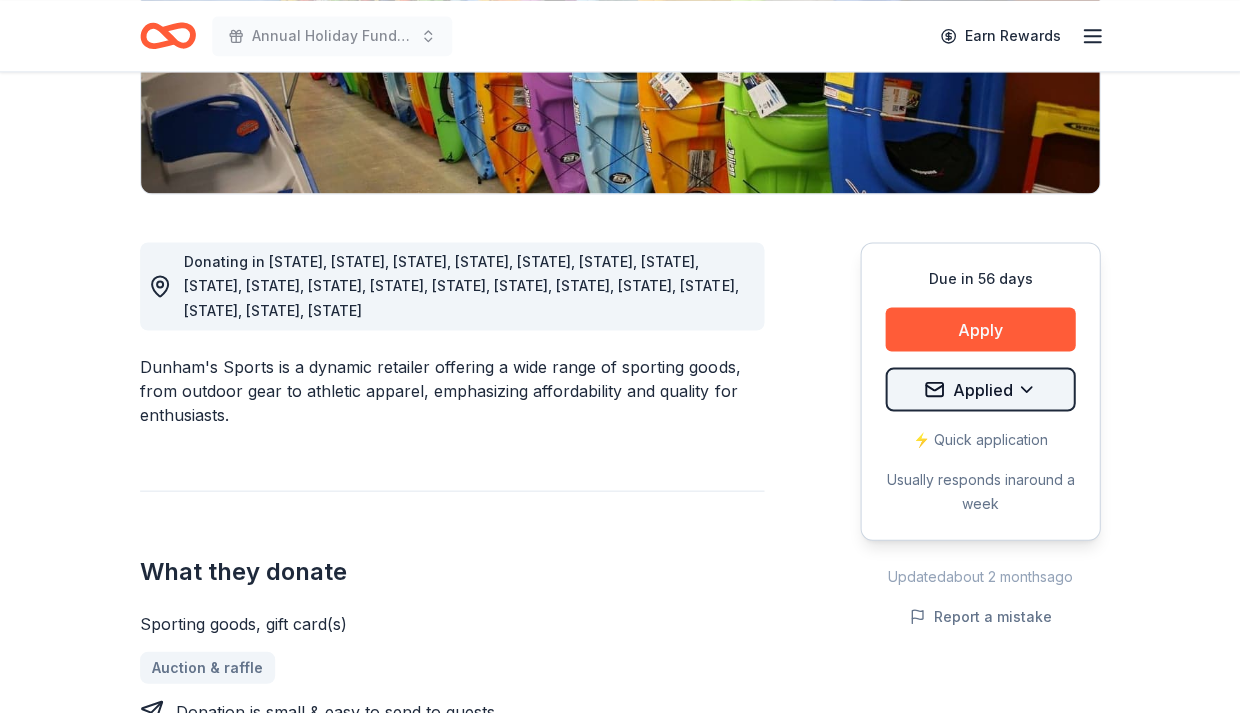 click on "Annual Holiday Fundraiser Earn Rewards Due in 56 days Share Dunham's Sports New • 1  reviews 1   apply  last week approval rate Share Donating in [STATE], [STATE], [STATE], [STATE], [STATE], [STATE], [STATE], [STATE], [STATE], [STATE], [STATE], [STATE], [STATE], [STATE], [STATE], [STATE], [STATE], [STATE], [STATE] Dunham's Sports is a dynamic retailer offering a wide range of sporting goods, from outdoor gear to athletic apparel, emphasizing affordability and quality for enthusiasts. What they donate Sporting goods, gift card(s) Auction & raffle Donation is small & easy to send to guests Who they donate to Preferred Prioritizes teams and organized sports leagues as well as organizations that participate in outdoor activities, as well as local charities that encourage an active and healthy lifestyle. Health Wellness & Fitness 501(c)(3) required Ineligible For-Profit ventures; Individuals (fellowships, scholarships, stipends etc.); Political causes or campaigns; Religious groups for religious purposes For profit Individuals Political Religious approval rate 20 % approved 30 % declined 50 % Apply" at bounding box center [620, -58] 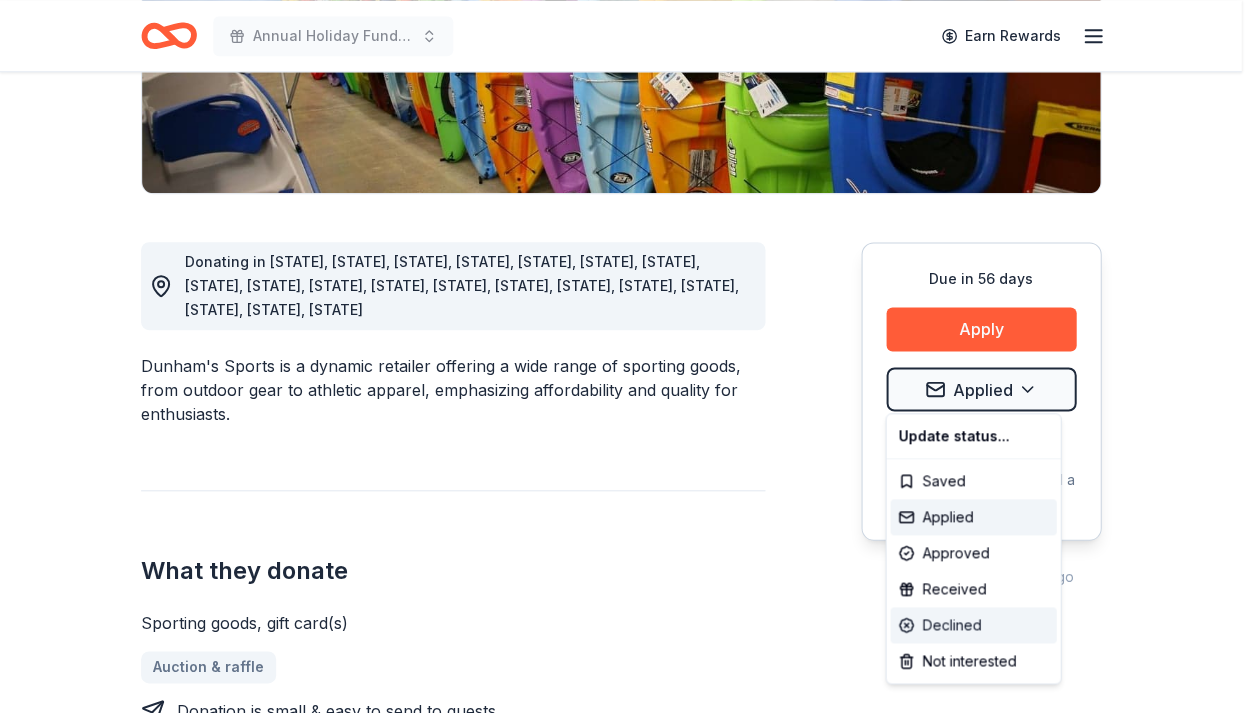 click on "Declined" at bounding box center [973, 625] 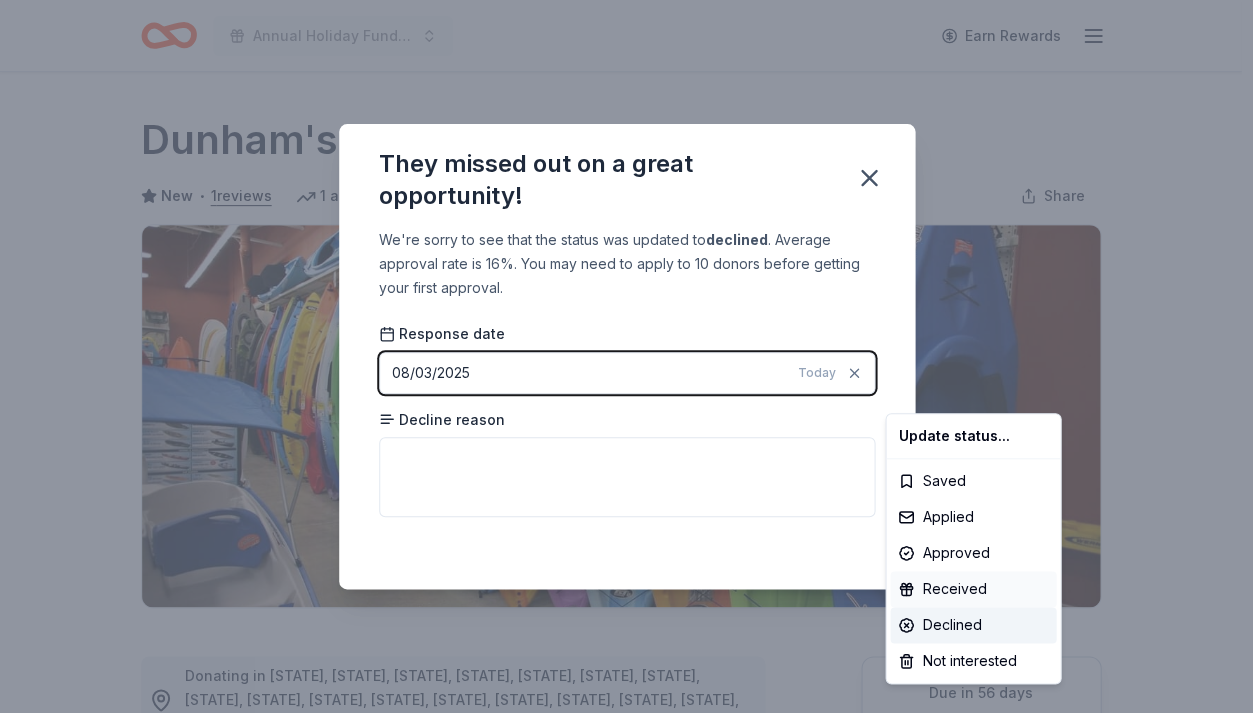 click on "Annual Holiday Fundraiser Earn Rewards Due in 56 days Share Dunham's Sports New • 1  reviews 1   apply  last week approval rate Share Donating in AL, AR, GA, IL, IN, KS, KY, MI, MN, MO, NC, NE, OH, OK, PA, SD, TN, VA, WV, WY Dunham's Sports is a dynamic retailer offering a wide range of sporting goods, from outdoor gear to athletic apparel, emphasizing affordability and quality for enthusiasts. What they donate Sporting goods, gift card(s) Auction & raffle Donation is small & easy to send to guests Who they donate to  Preferred Prioritizes teams and organized sports leagues as well as organizations that participate in outdoor activities, as well as local charities that encourage an active and healthy lifestyle. Health Wellness & Fitness 501(c)(3) required  Ineligible For-Profit ventures; Individuals (fellowships, scholarships, stipends etc.); Political causes or campaigns; Religious groups for religious purposes For profit Individuals Political Religious approval rate 20 % approved 30 % declined 50 % Apply" at bounding box center [626, 356] 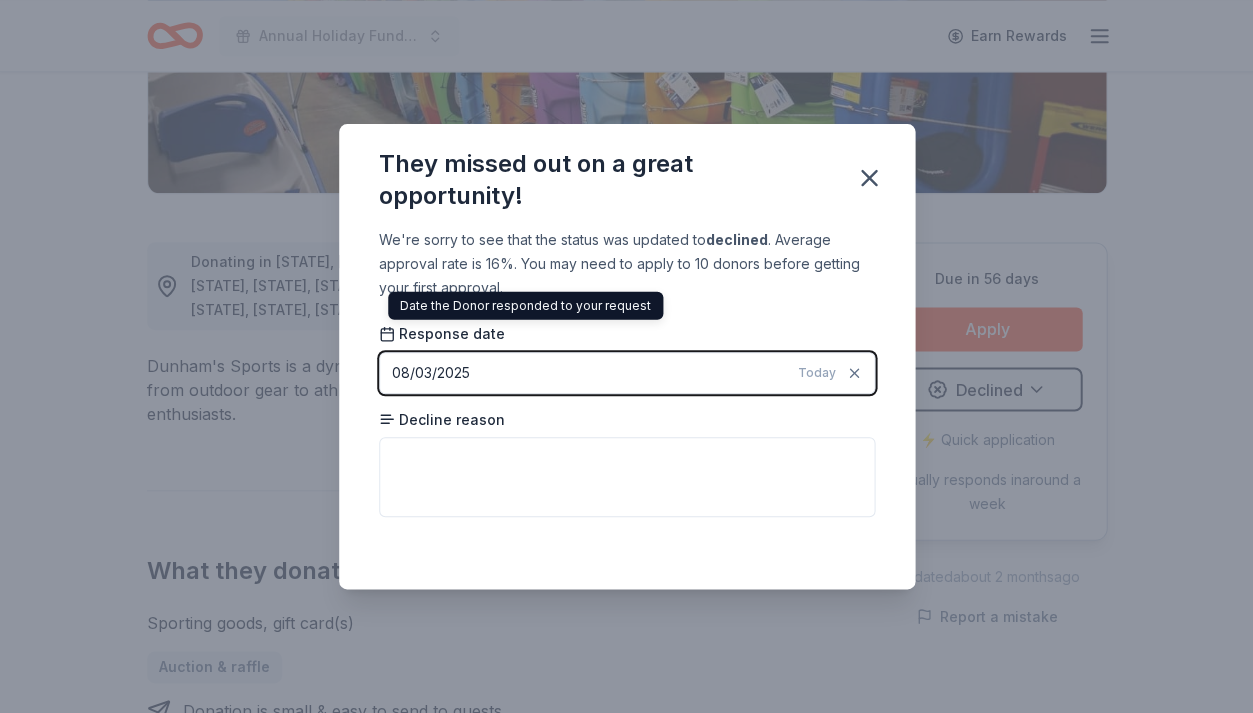 click 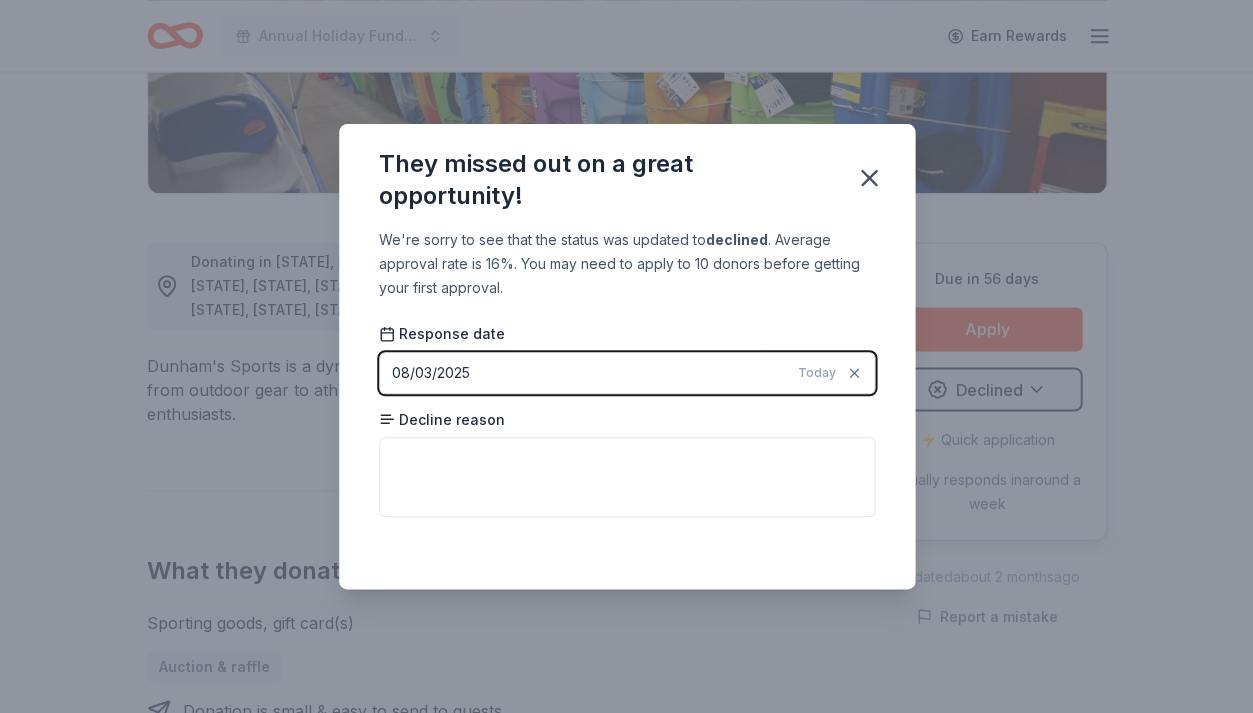 click 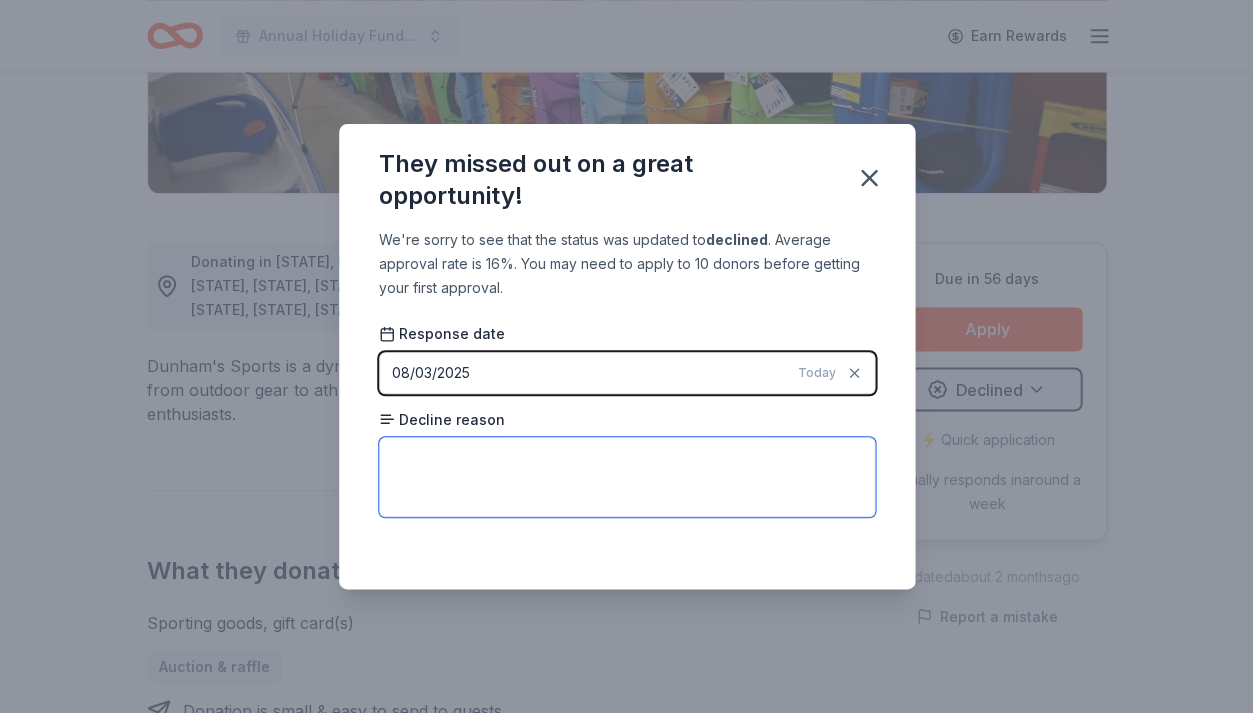 click at bounding box center (627, 477) 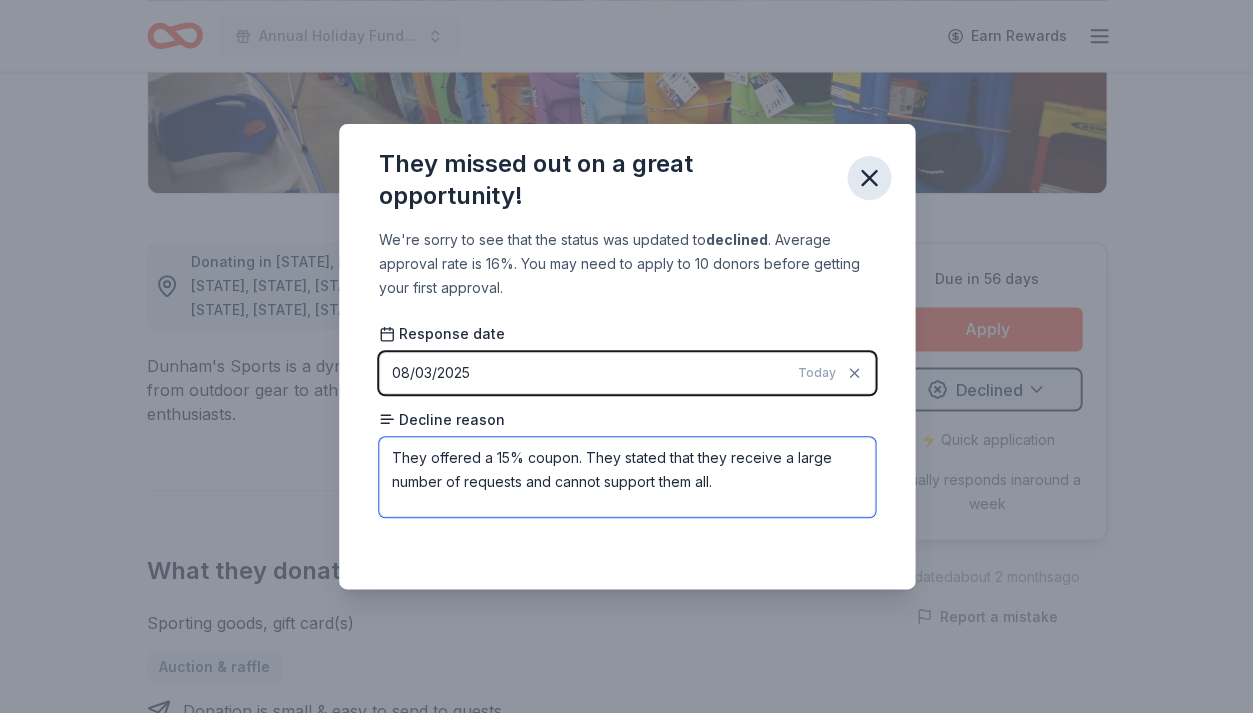 type on "They offered a 15% coupon. They stated that they receive a large number of requests and cannot support them all." 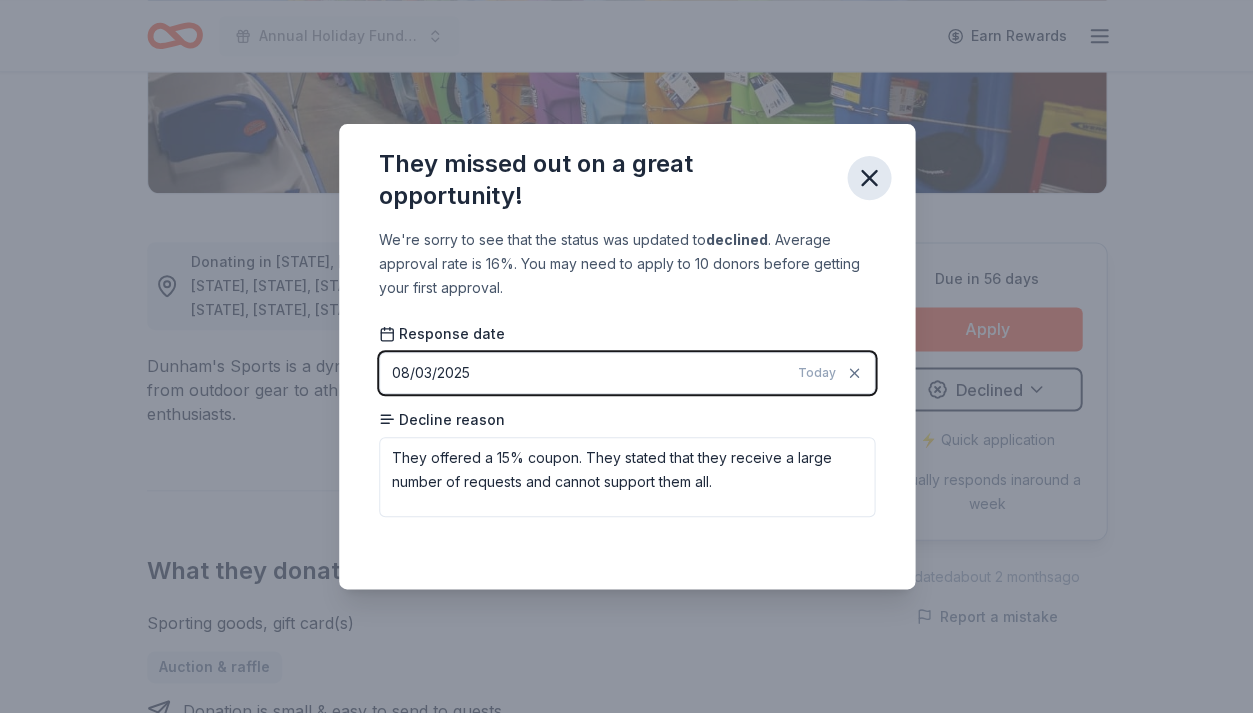 click 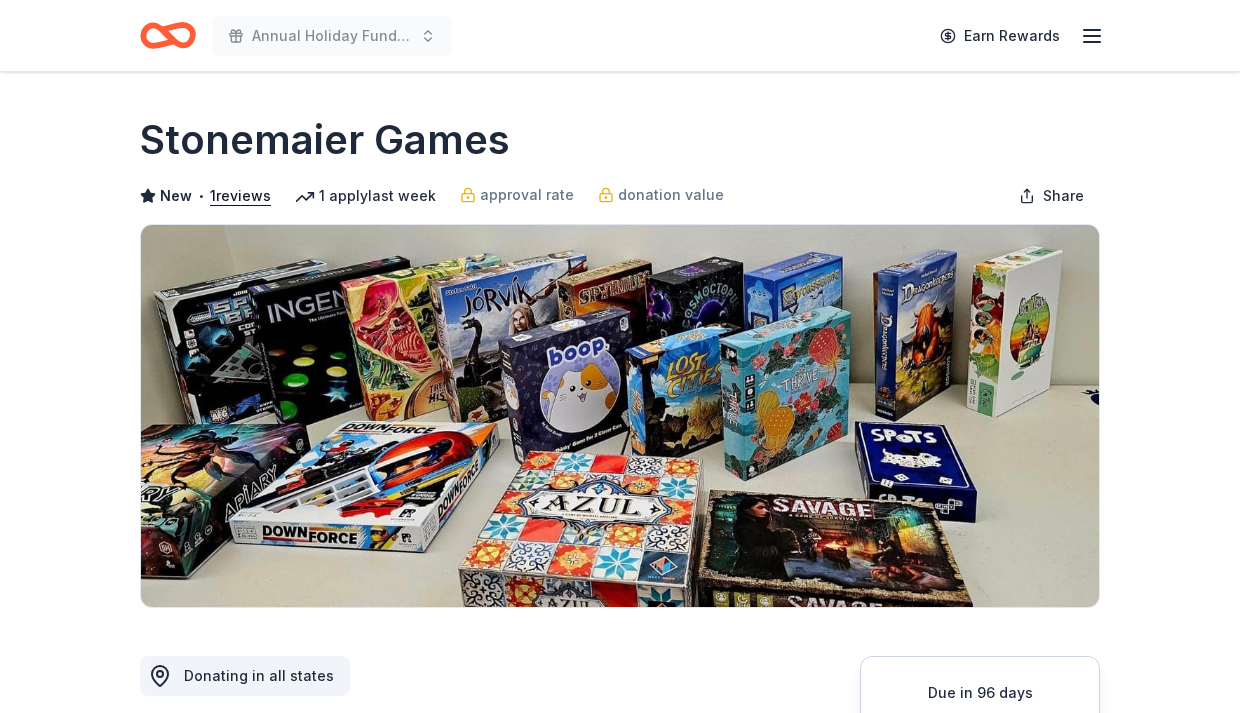 scroll, scrollTop: 0, scrollLeft: 0, axis: both 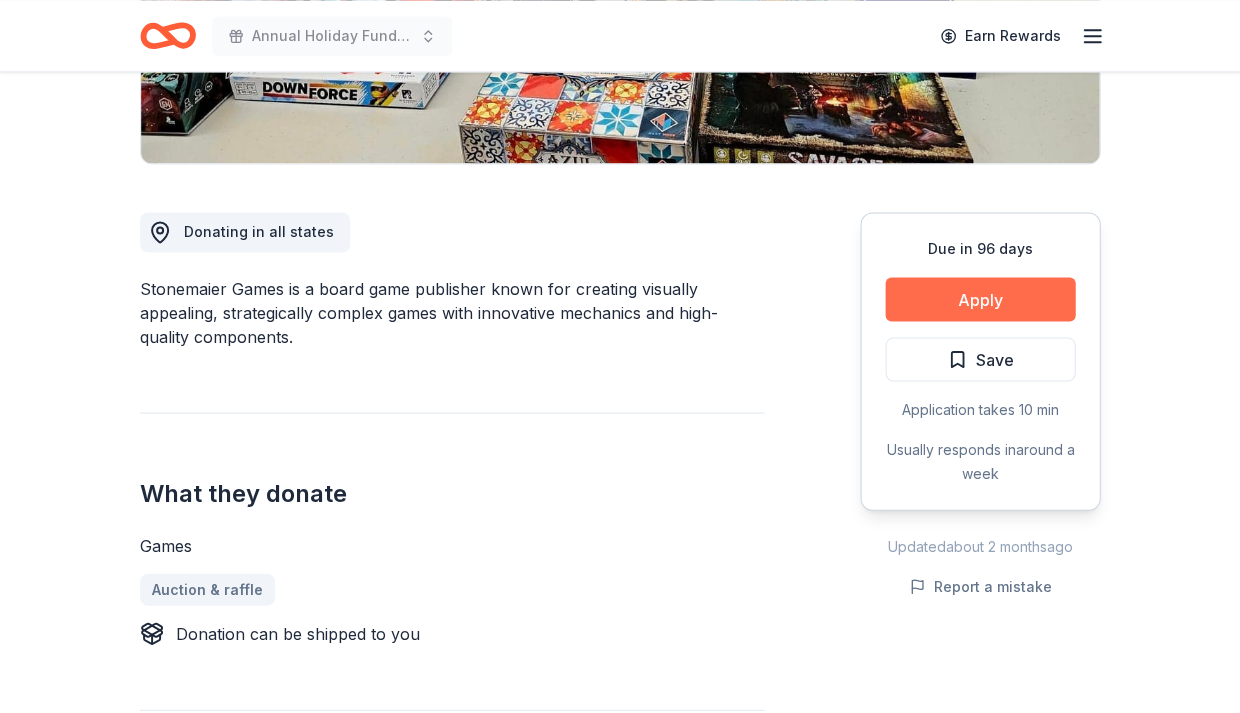click on "Apply" at bounding box center (980, 299) 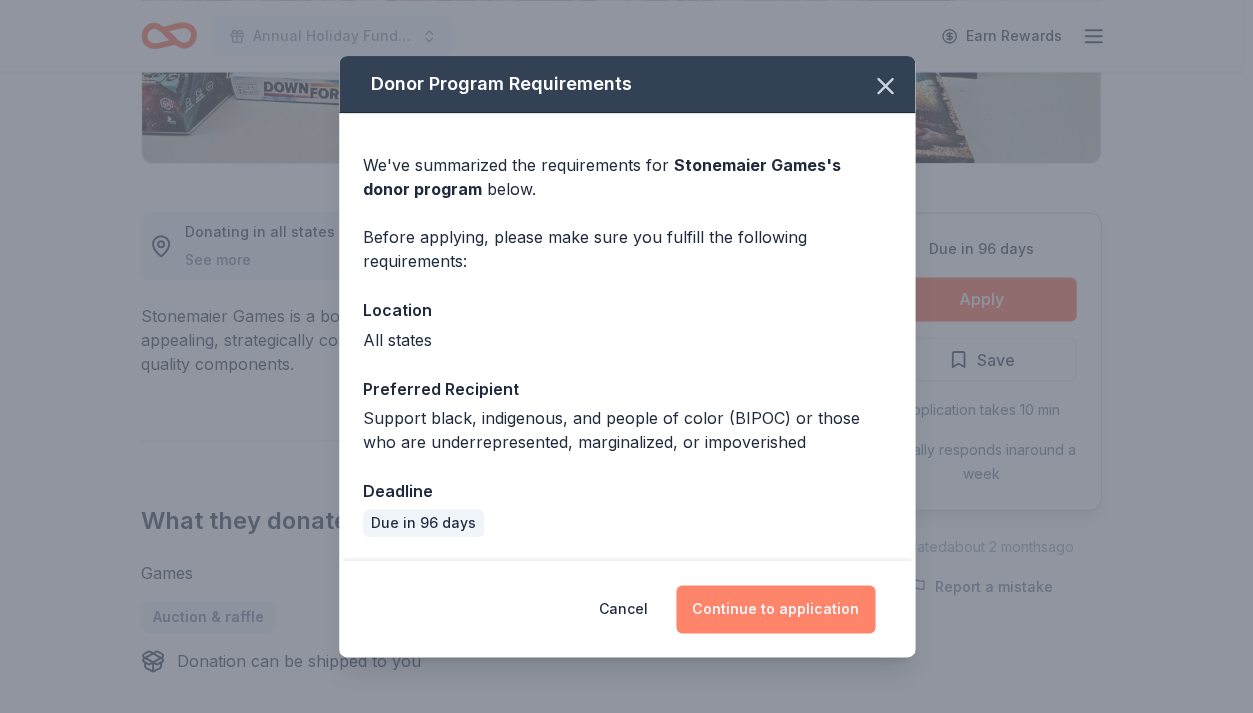 click on "Continue to application" at bounding box center [775, 609] 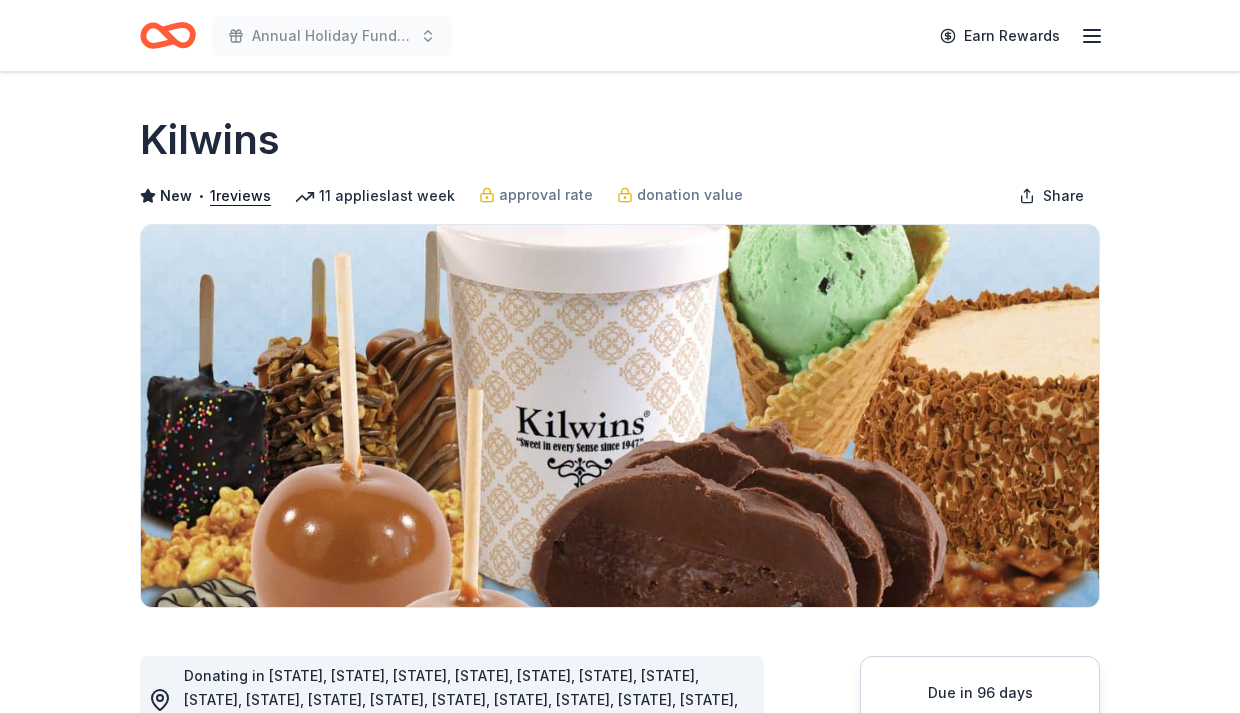 scroll, scrollTop: 0, scrollLeft: 0, axis: both 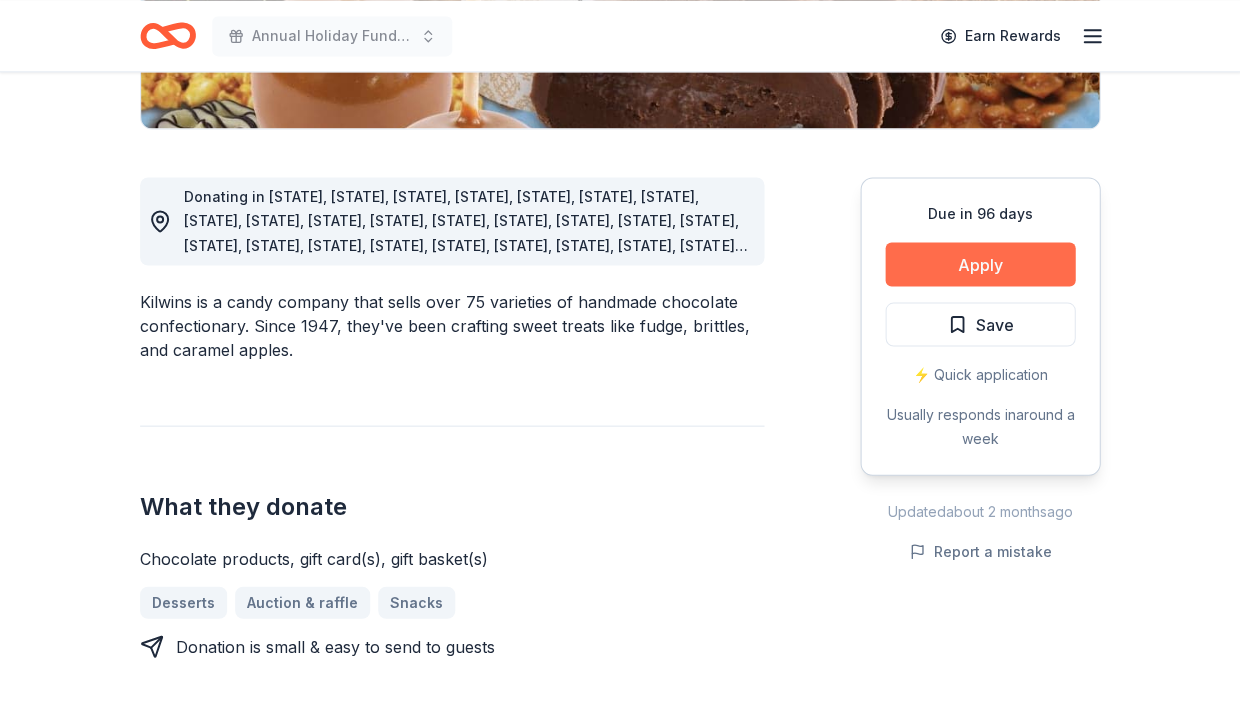 click on "Apply" at bounding box center [980, 264] 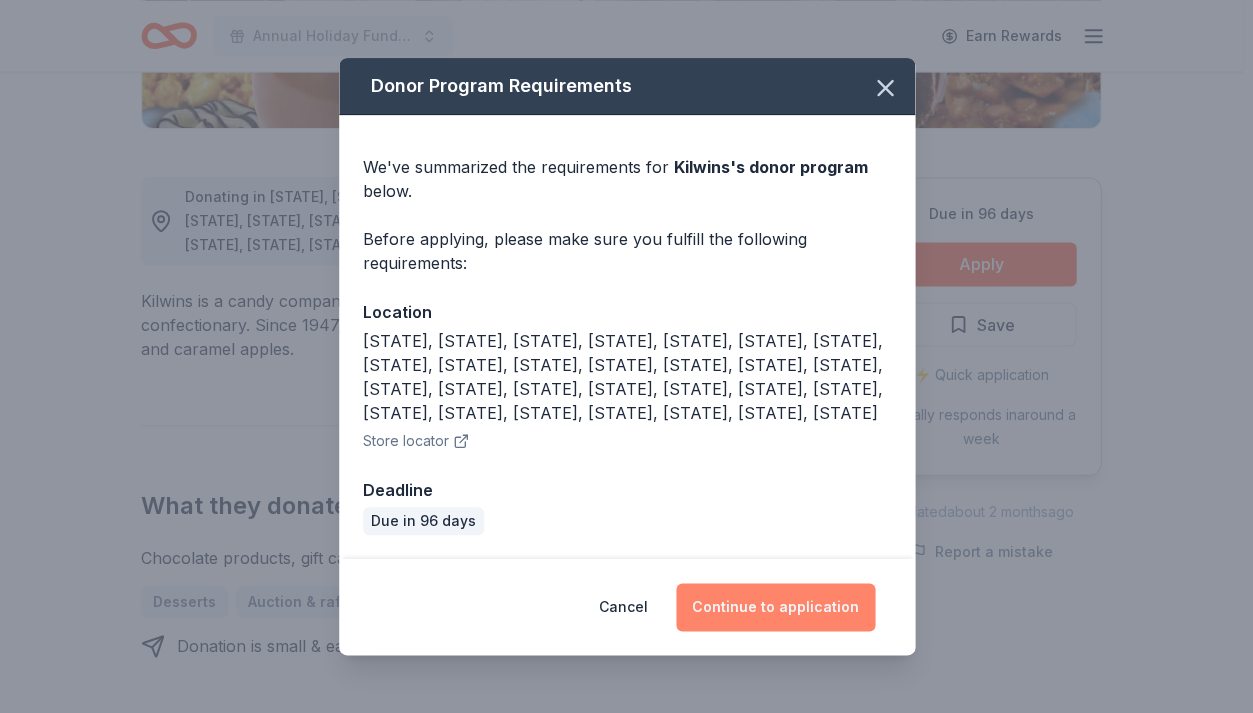 click on "Continue to application" at bounding box center (775, 607) 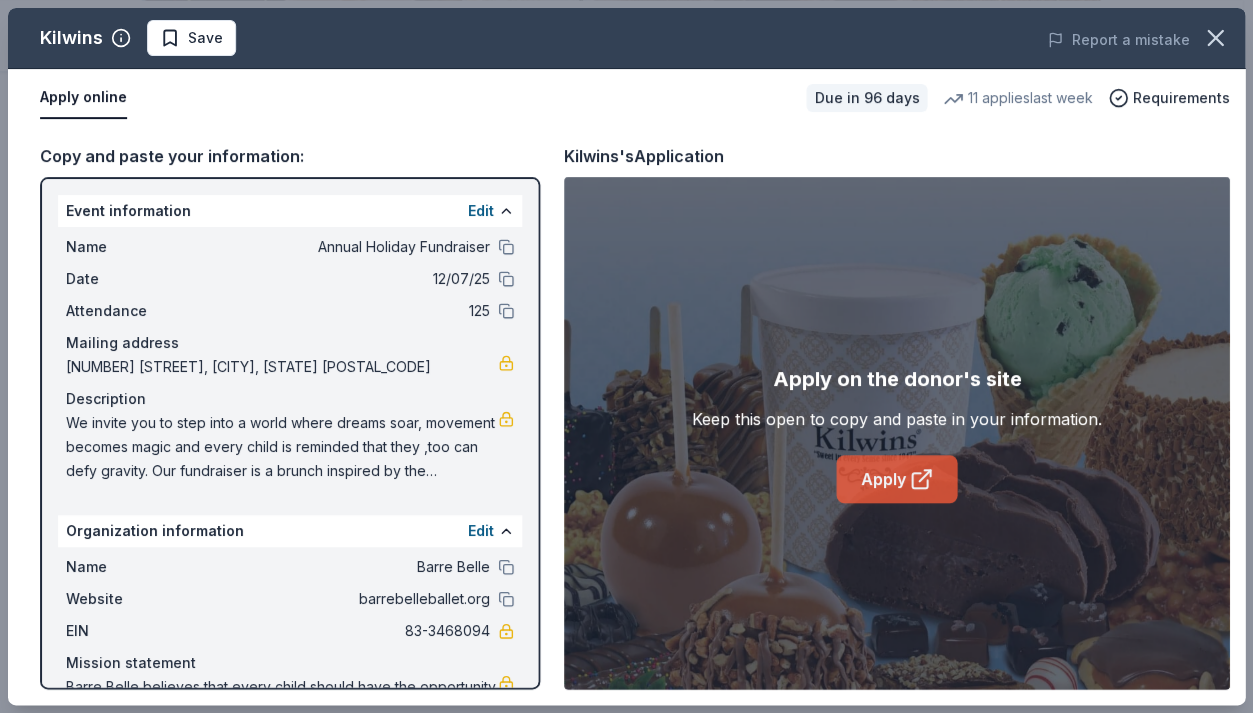 click on "Apply" at bounding box center [896, 479] 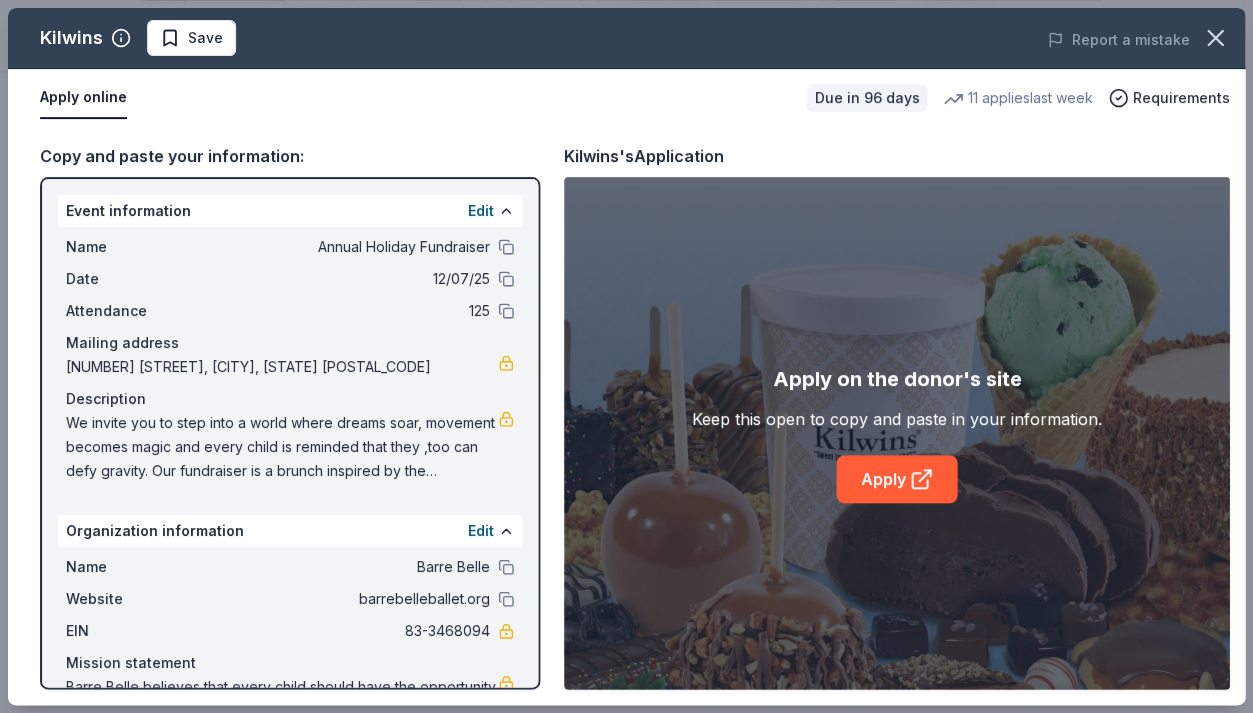 drag, startPoint x: 1241, startPoint y: 191, endPoint x: 1251, endPoint y: 372, distance: 181.27603 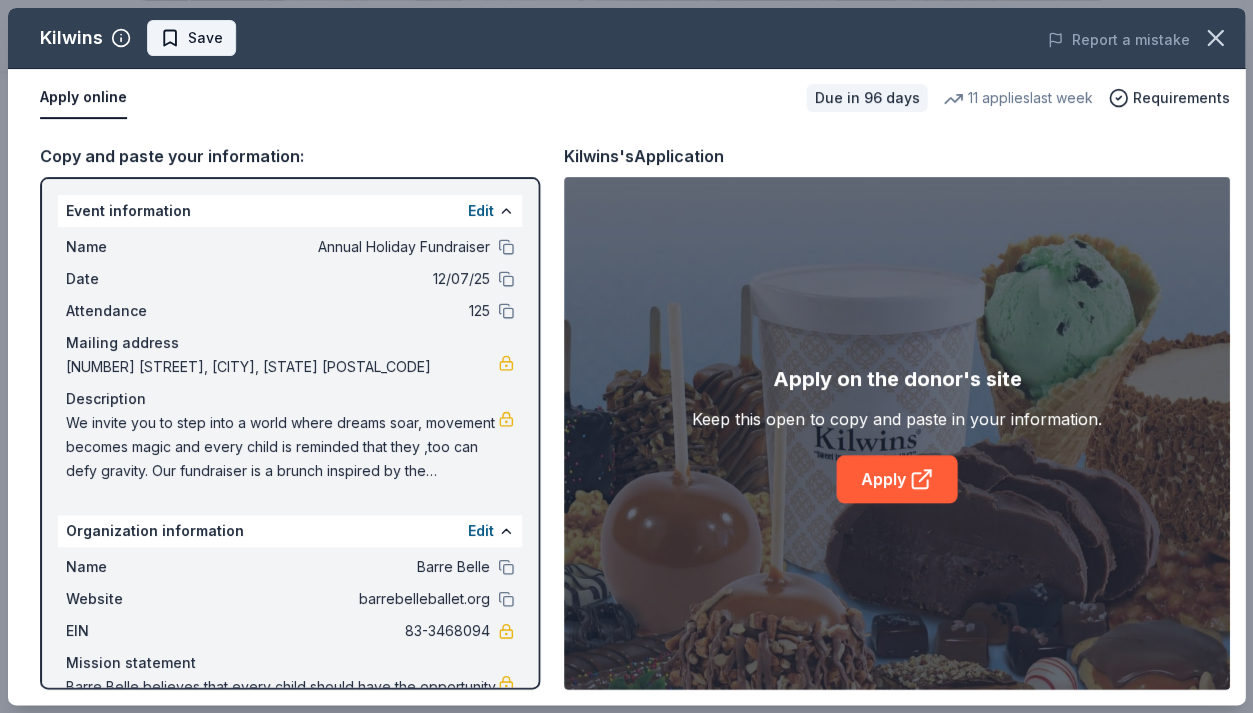 click on "Save" at bounding box center [205, 38] 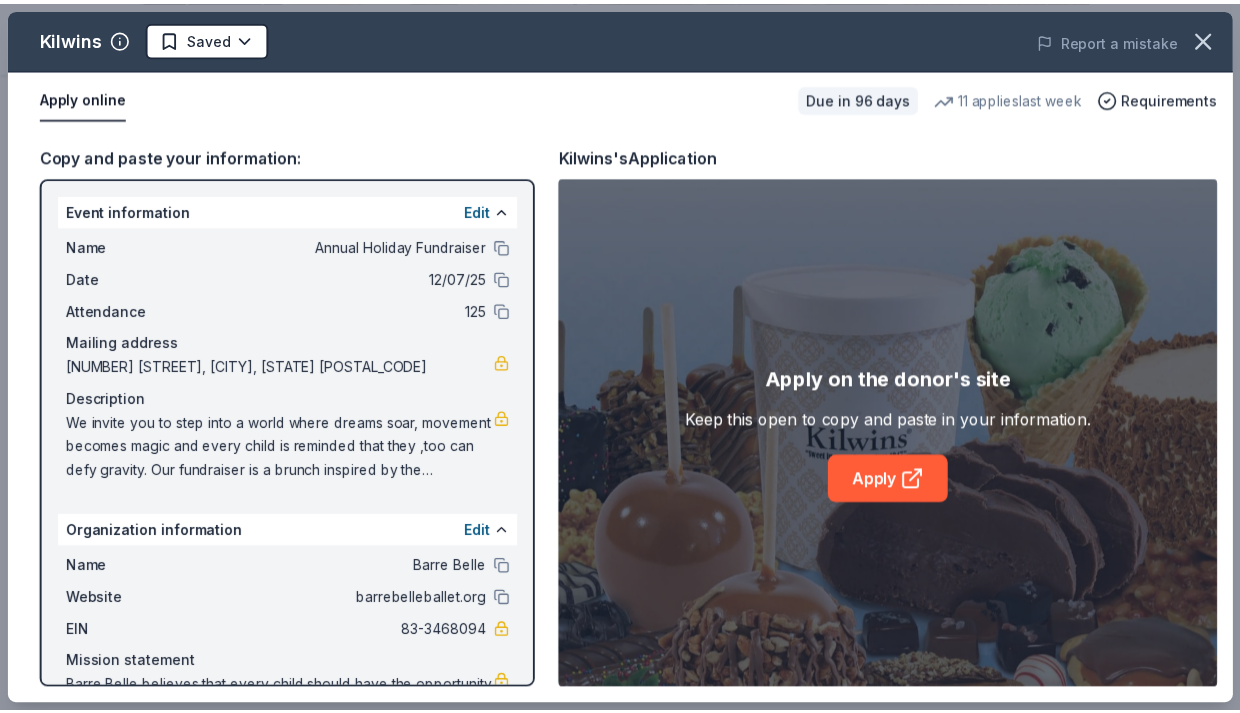 scroll, scrollTop: 0, scrollLeft: 0, axis: both 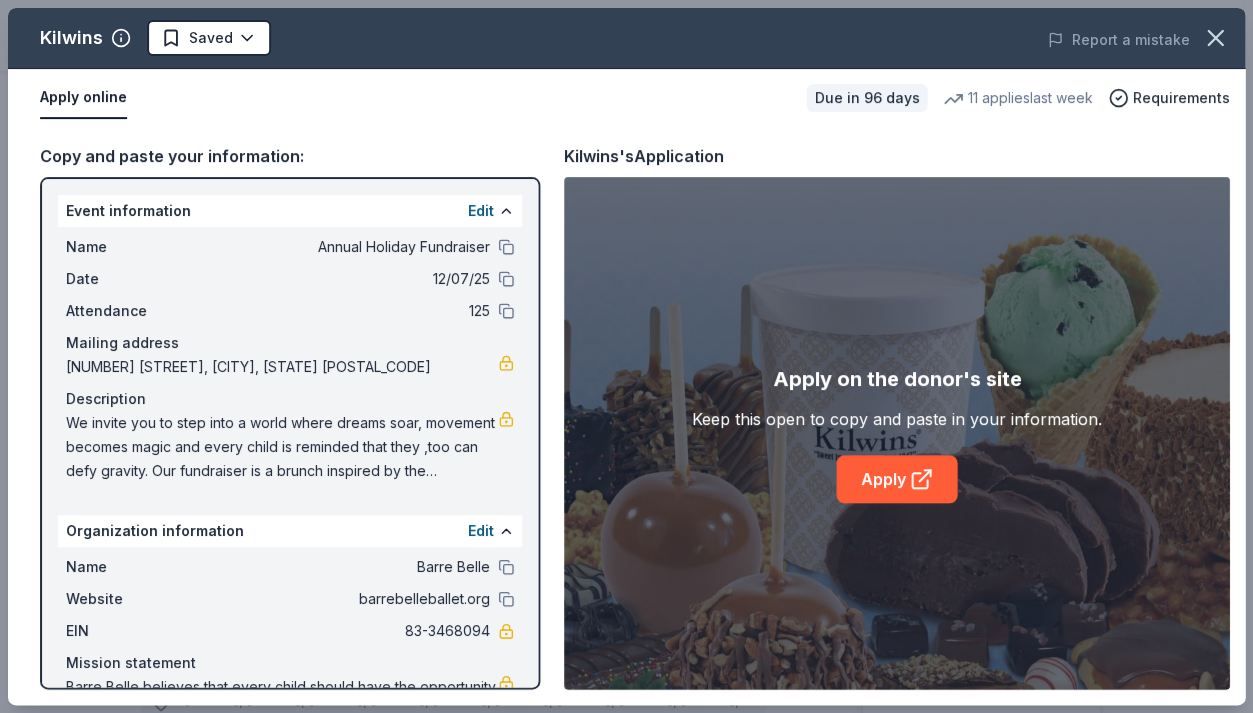 click on "Annual Holiday Fundraiser Earn Rewards Due in 96 days Share Kilwins New • 1  reviews 11   applies  last week approval rate donation value Share Donating in AL, AR, CO, CT, DC, DE, FL, GA, IL, IN, LA, MA, MI, MO, MS, NC, NH, NJ, NY, OH, OK, PA, RI, SC, TN, TX, VA, WI Kilwins is a candy company that sells over 75 varieties of handmade chocolate confectionary. Since 1947, they've been crafting sweet treats like fudge, brittles, and caramel apples. What they donate Chocolate products, gift card(s), gift basket(s) Desserts Auction & raffle Snacks Donation is small & easy to send to guests Who they donate to Kilwins  hasn ' t listed any preferences or eligibility criteria. Due in 96 days Apply Saved ⚡️ Quick application Usually responds in  around a week Updated  about 2 months  ago Report a mistake approval rate 20 % approved 30 % declined 50 % no response donation value (average) 20% 70% 0% 10% $xx - $xx $xx - $xx $xx - $xx $xx - $xx Upgrade to Pro to view approval rates and average donation values New •" at bounding box center [621, 356] 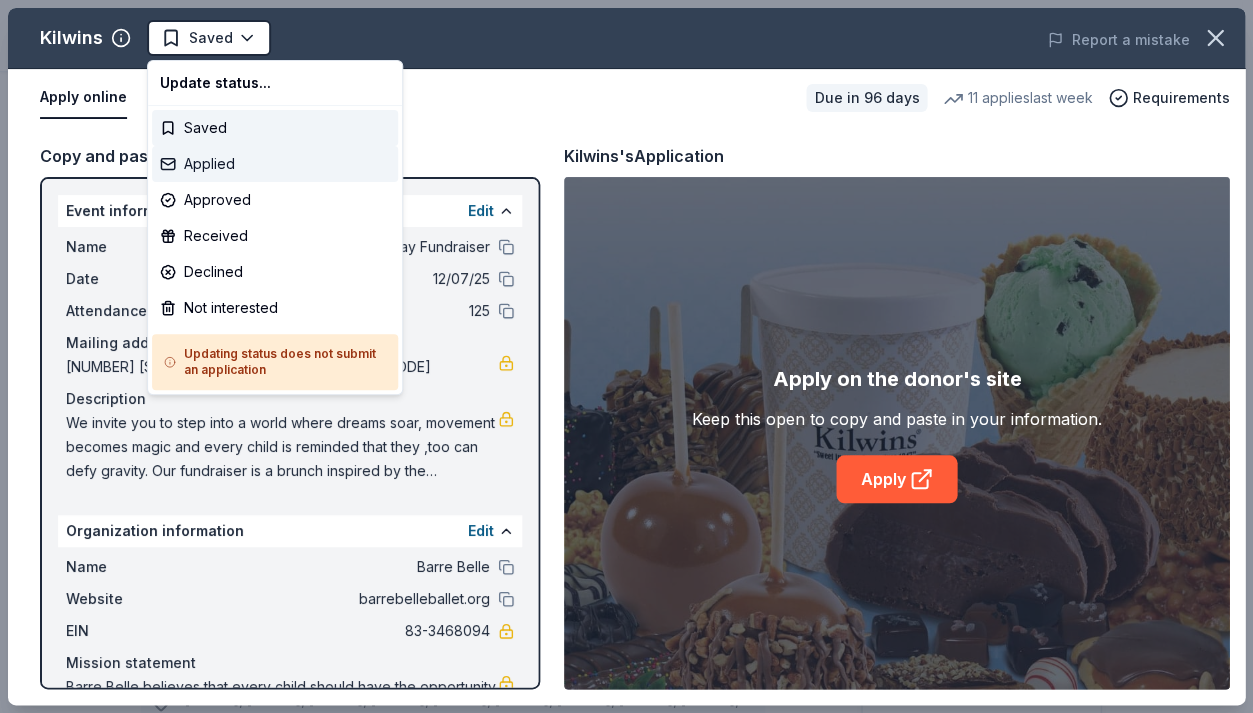 click on "Applied" at bounding box center (275, 164) 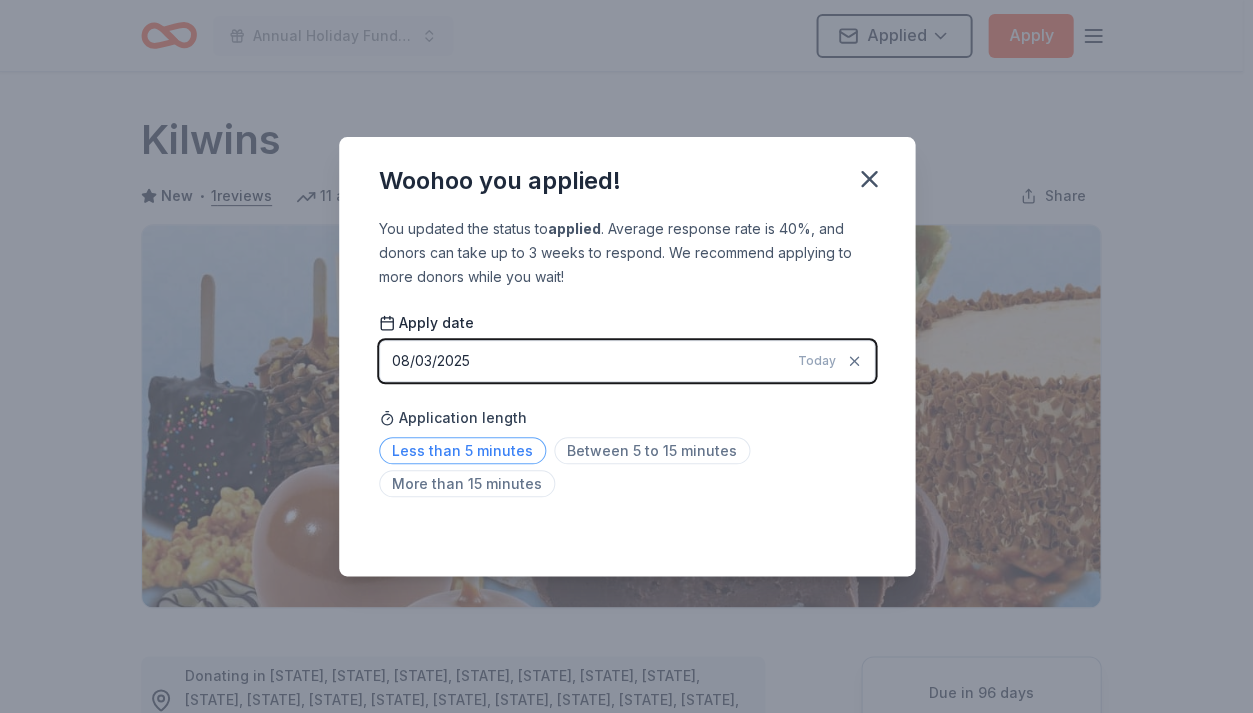 click on "Less than 5 minutes" at bounding box center (462, 450) 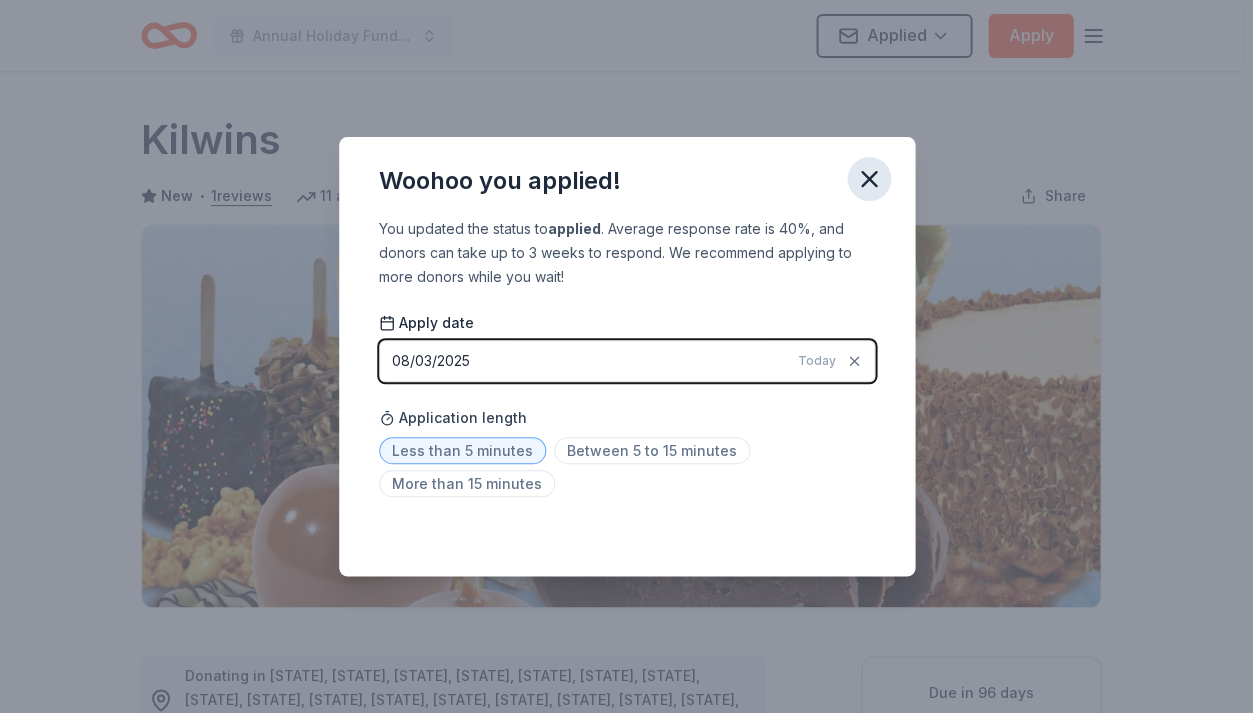click 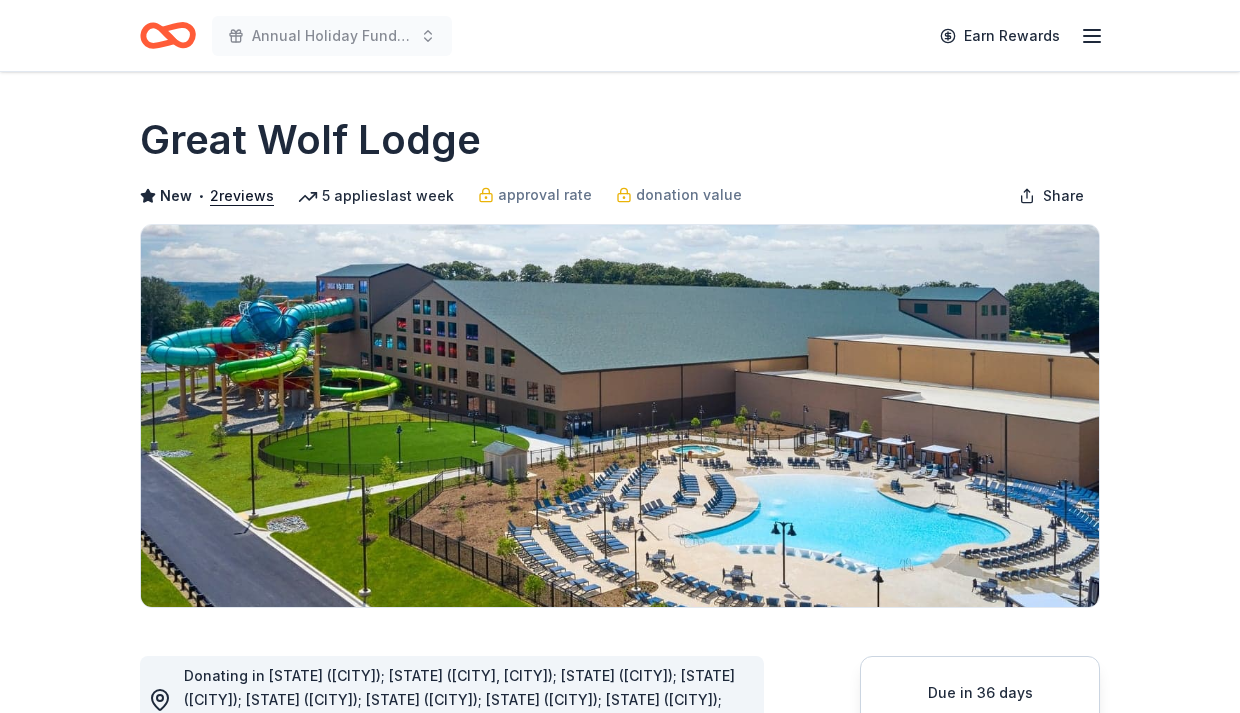 scroll, scrollTop: 0, scrollLeft: 0, axis: both 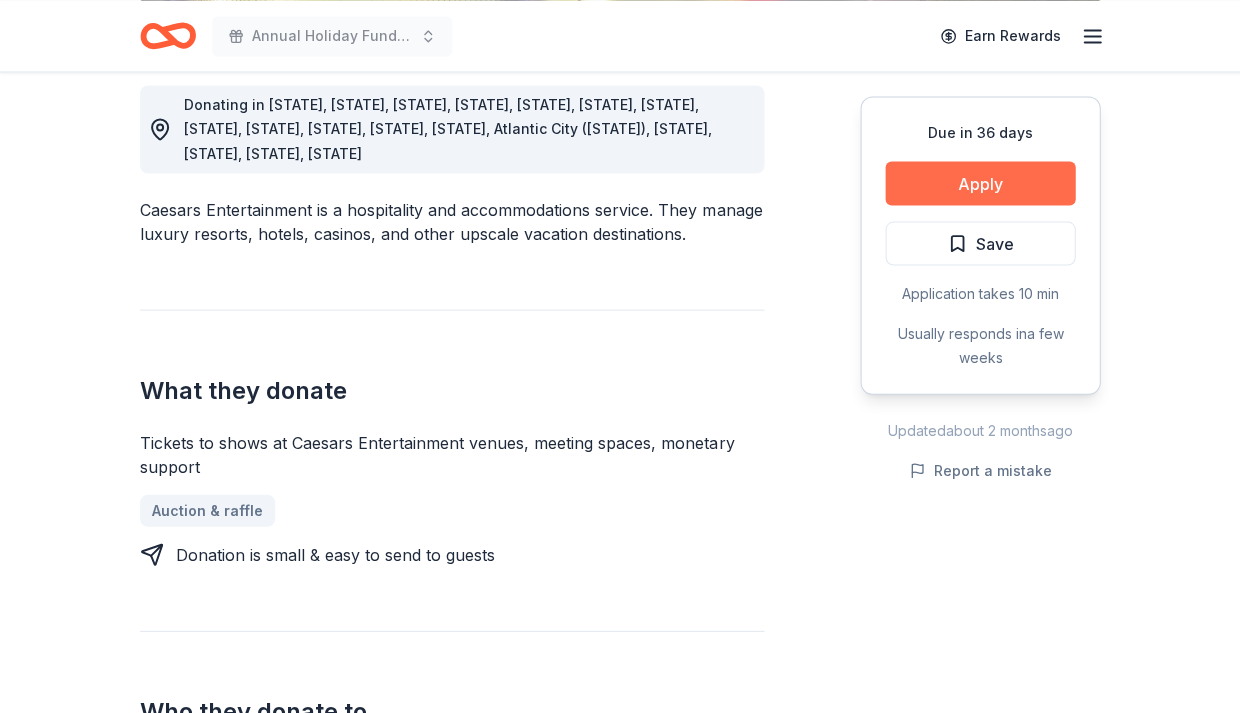 click on "Apply" at bounding box center (980, 183) 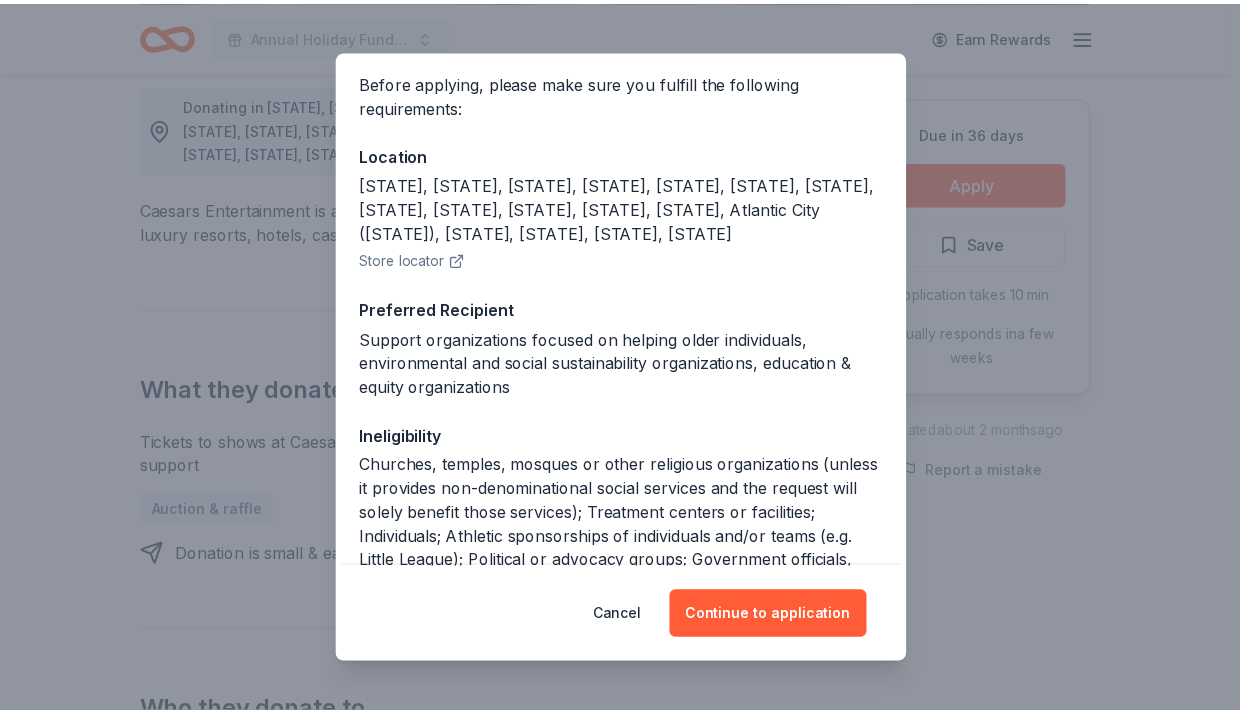 scroll, scrollTop: 147, scrollLeft: 0, axis: vertical 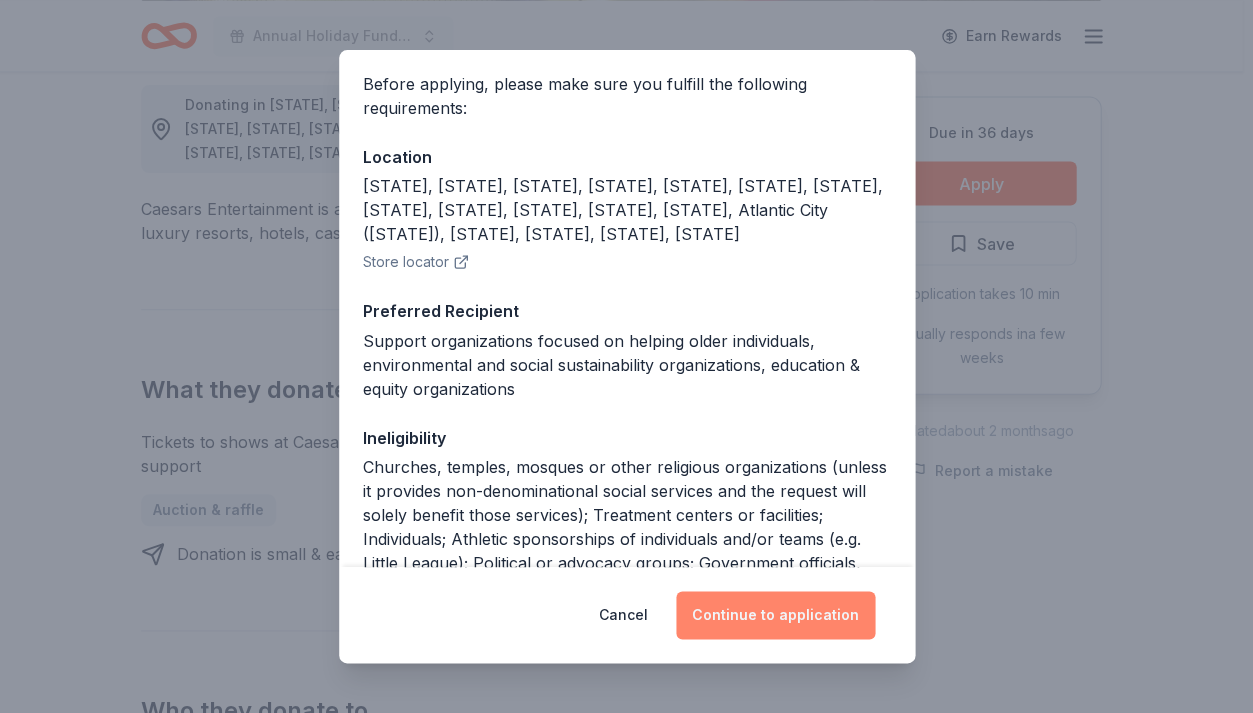 click on "Continue to application" at bounding box center (775, 615) 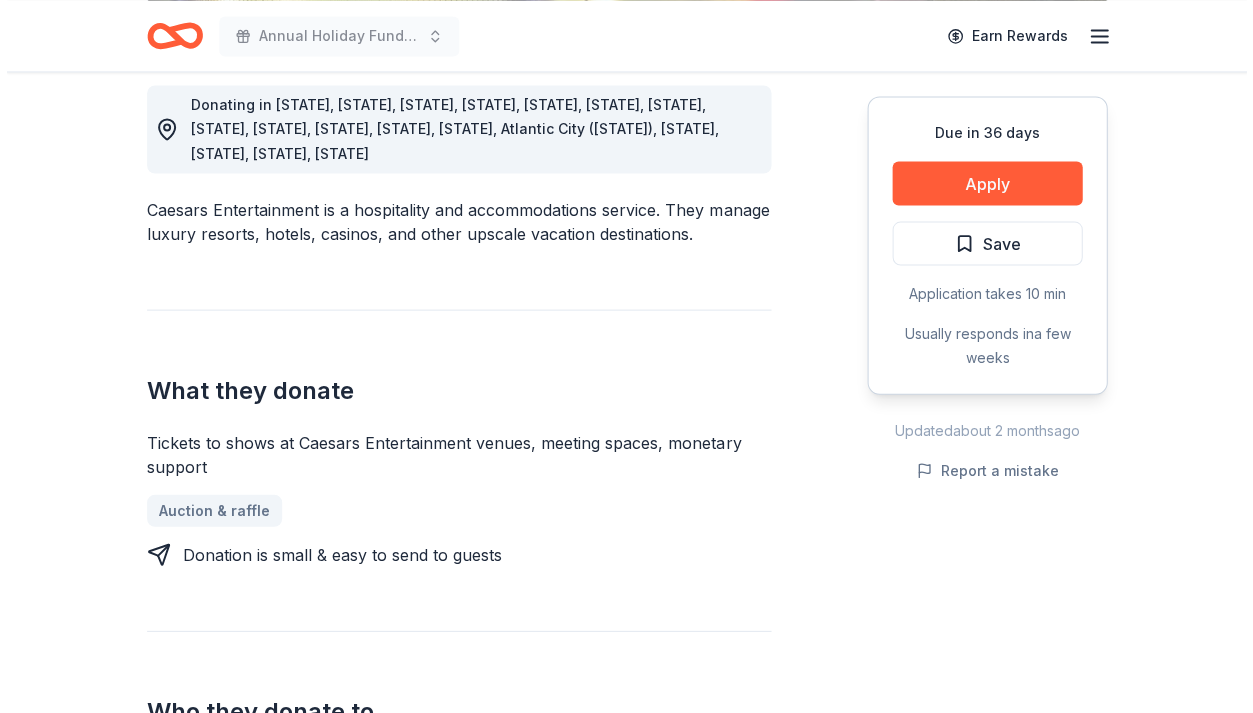 scroll, scrollTop: 0, scrollLeft: 0, axis: both 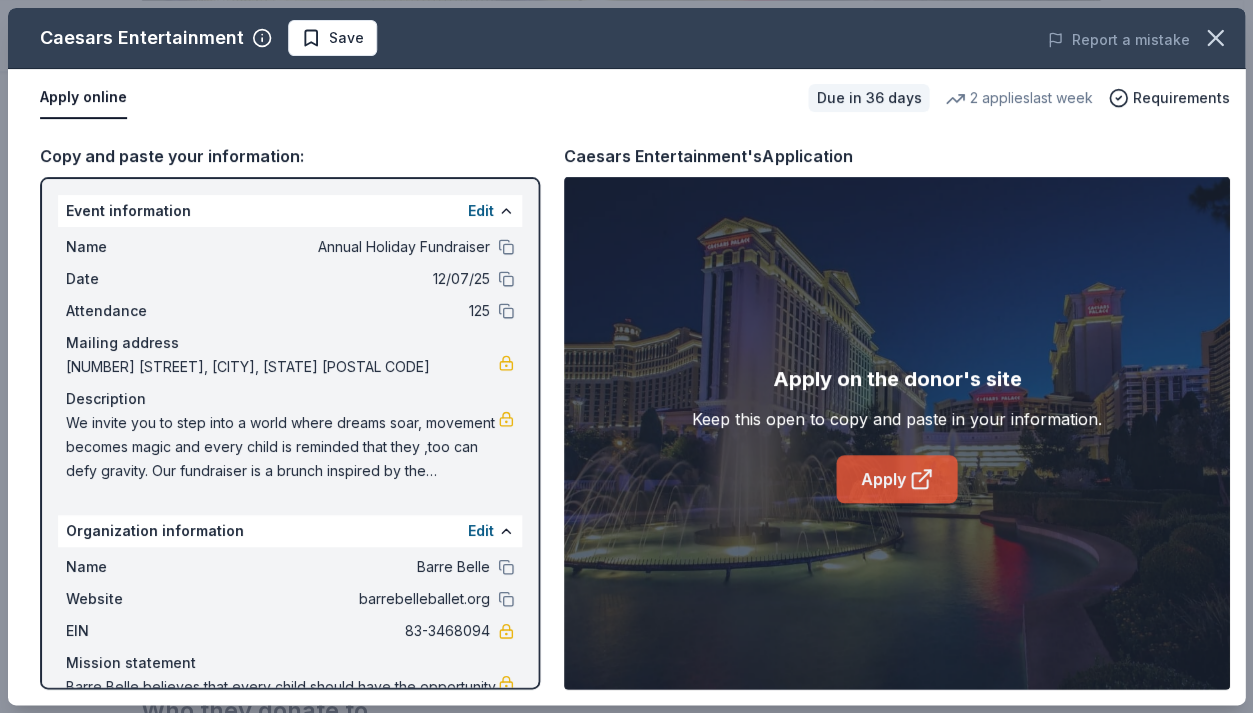 click on "Apply" at bounding box center (896, 479) 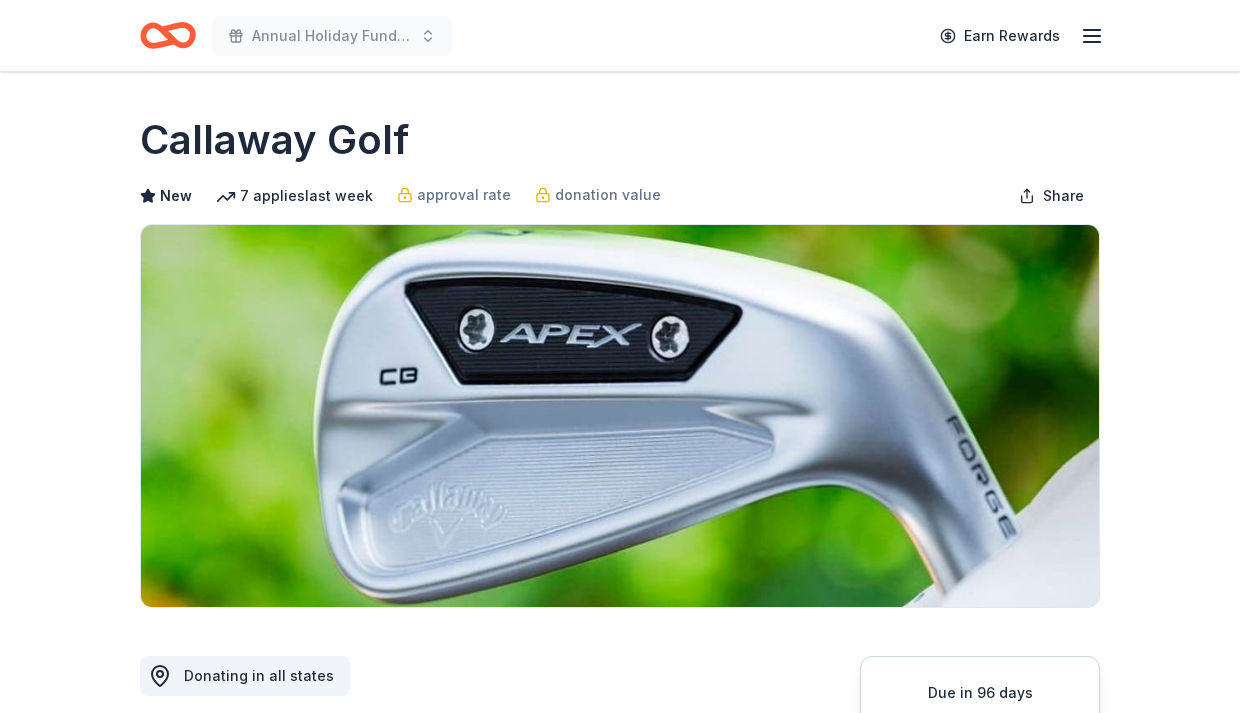 scroll, scrollTop: 0, scrollLeft: 0, axis: both 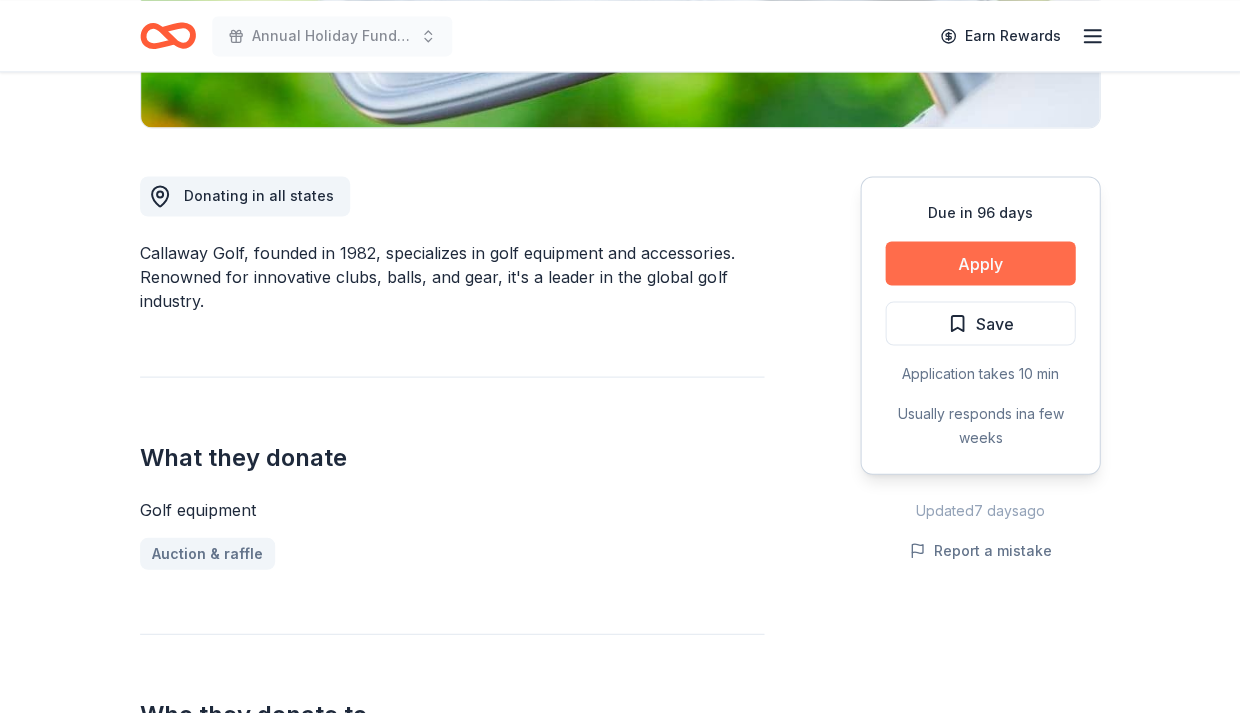 click on "Apply" at bounding box center [980, 263] 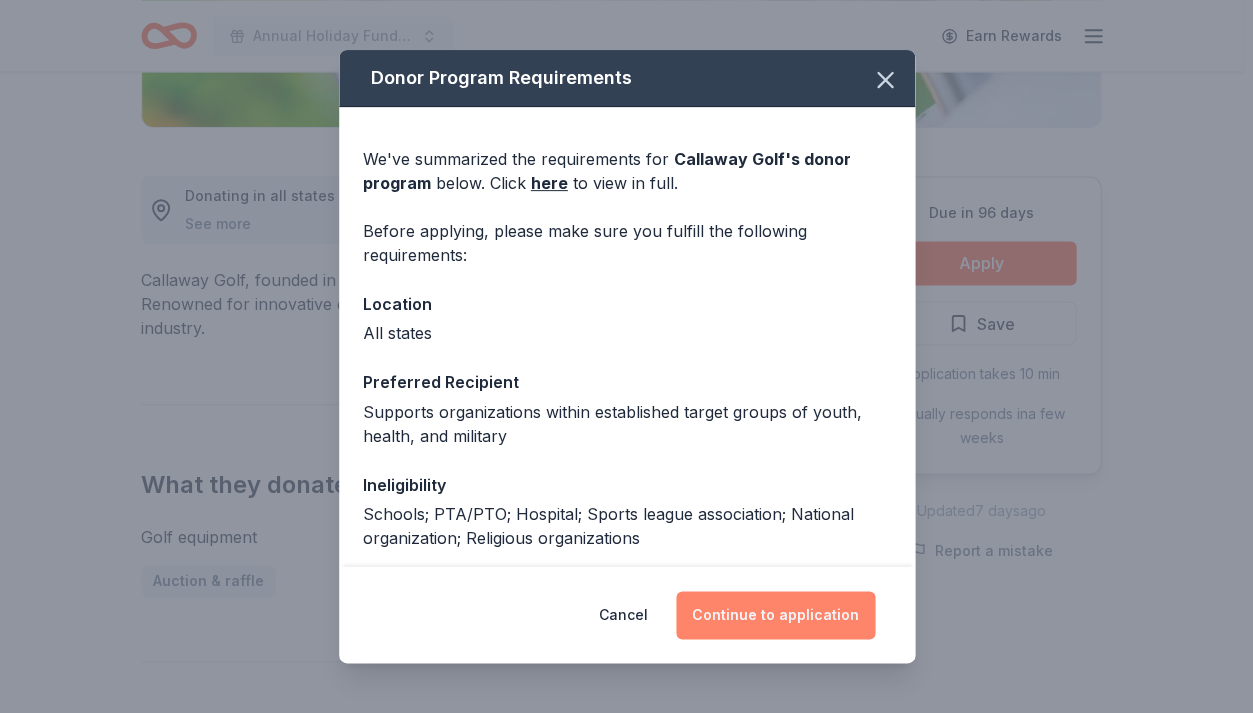 click on "Continue to application" at bounding box center (775, 615) 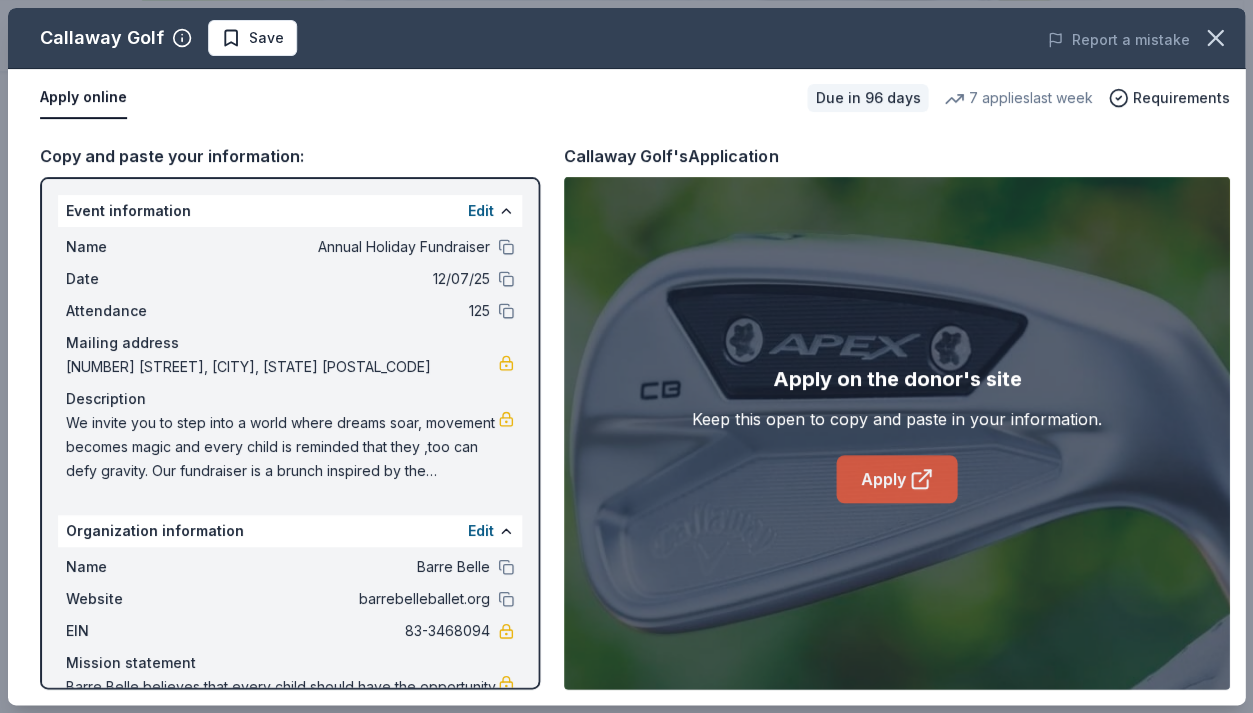 click on "Apply" at bounding box center (896, 479) 